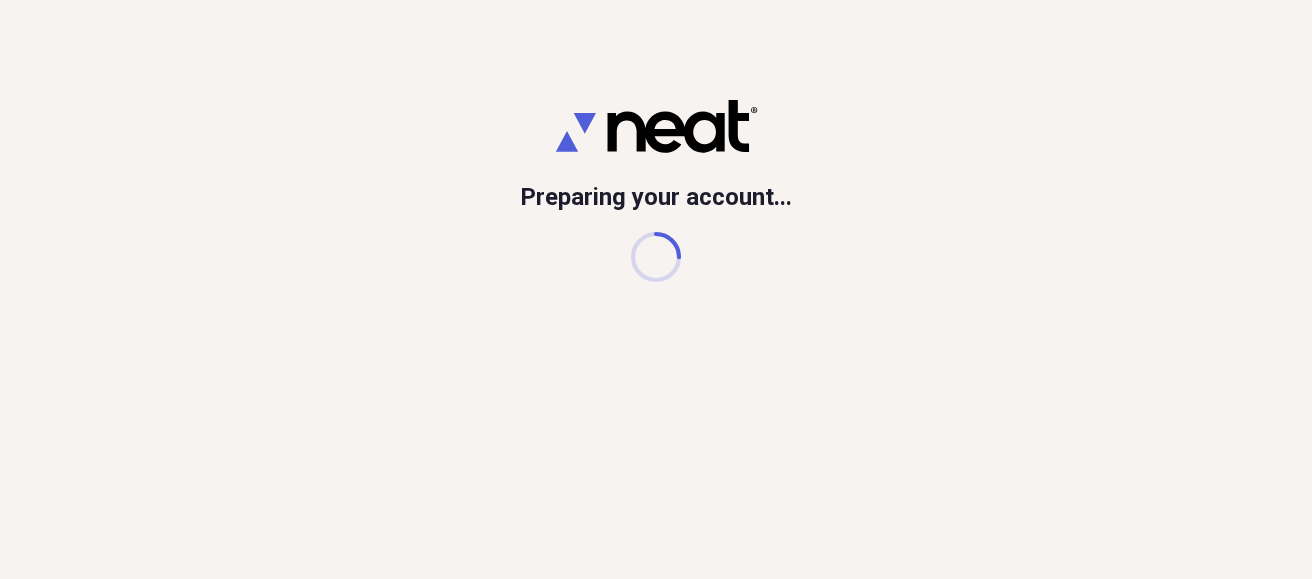 scroll, scrollTop: 0, scrollLeft: 0, axis: both 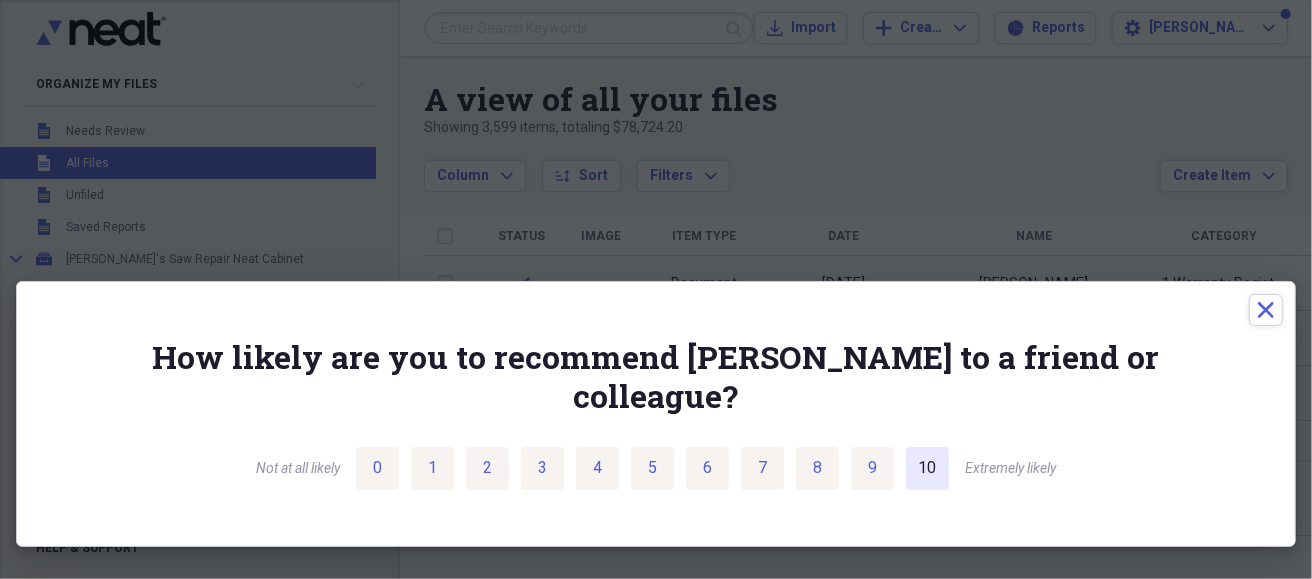 click on "10" at bounding box center (928, 468) 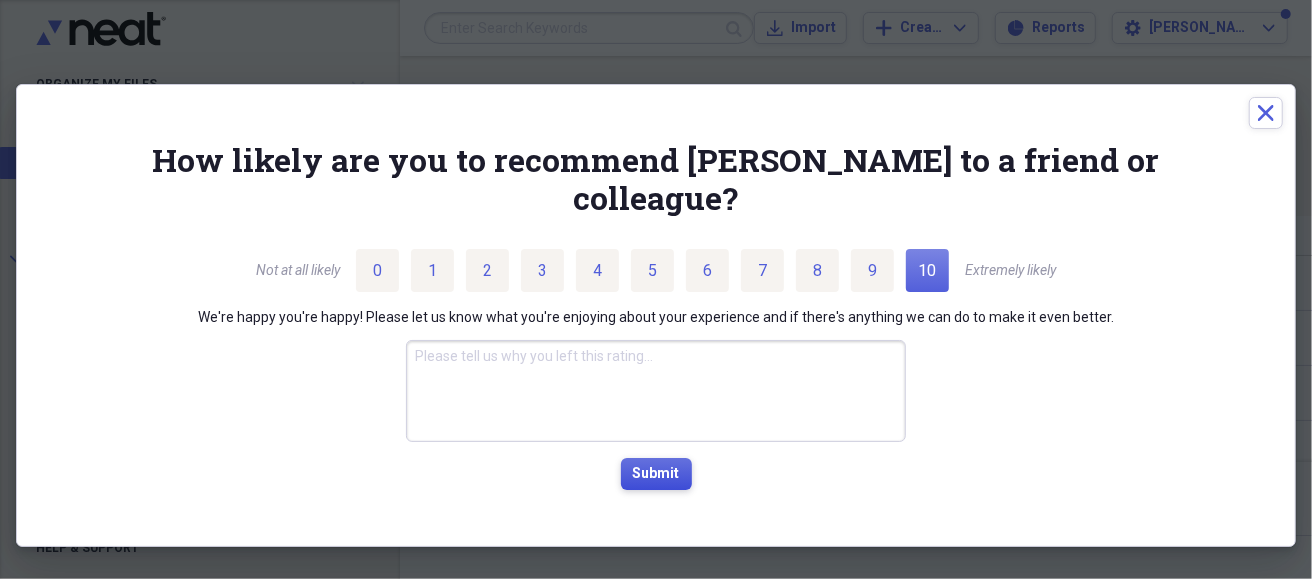 click on "Submit" at bounding box center (656, 474) 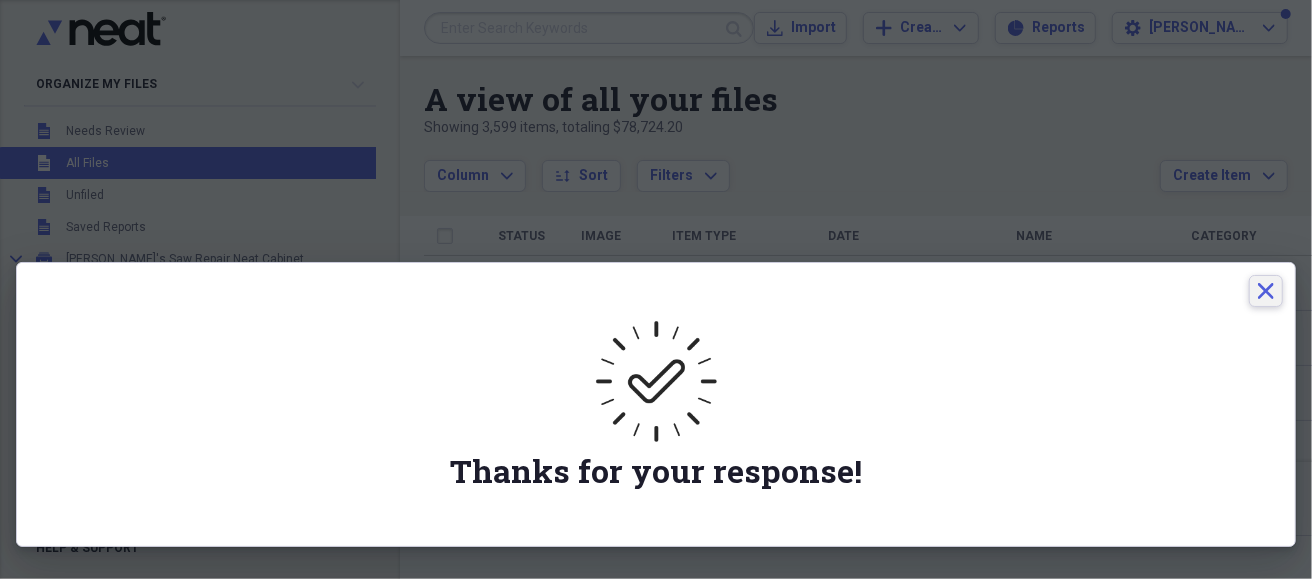 click 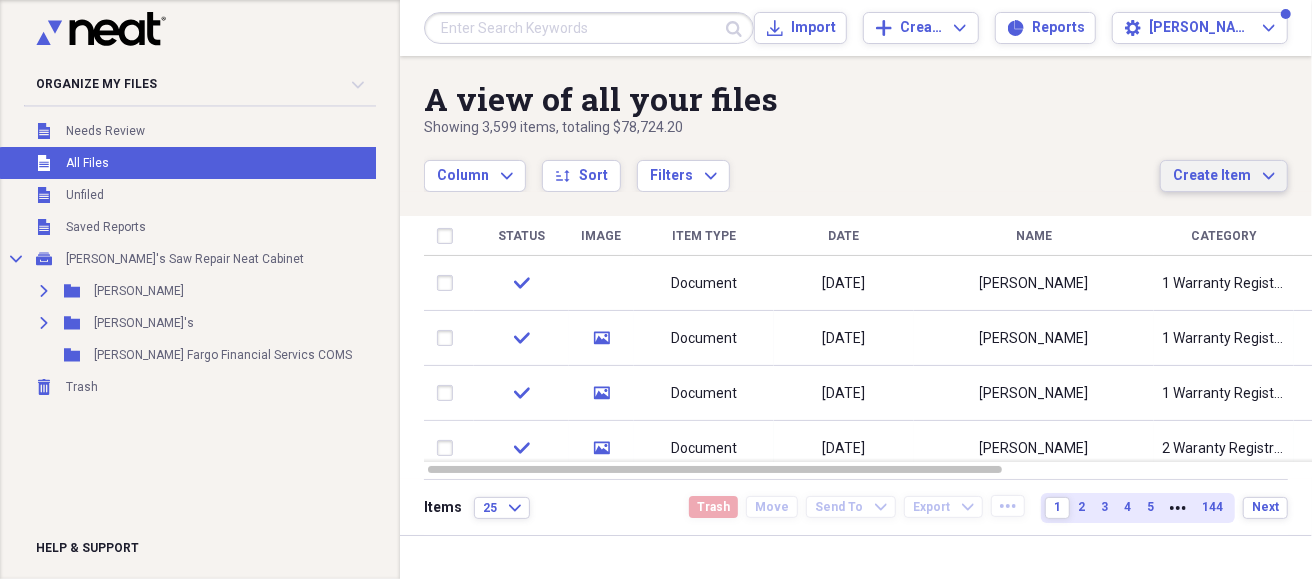 click on "Create Item" at bounding box center (1212, 176) 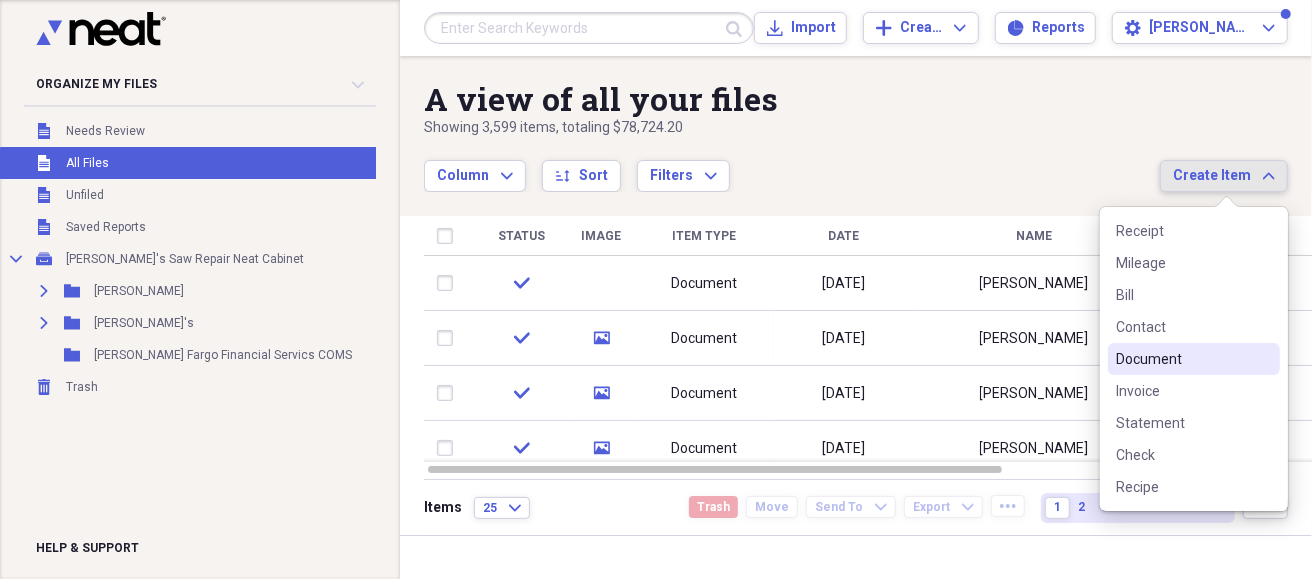 click on "Document" at bounding box center (1182, 359) 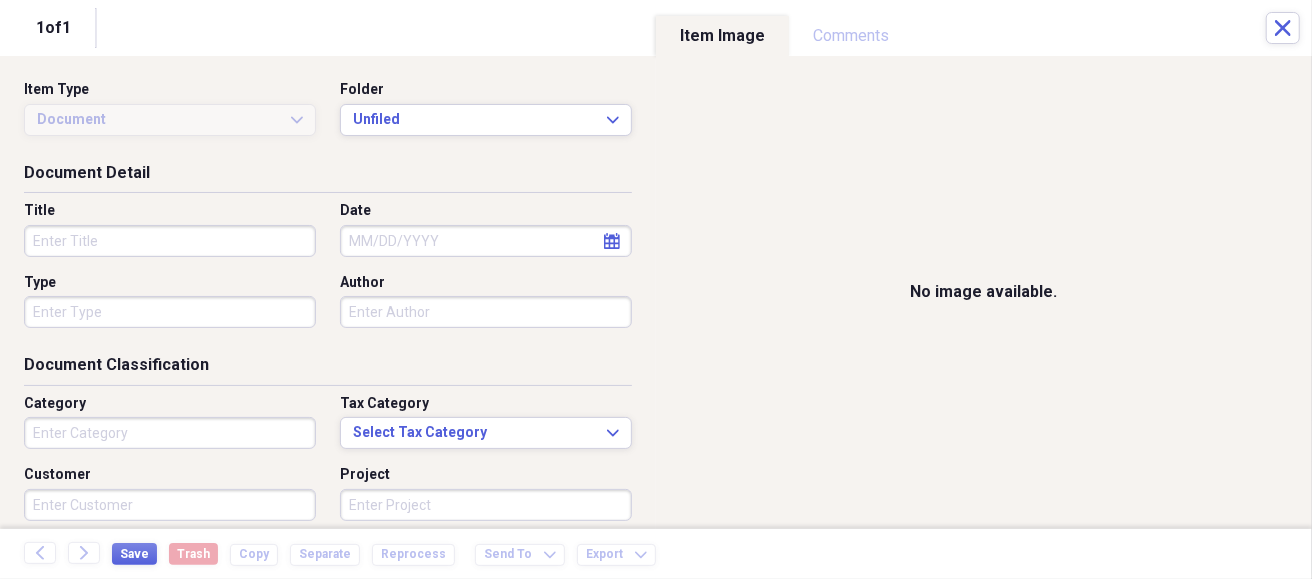 click on "Title" at bounding box center [170, 241] 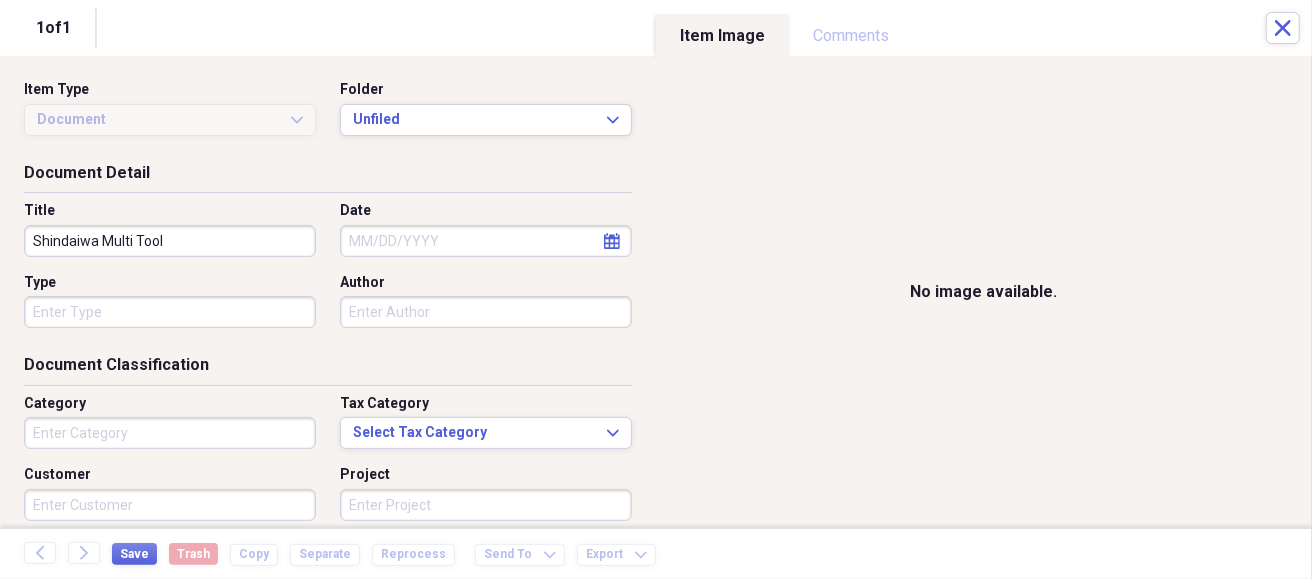 type on "Shindaiwa Multi Tool" 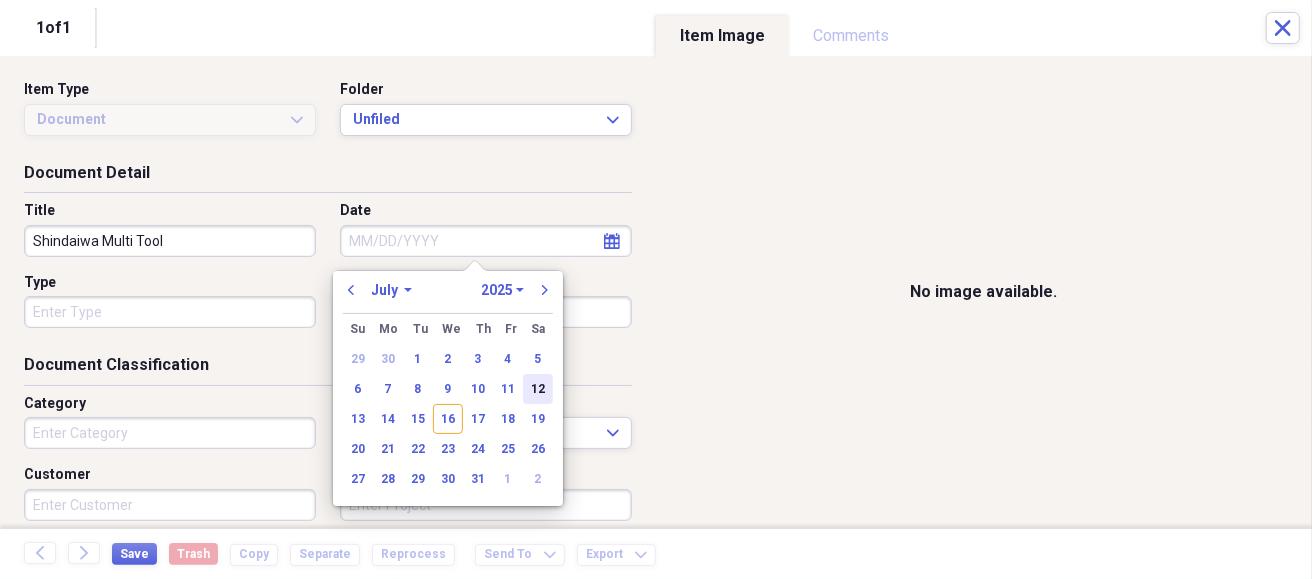 click on "12" at bounding box center (538, 389) 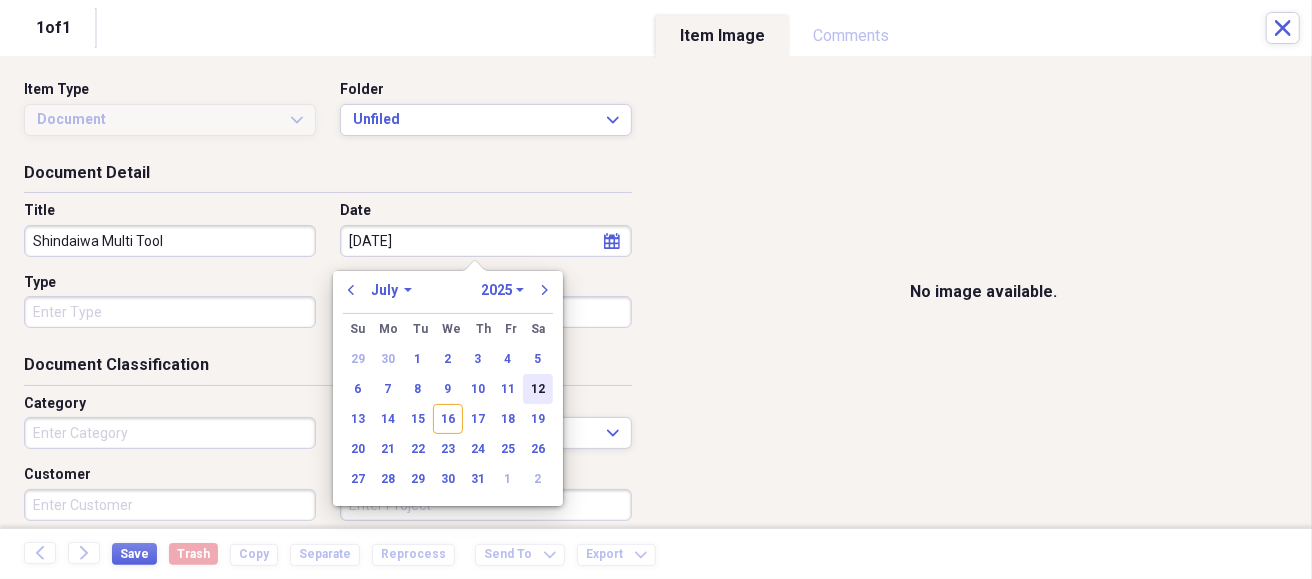 type on "[DATE]" 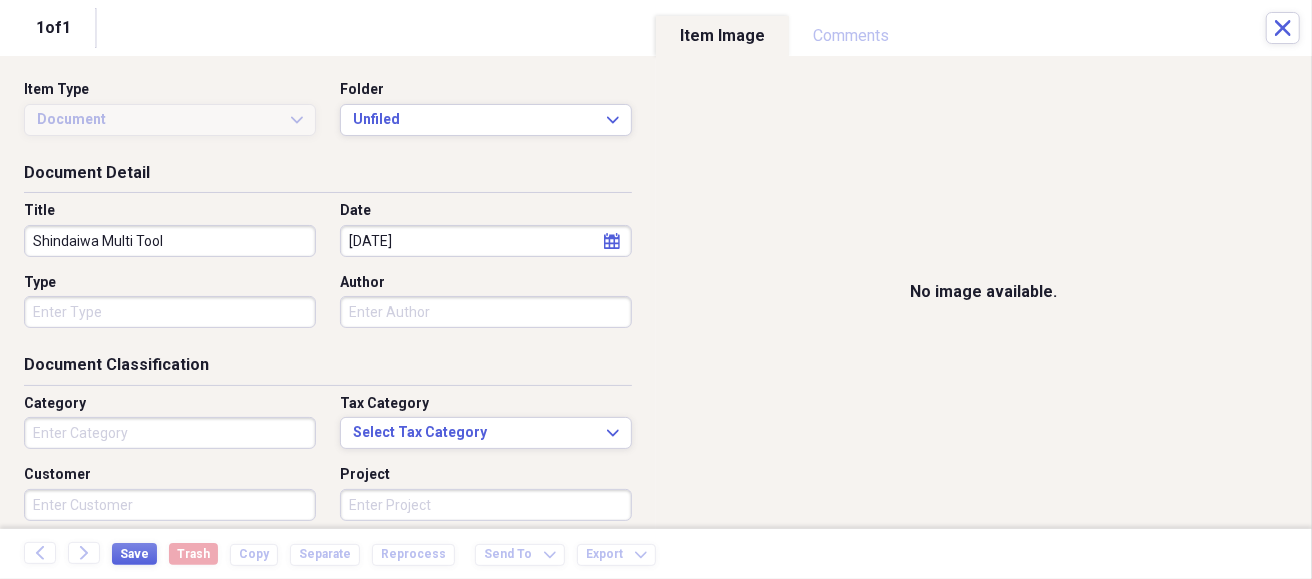 click on "Organize My Files Collapse Unfiled Needs Review Unfiled All Files Unfiled Unfiled Unfiled Saved Reports Collapse My Cabinet [PERSON_NAME]'s Saw Repair Neat Cabinet Add Folder Expand Folder [PERSON_NAME] Add Folder Expand Folder Waranty's Add Folder Folder [PERSON_NAME] Fargo Financial Servics COMS Add Folder Trash Trash Help & Support Submit Import Import Add Create Expand Reports Reports Settings [PERSON_NAME] A view of all your files Showing 3,599 items , totaling $78,724.20 Column Expand sort Sort Filters  Expand Create Item Expand Status Image Item Type Date Name Category Amount Source Date Added chevron-down Folder check Document [DATE] [PERSON_NAME] 1 Warranty Registration [DATE] 1:20 pm Waranty's check media Document [DATE] [PERSON_NAME] 1 Warranty Registration Import [DATE] 1:06 pm Waranty's check media Document [DATE] [PERSON_NAME] 1 Warranty Registration Import [DATE] 12:55 pm Waranty's check media Document [DATE] [PERSON_NAME] 2 Waranty Registration Import [DATE] 12:36 pm Waranty's" at bounding box center (656, 289) 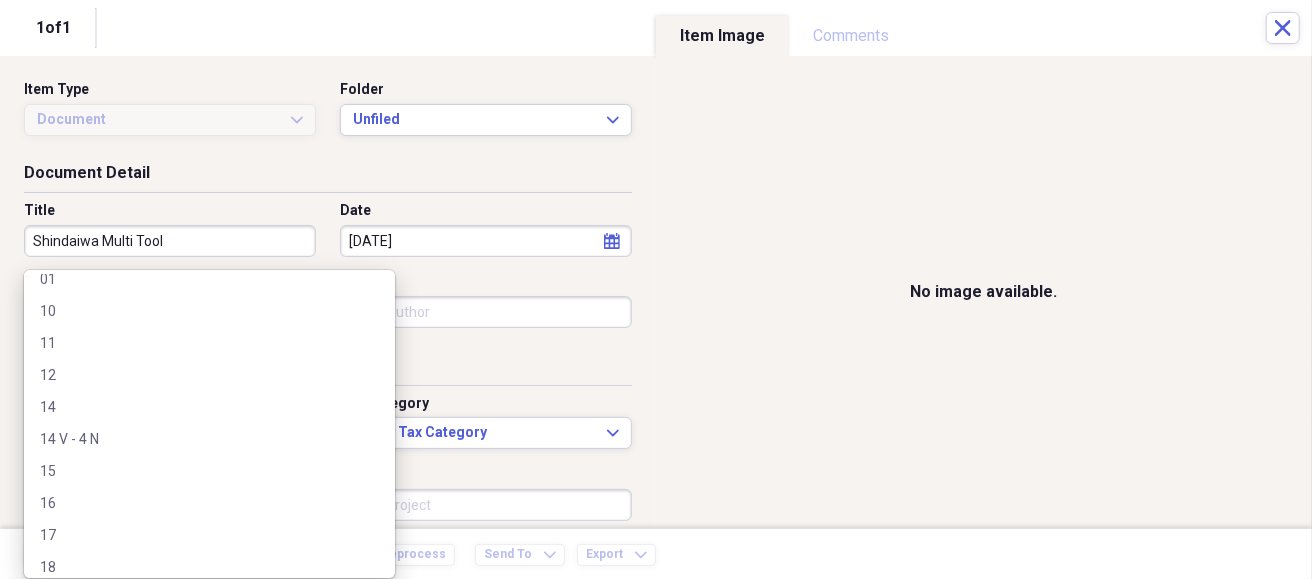 scroll, scrollTop: 0, scrollLeft: 0, axis: both 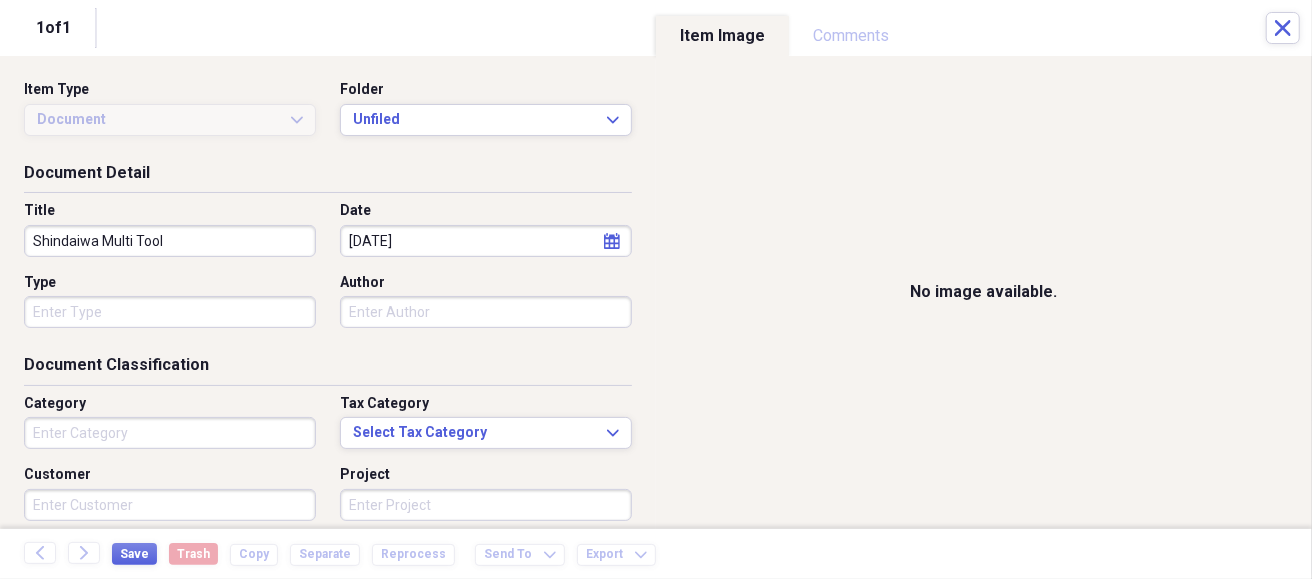 click on "Shindaiwa Multi Tool" at bounding box center [170, 241] 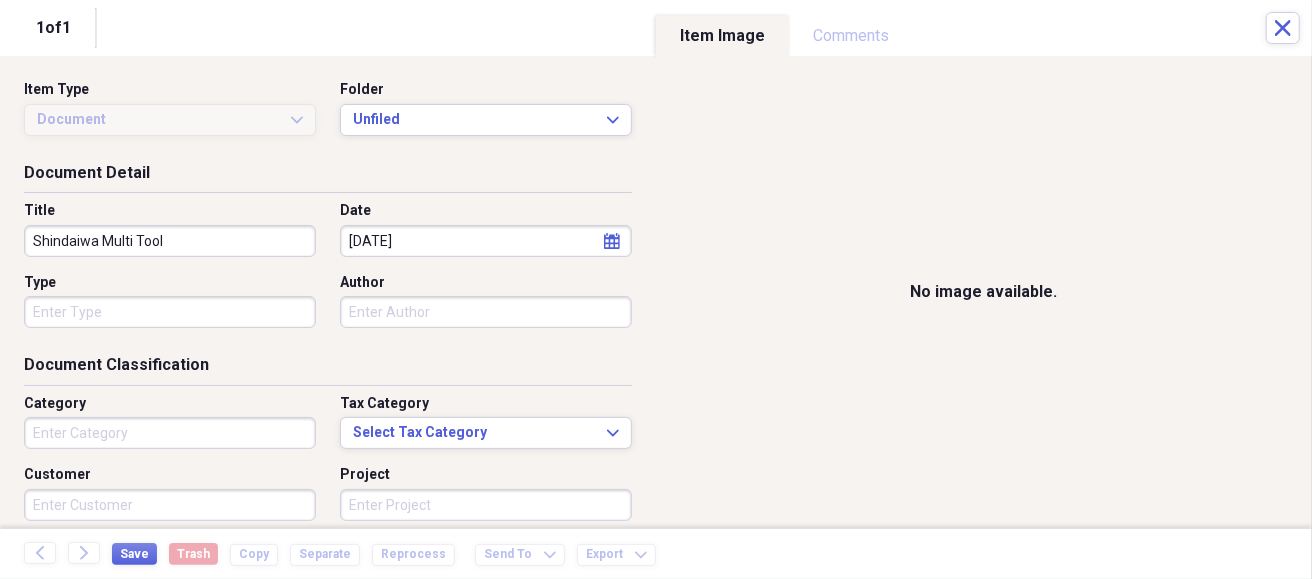 click on "Title" at bounding box center [170, 211] 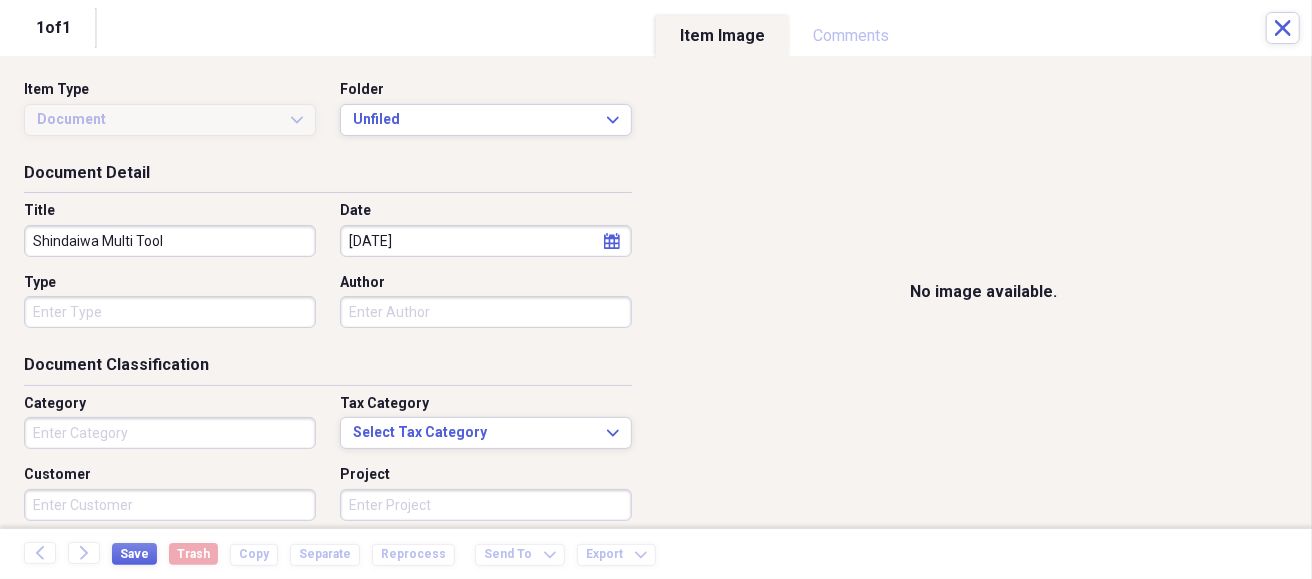 drag, startPoint x: 194, startPoint y: 248, endPoint x: 0, endPoint y: 247, distance: 194.00258 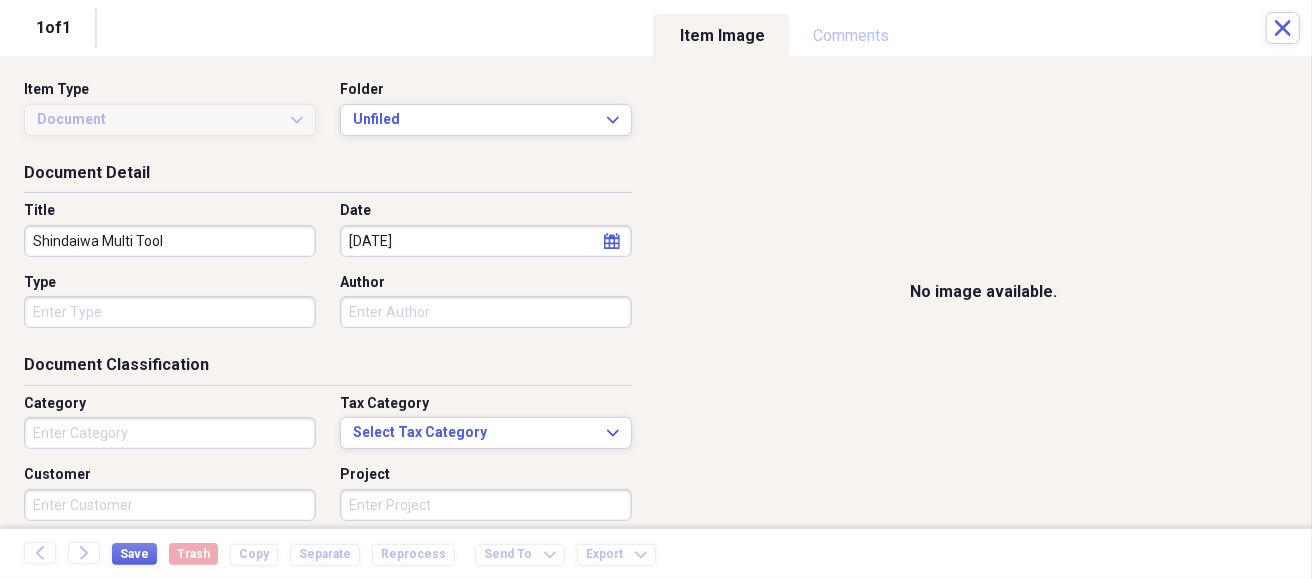 click on "Document Detail Title Shindaiwa Multi Tool Date [DATE] calendar Calendar Type Author" at bounding box center (328, 258) 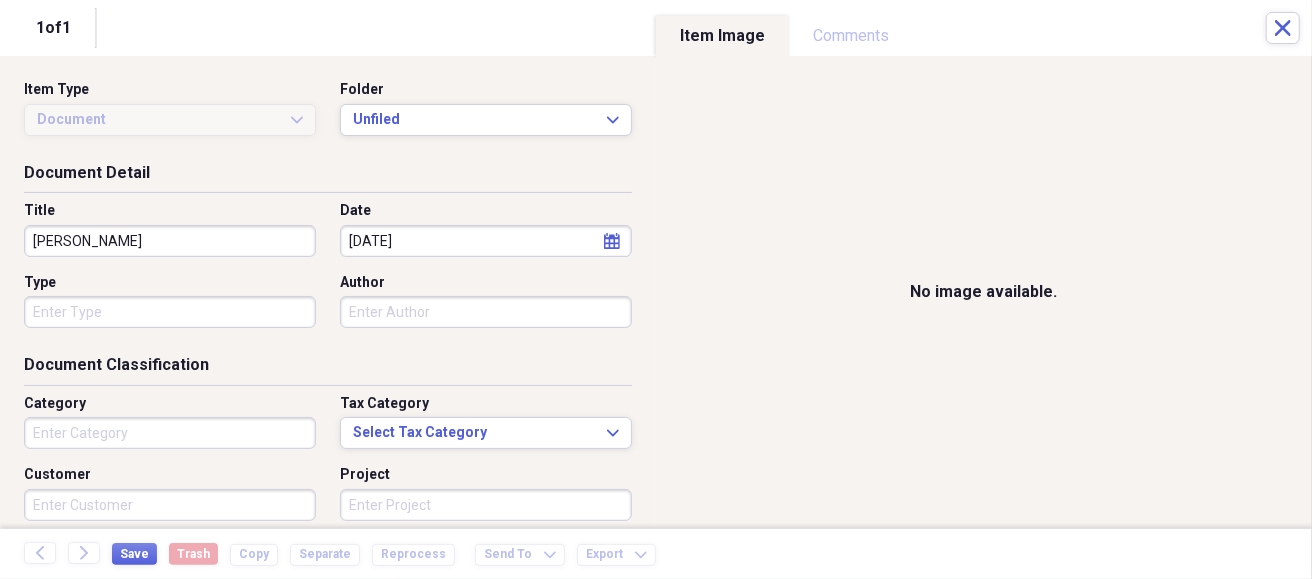 type on "[PERSON_NAME]" 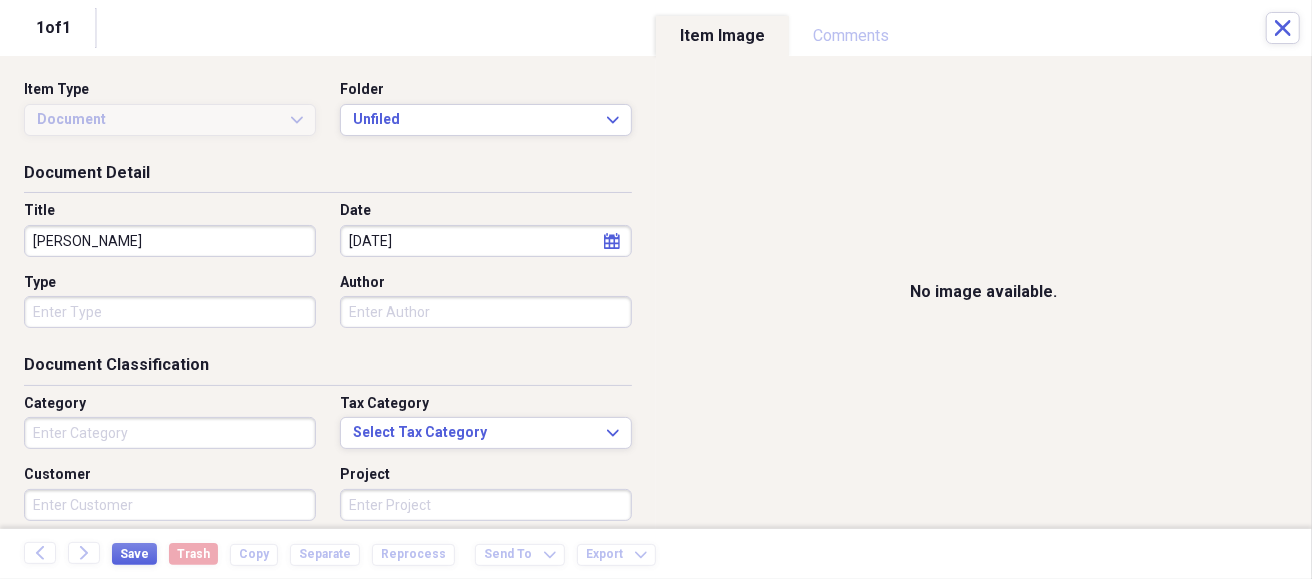 select on "6" 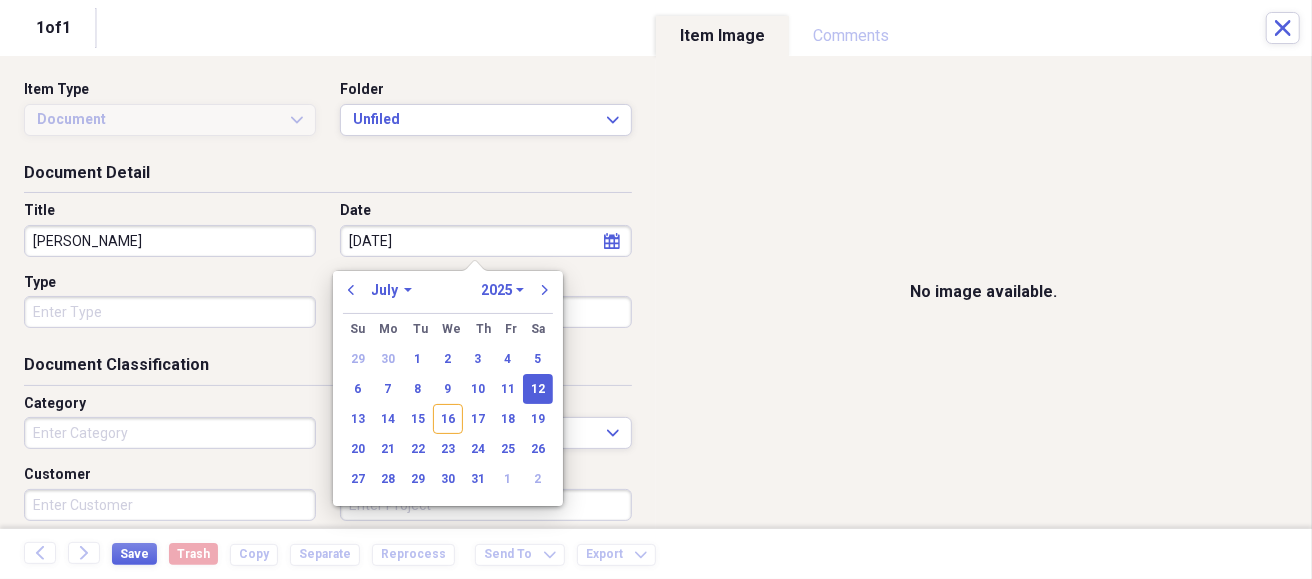type 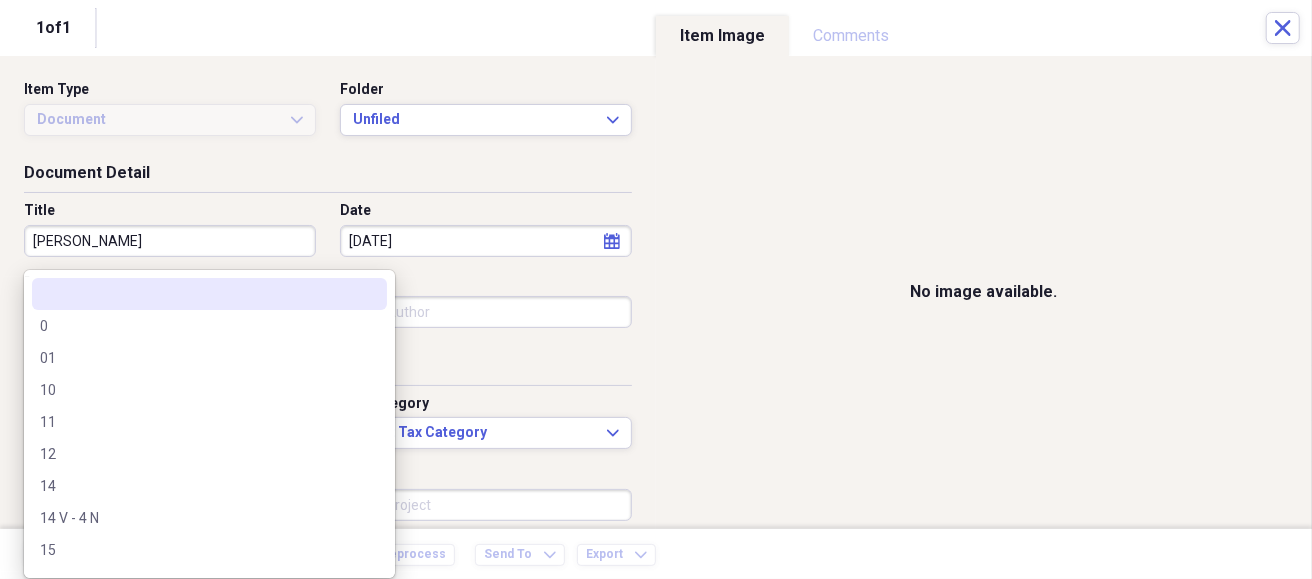 click on "Organize My Files Collapse Unfiled Needs Review Unfiled All Files Unfiled Unfiled Unfiled Saved Reports Collapse My Cabinet [PERSON_NAME]'s Saw Repair Neat Cabinet Add Folder Expand Folder [PERSON_NAME] Add Folder Expand Folder Waranty's Add Folder Folder [PERSON_NAME] Fargo Financial Servics COMS Add Folder Trash Trash Help & Support Submit Import Import Add Create Expand Reports Reports Settings [PERSON_NAME] A view of all your files Showing 3,599 items , totaling $78,724.20 Column Expand sort Sort Filters  Expand Create Item Expand Status Image Item Type Date Name Category Amount Source Date Added chevron-down Folder check Document [DATE] [PERSON_NAME] 1 Warranty Registration [DATE] 1:20 pm Waranty's check media Document [DATE] [PERSON_NAME] 1 Warranty Registration Import [DATE] 1:06 pm Waranty's check media Document [DATE] [PERSON_NAME] 1 Warranty Registration Import [DATE] 12:55 pm Waranty's check media Document [DATE] [PERSON_NAME] 2 Waranty Registration Import [DATE] 12:36 pm Waranty's" at bounding box center [656, 289] 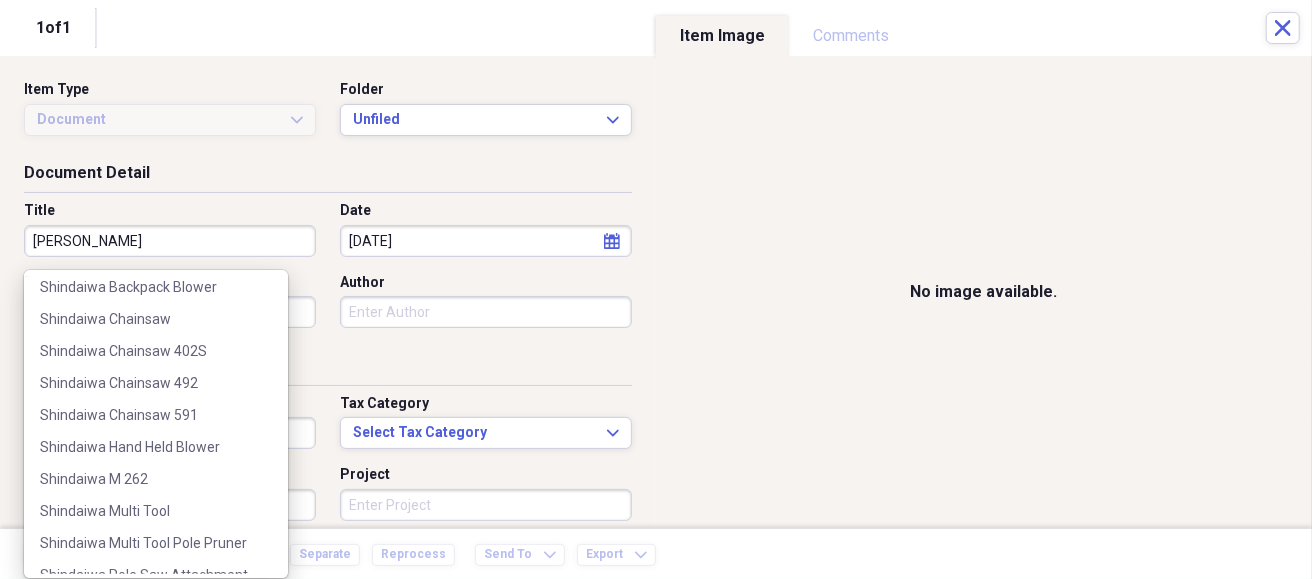 scroll, scrollTop: 300, scrollLeft: 0, axis: vertical 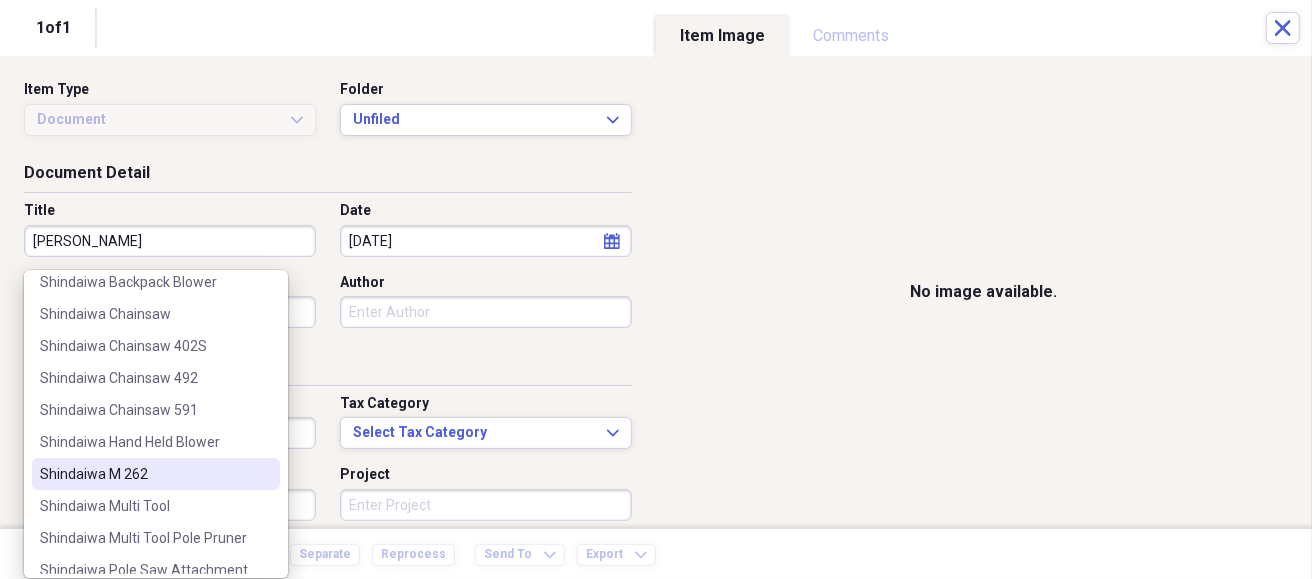 click on "Shindaiwa M 262" at bounding box center [144, 474] 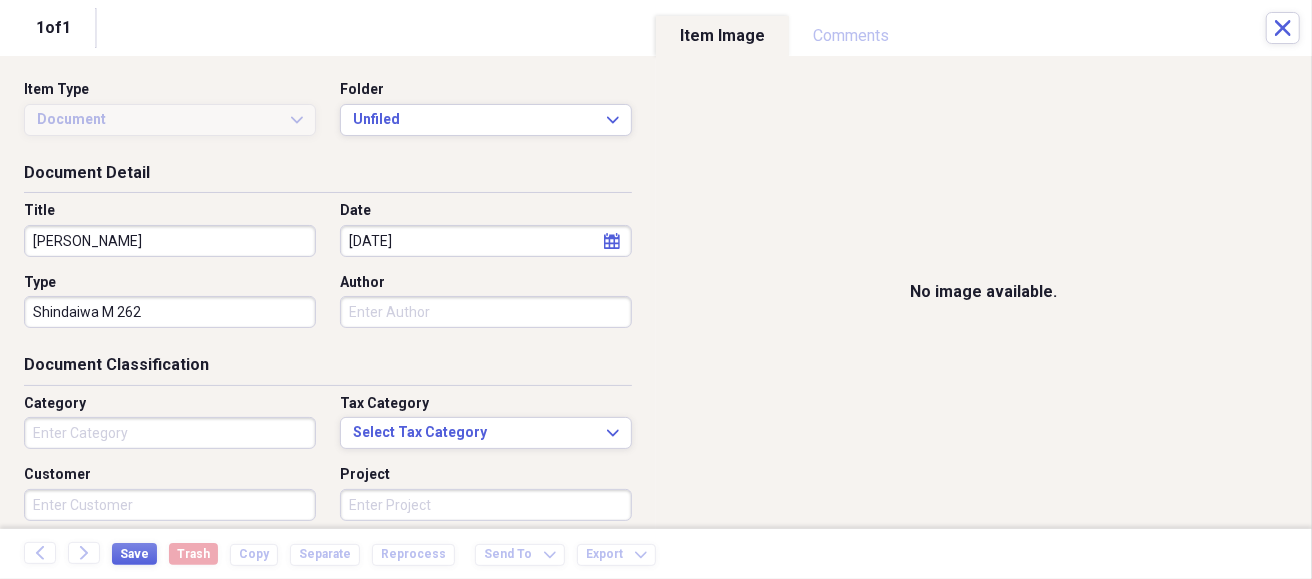 scroll, scrollTop: 100, scrollLeft: 0, axis: vertical 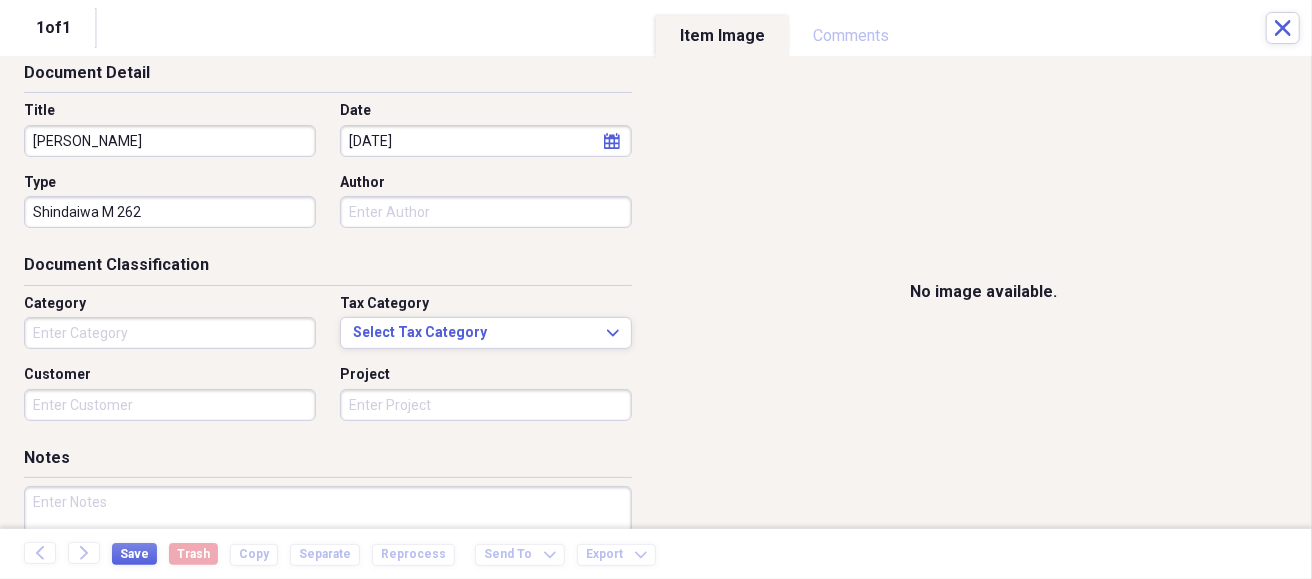 click on "Category" at bounding box center [170, 333] 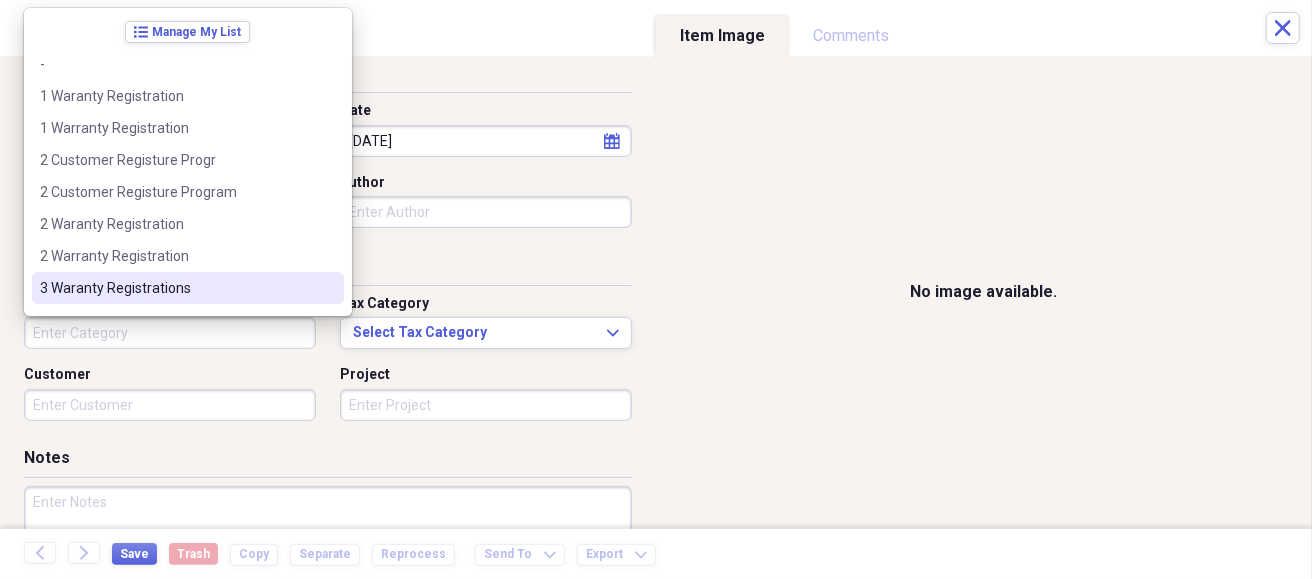 click on "3 Waranty Registrations" at bounding box center [176, 288] 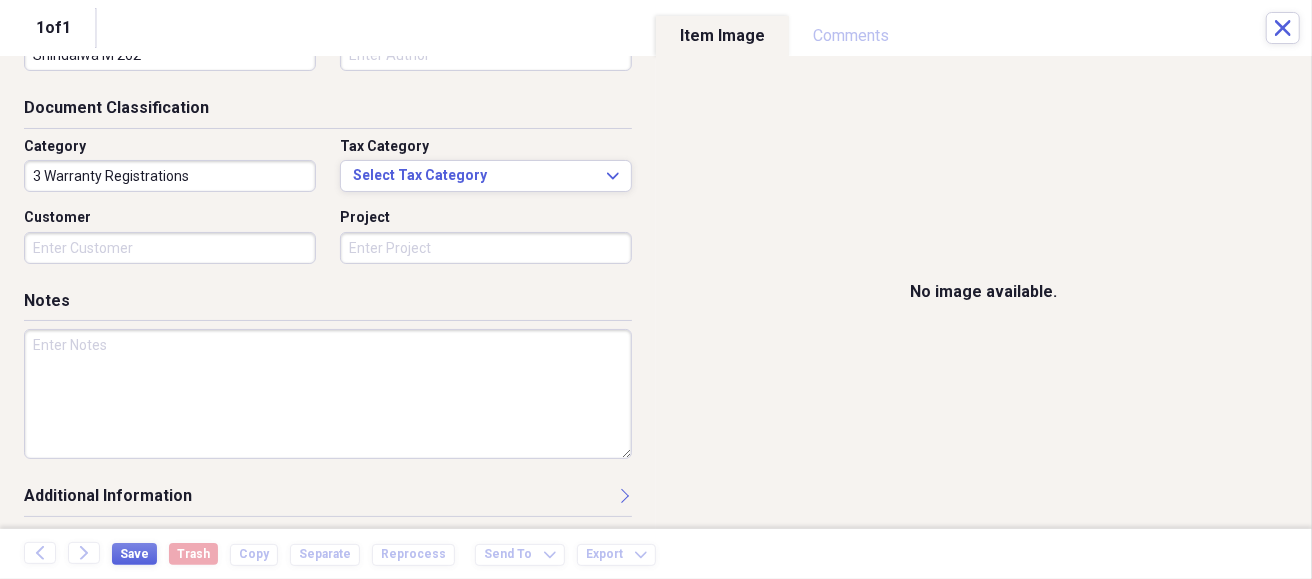 scroll, scrollTop: 261, scrollLeft: 0, axis: vertical 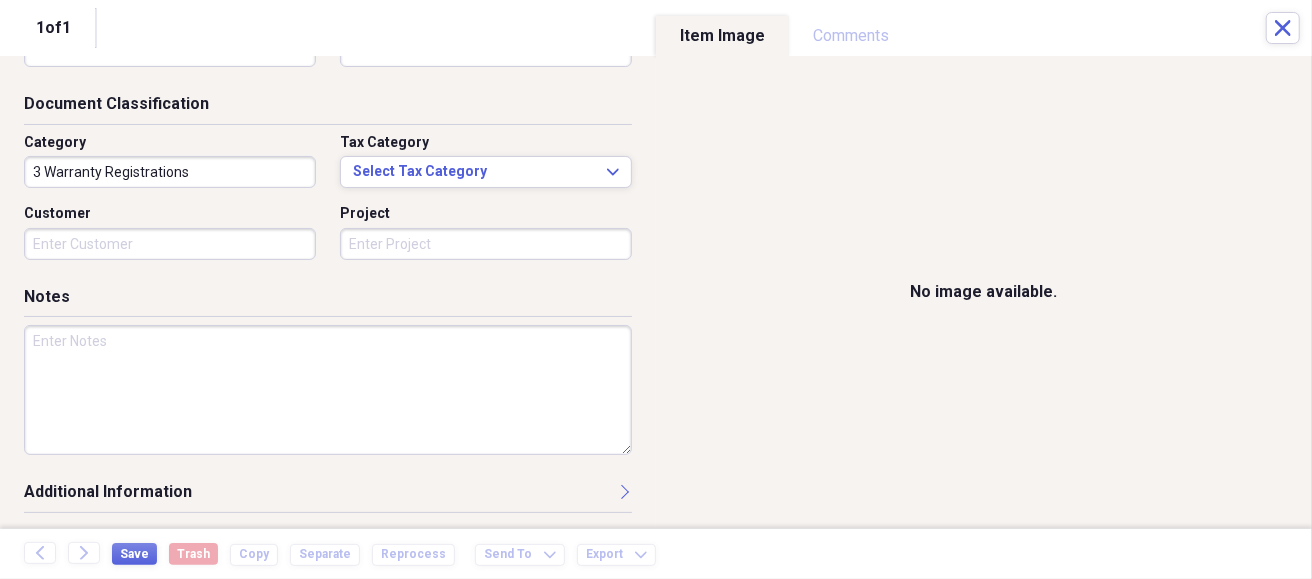 type on "3 Warranty Registrations" 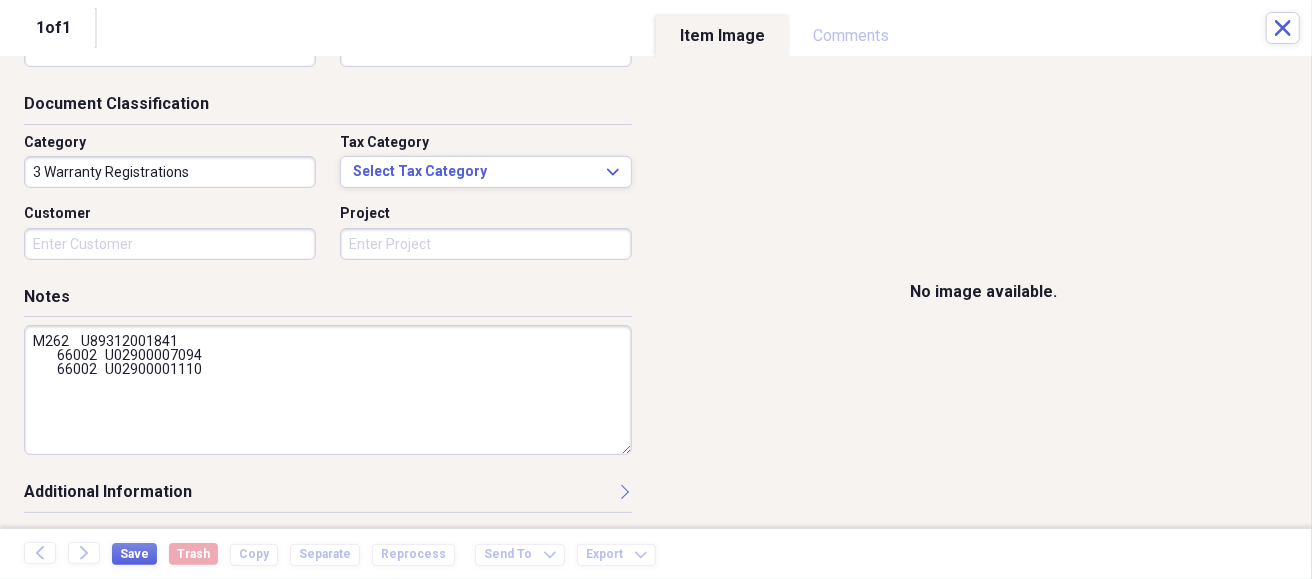 click on "M262	U89312001841
66002	U02900007094
66002	U02900001110" at bounding box center [328, 390] 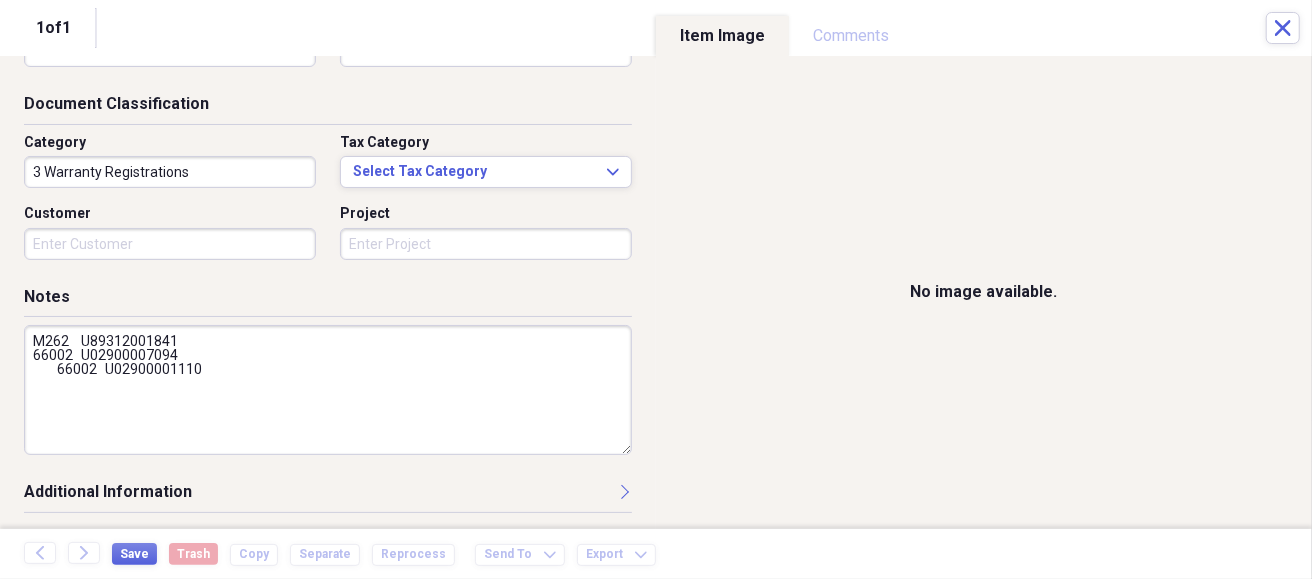 click on "M262	U89312001841
66002	U02900007094
66002	U02900001110" at bounding box center (328, 390) 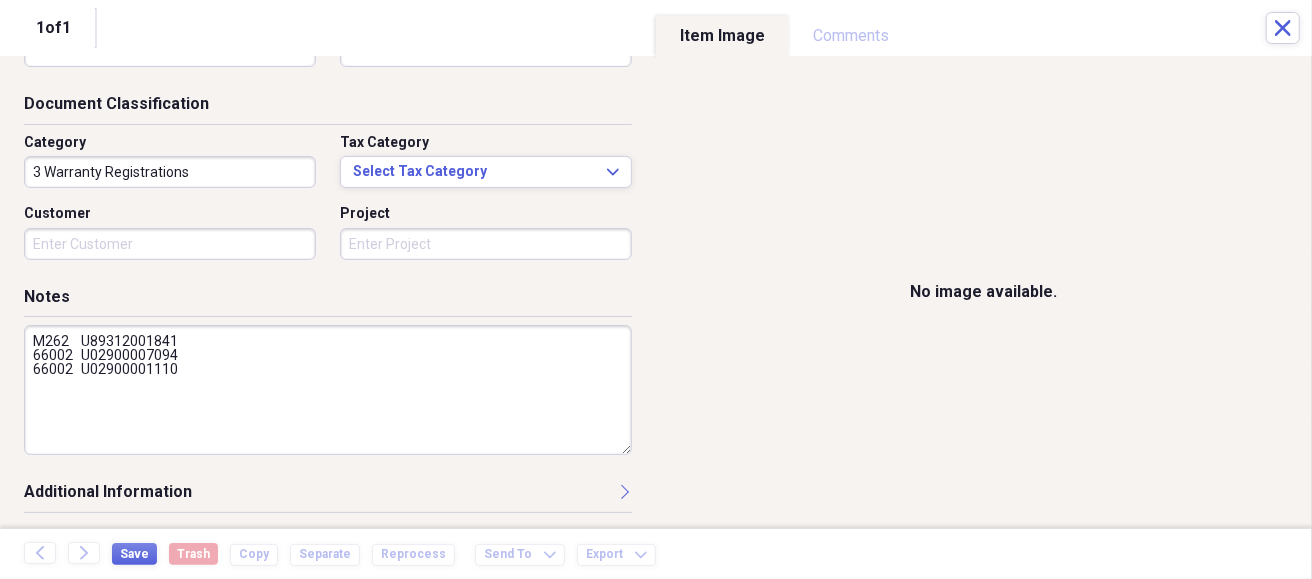 click on "M262	U89312001841
66002	U02900007094
66002	U02900001110" at bounding box center [328, 390] 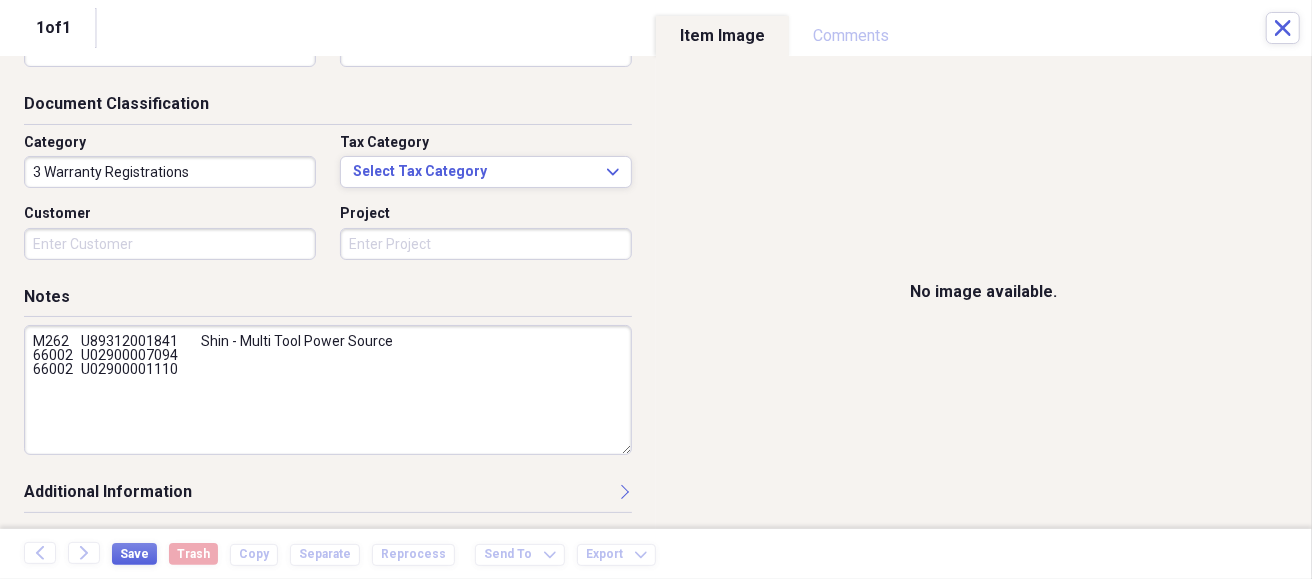 click on "M262	U89312001841	Shin - Multi Tool Power Source
66002	U02900007094
66002	U02900001110" at bounding box center (328, 390) 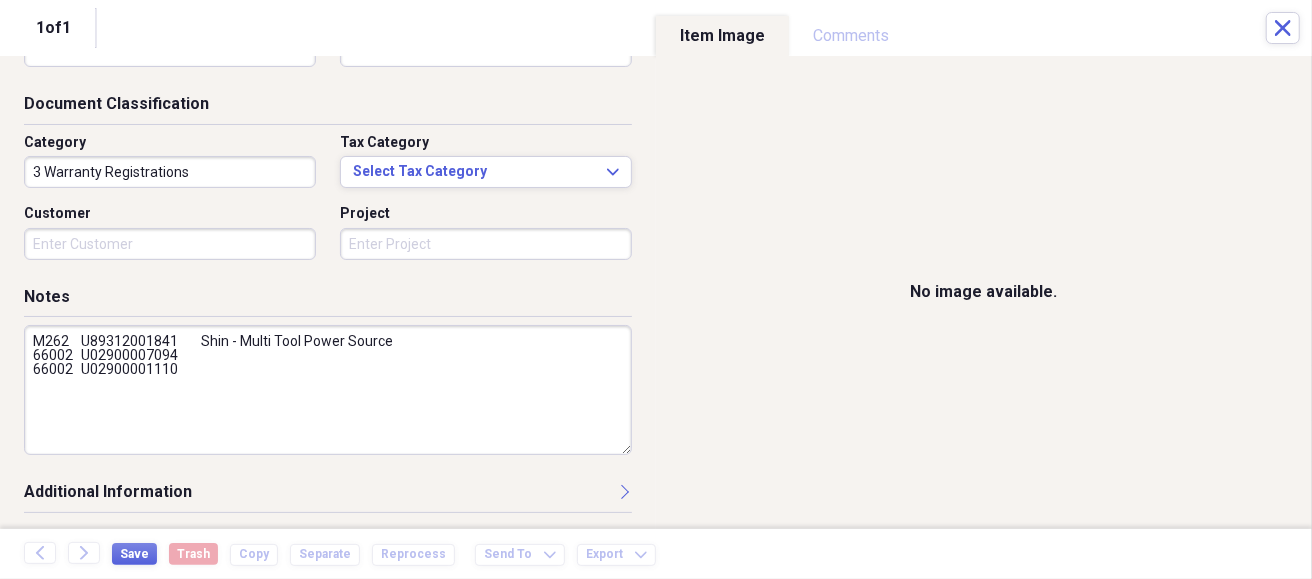 click on "M262	U89312001841	Shin - Multi Tool Power Source
66002	U02900007094
66002	U02900001110" at bounding box center (328, 390) 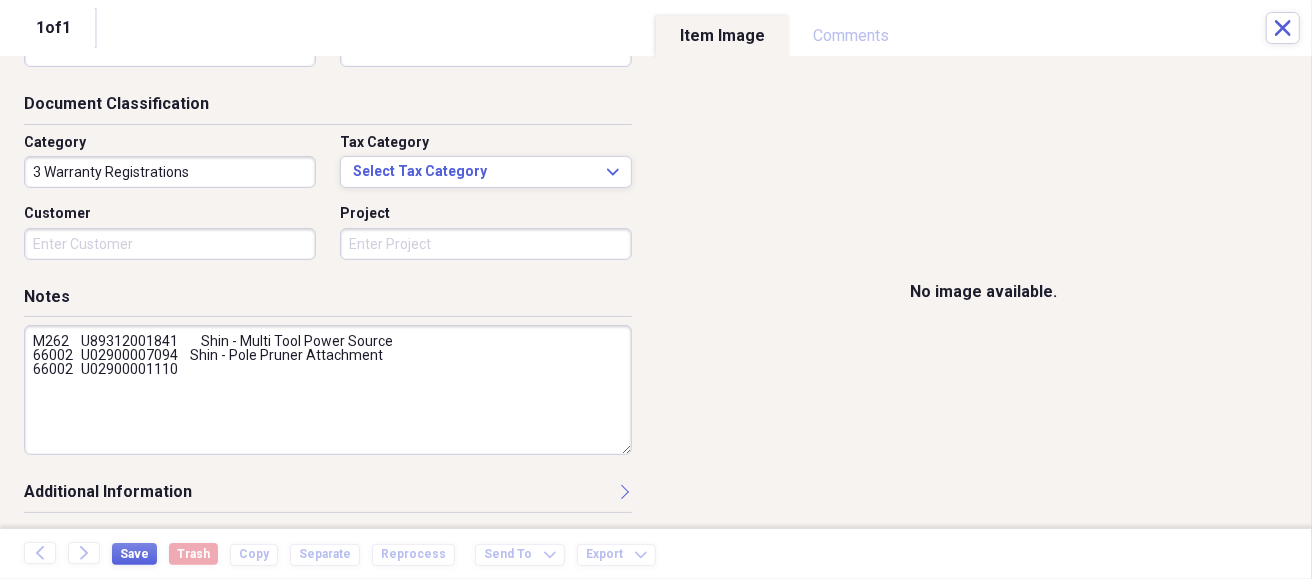 click on "M262	U89312001841	Shin - Multi Tool Power Source
66002	U02900007094    Shin - Pole Pruner Attachment
66002	U02900001110" at bounding box center (328, 390) 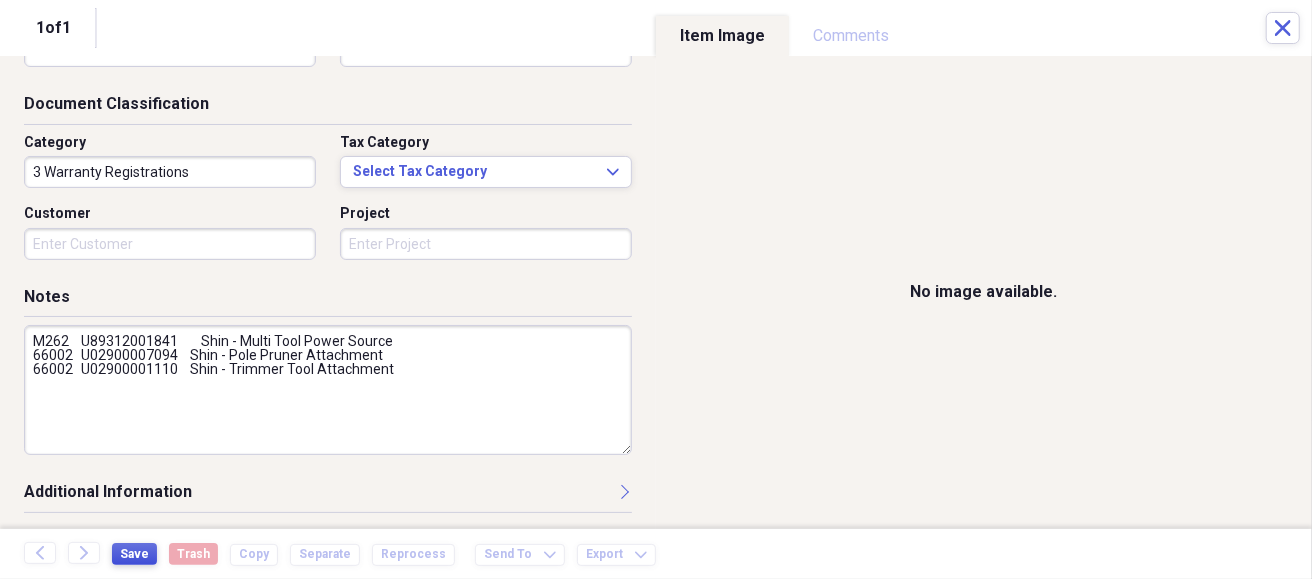 type on "M262	U89312001841	Shin - Multi Tool Power Source
66002	U02900007094    Shin - Pole Pruner Attachment
66002	U02900001110    Shin - Trimmer Tool Attachment" 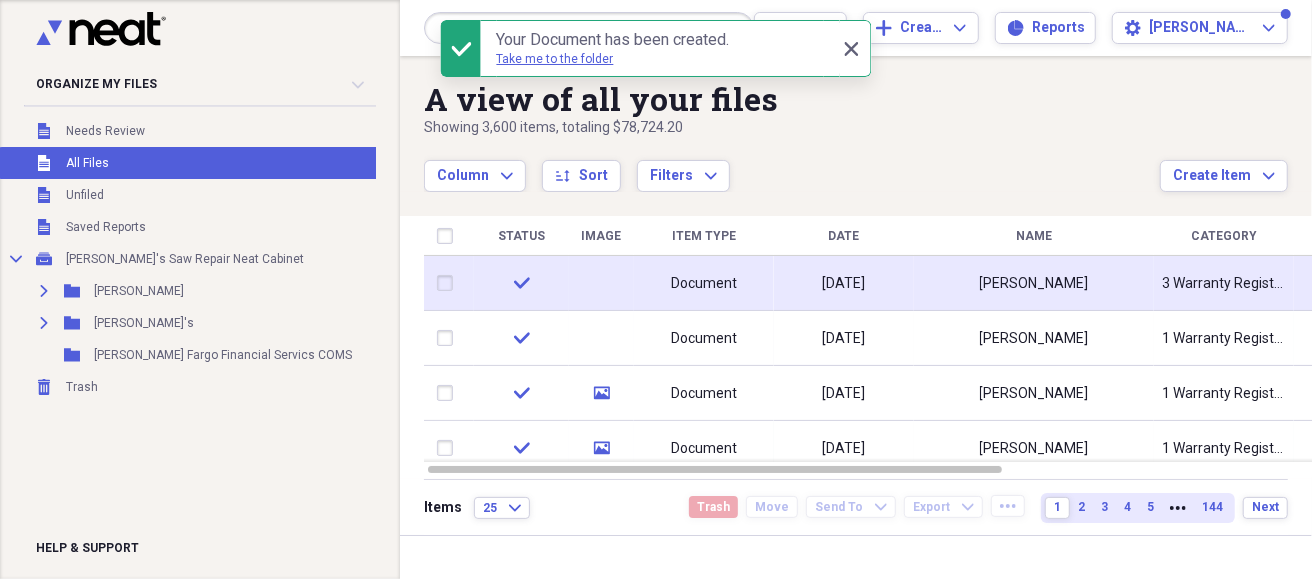 click on "[DATE]" at bounding box center (844, 284) 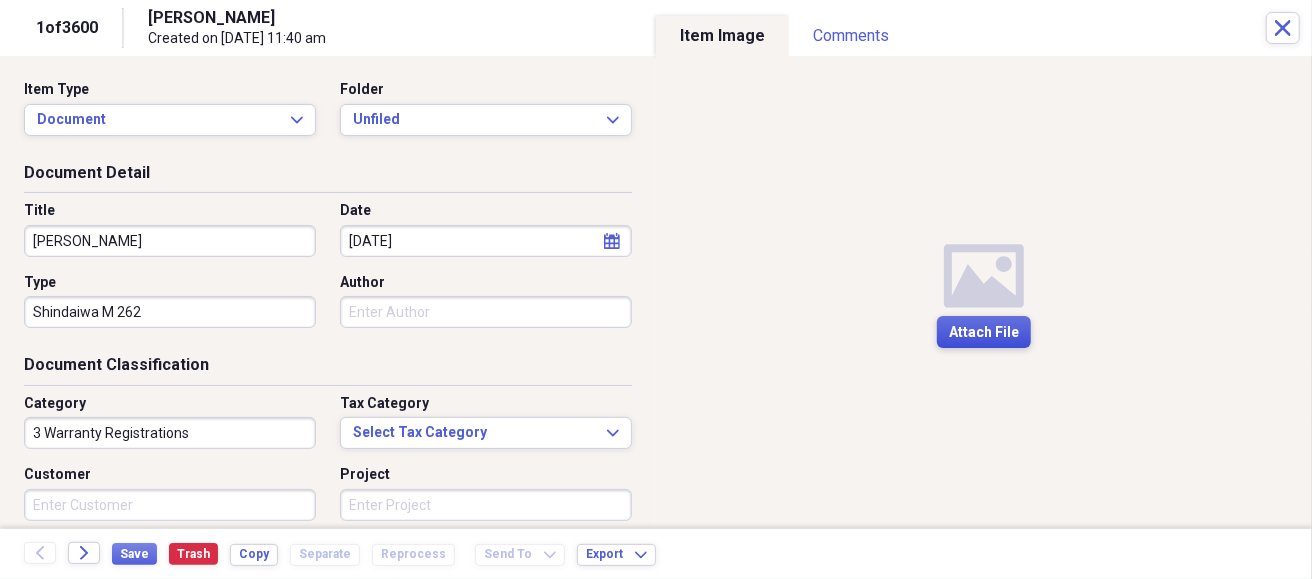 click on "Attach File" at bounding box center [984, 332] 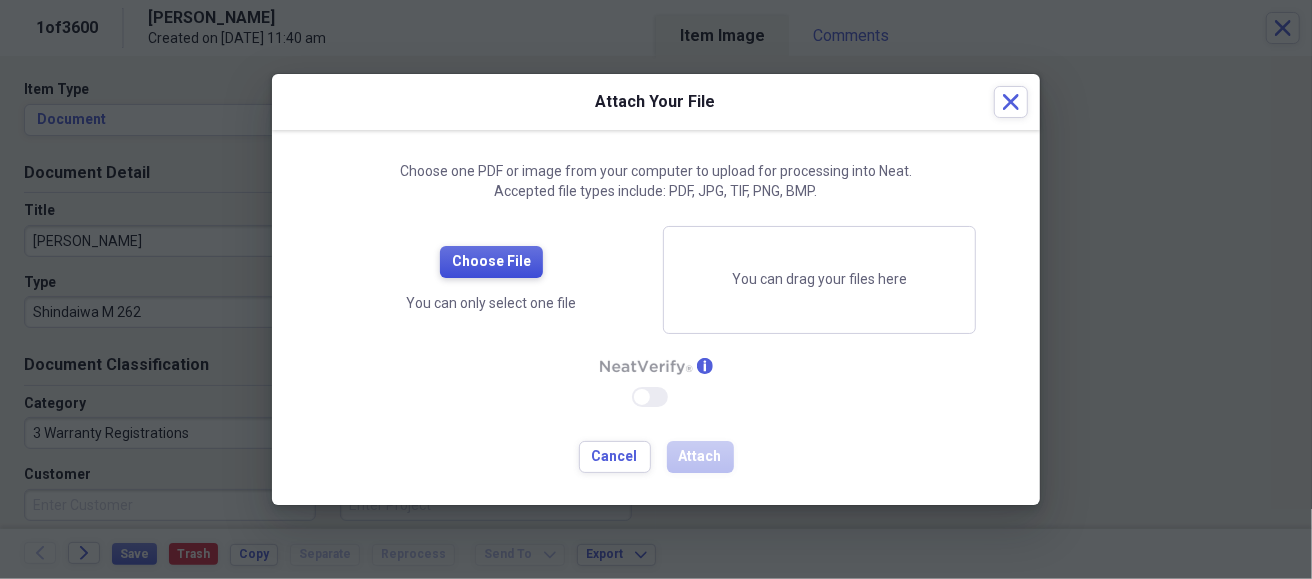 click on "Choose File" at bounding box center [491, 262] 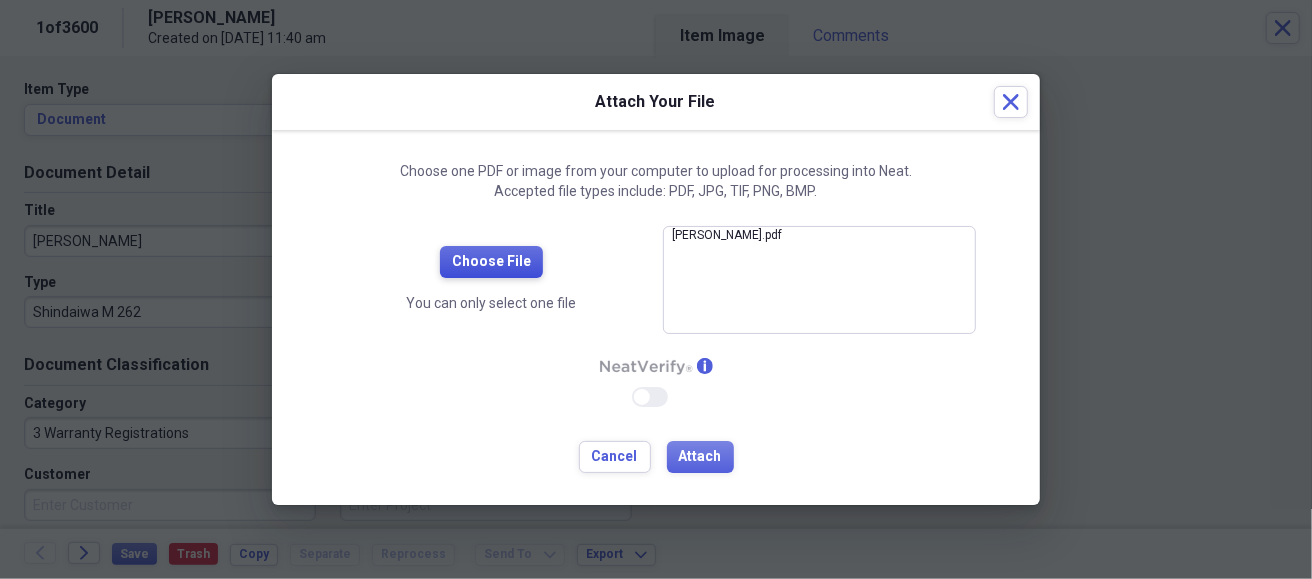 click on "Choose File" at bounding box center [491, 262] 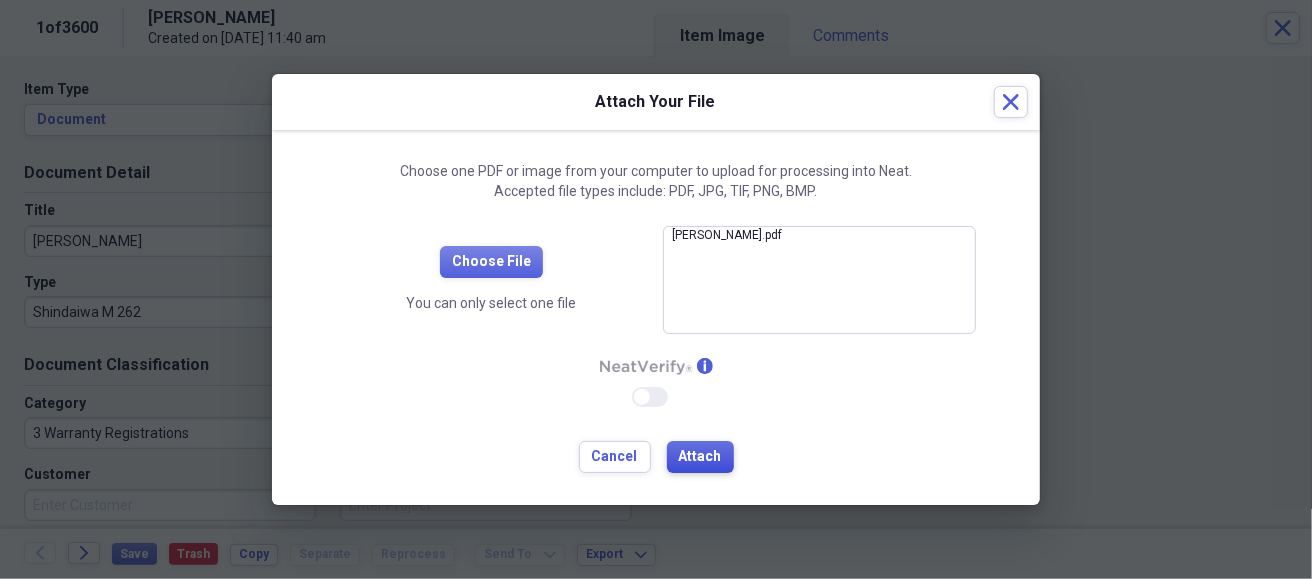 click on "Attach" at bounding box center [700, 457] 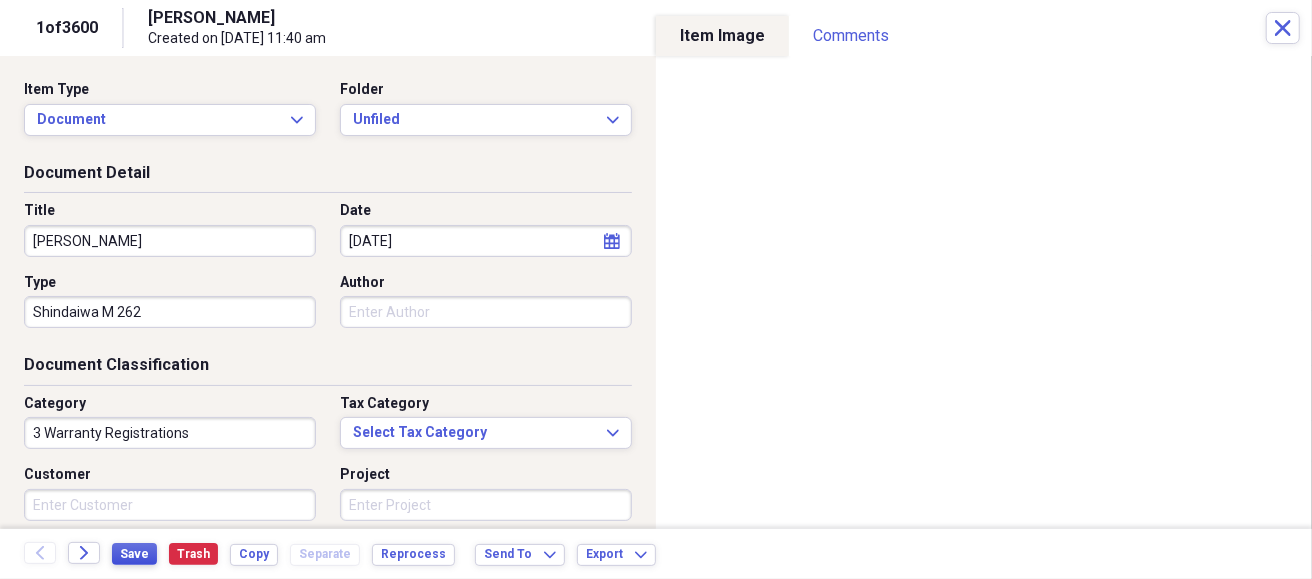 click on "Save" at bounding box center (134, 554) 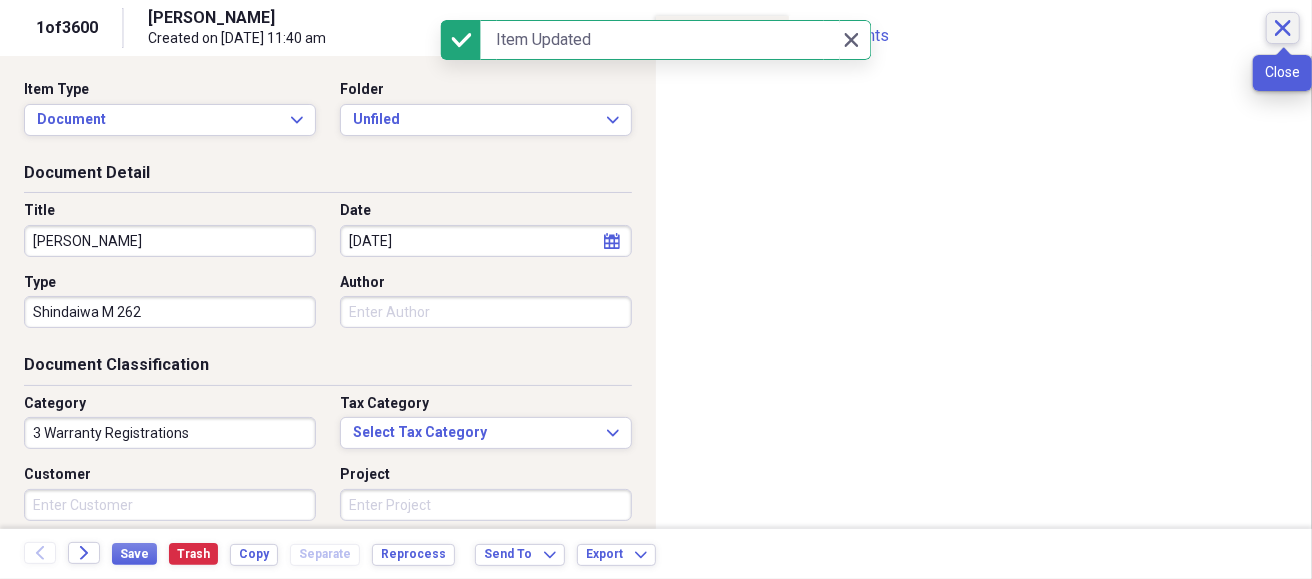 click on "Close" at bounding box center (1283, 28) 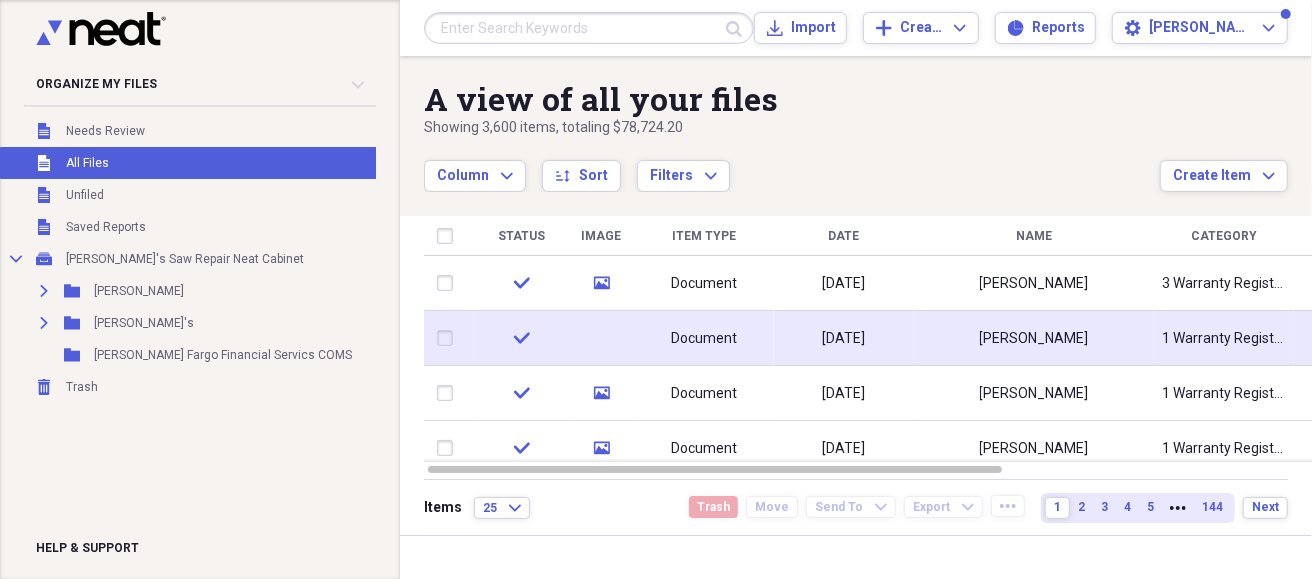 click on "Document" at bounding box center [704, 338] 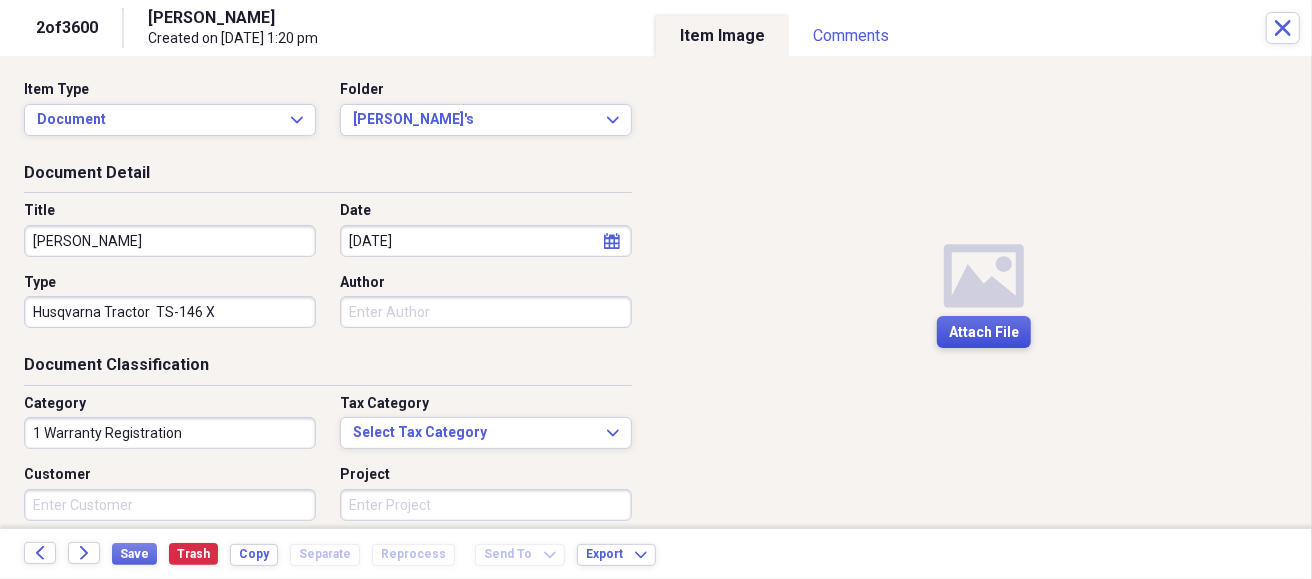 click on "Attach File" at bounding box center [984, 333] 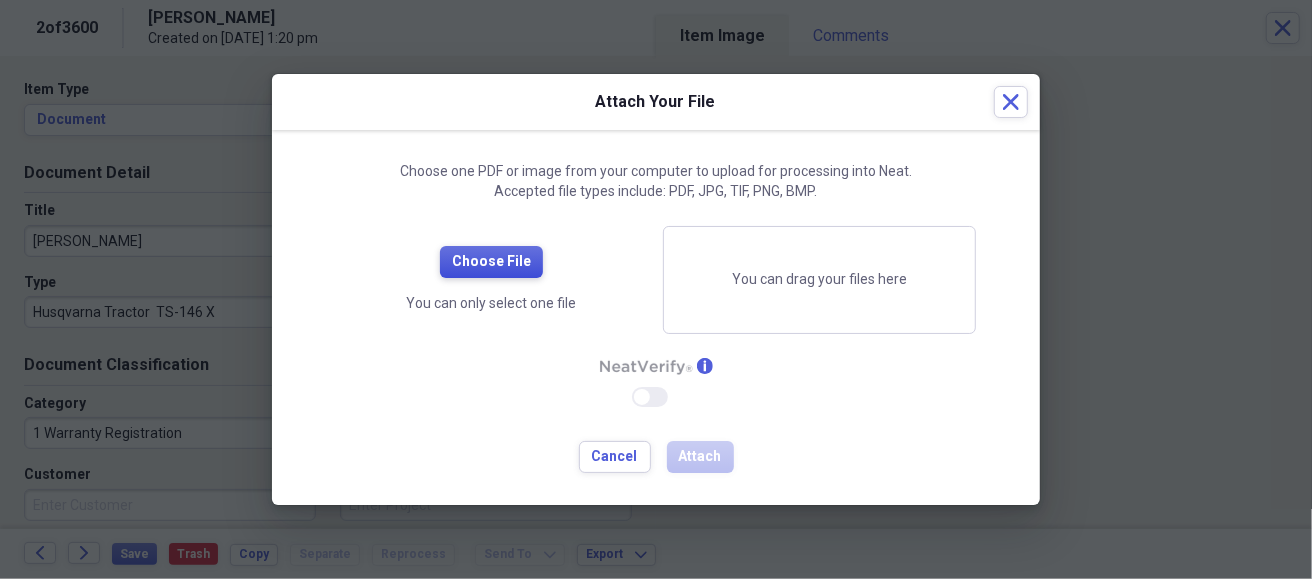 click on "Choose File" at bounding box center (491, 262) 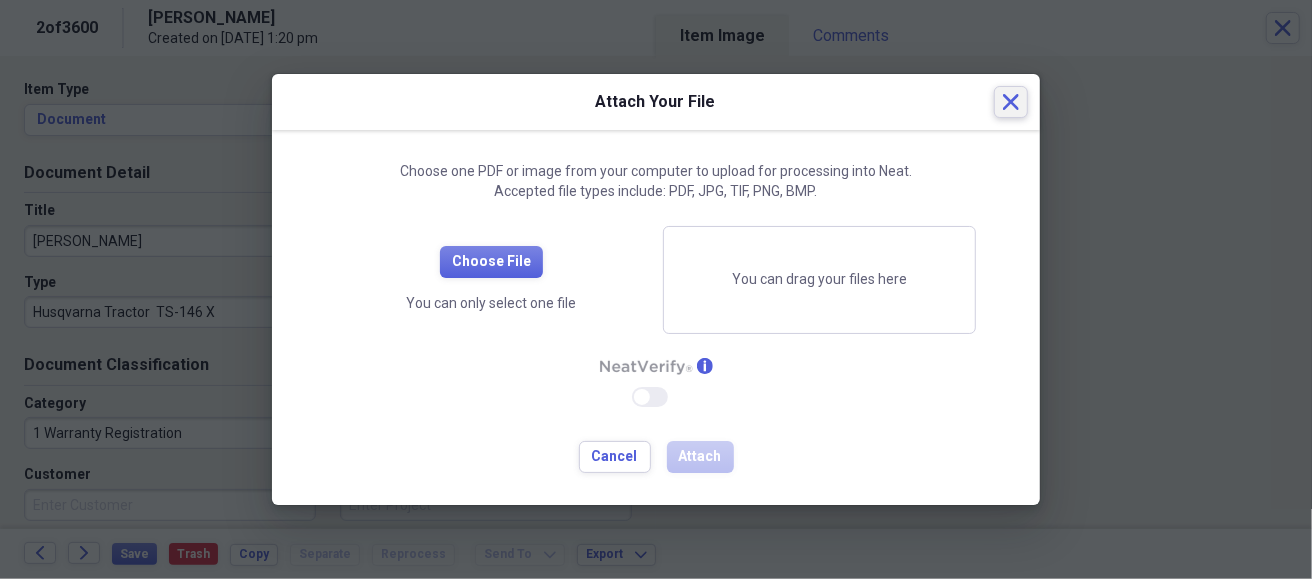 click 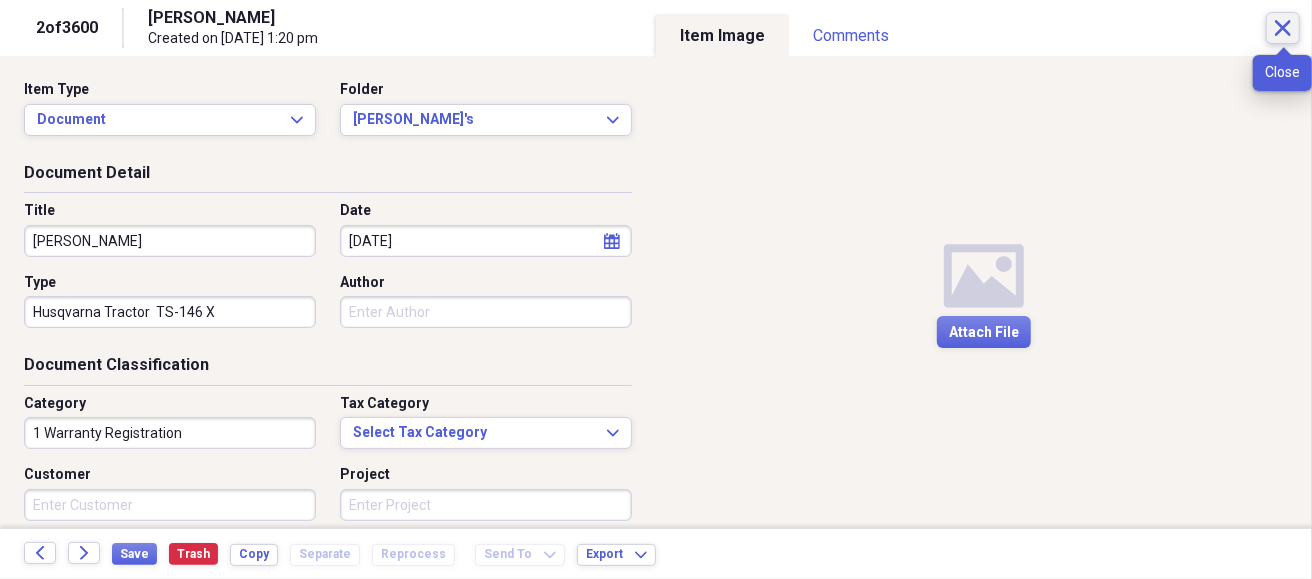 click on "Close" 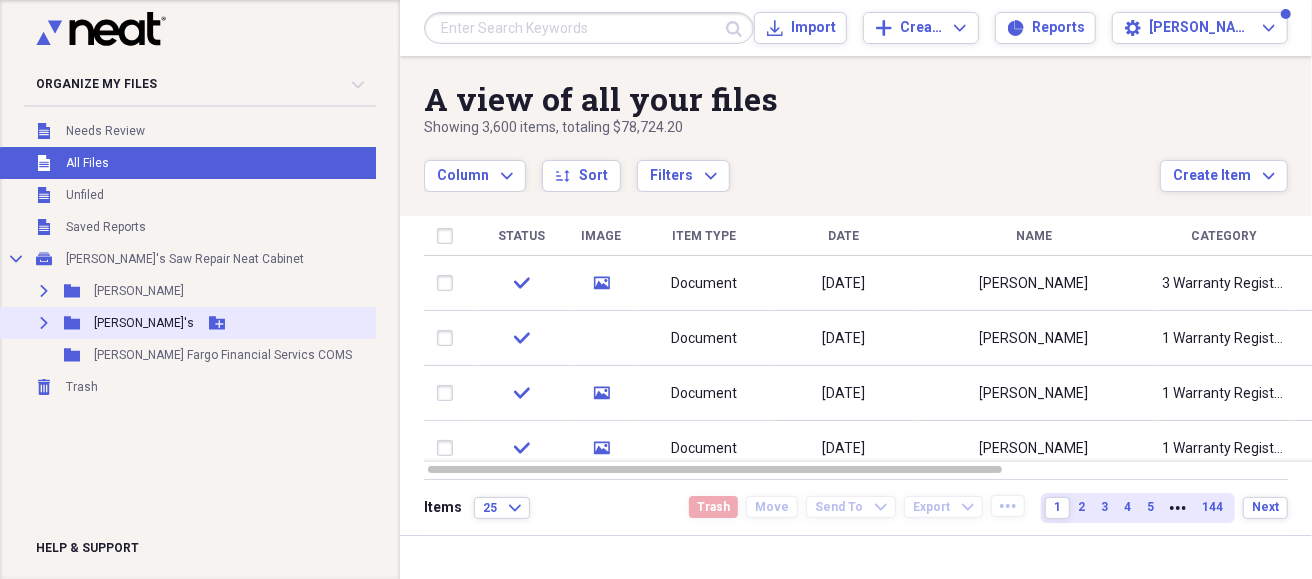 click on "[PERSON_NAME]'s" at bounding box center [144, 323] 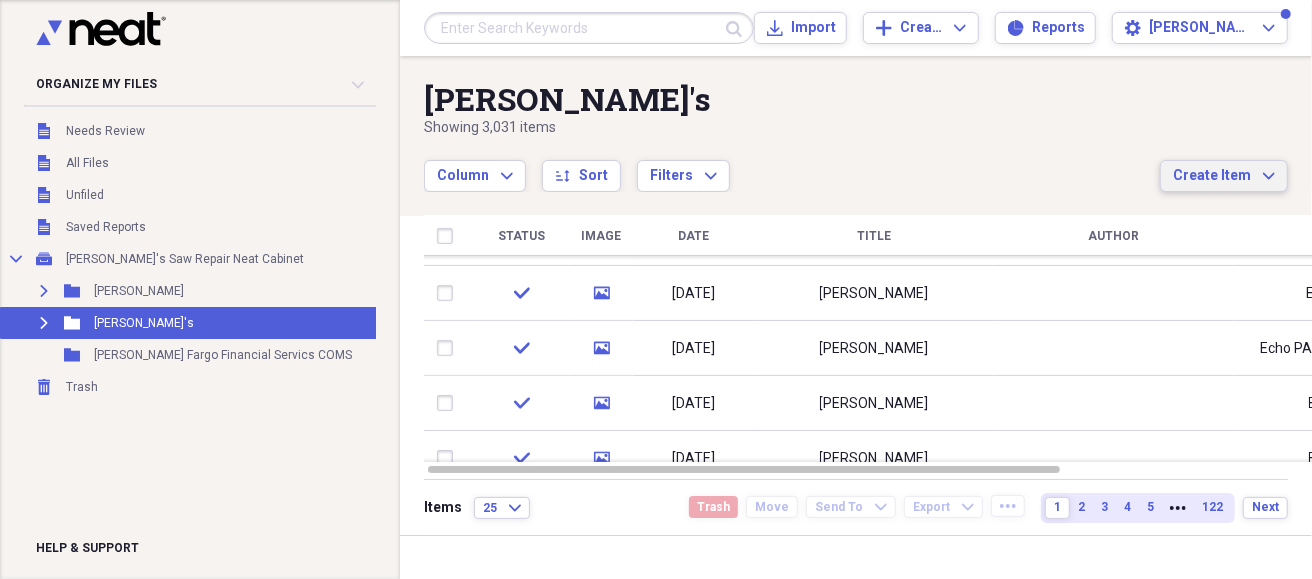 click on "Create Item" at bounding box center (1212, 176) 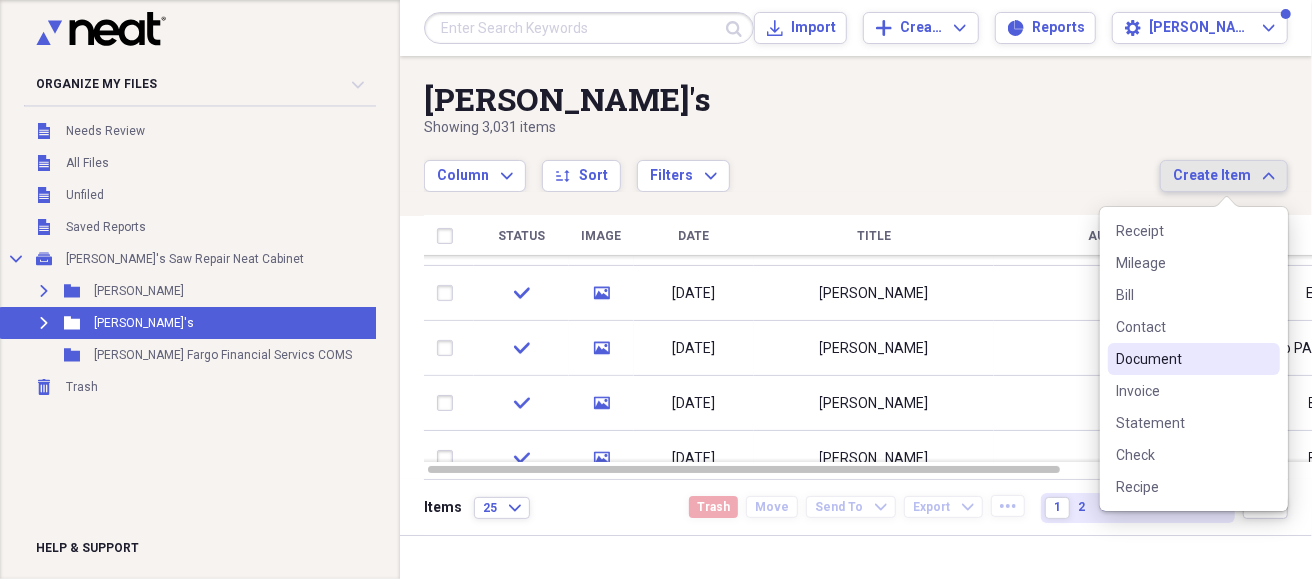 click on "Document" at bounding box center [1182, 359] 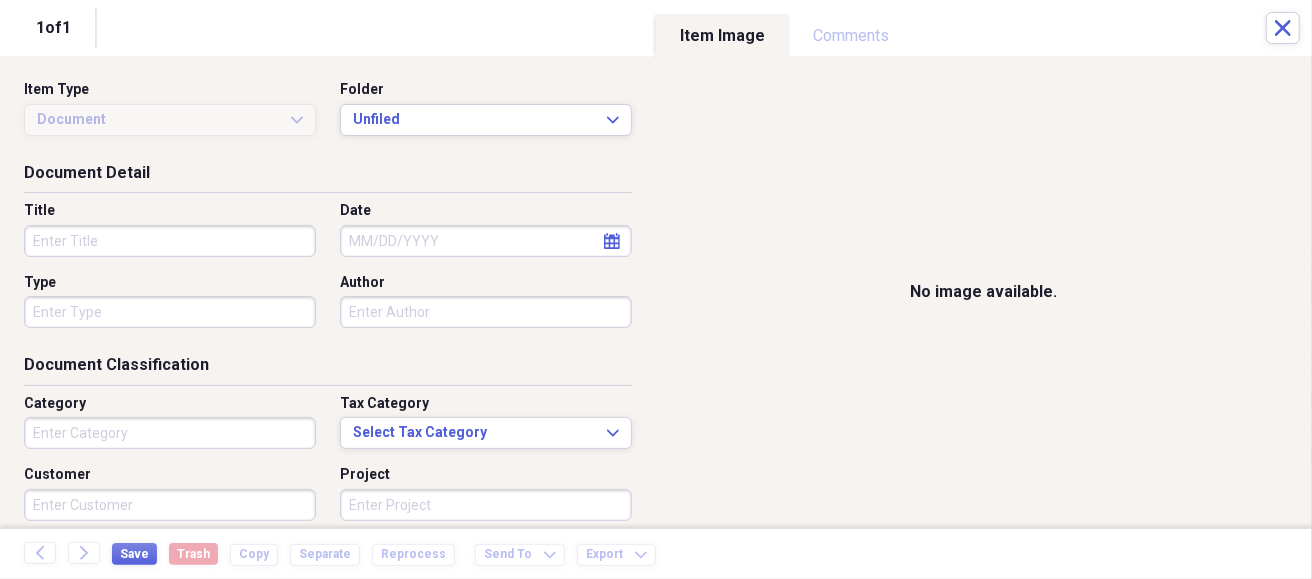 click on "Title" at bounding box center (170, 241) 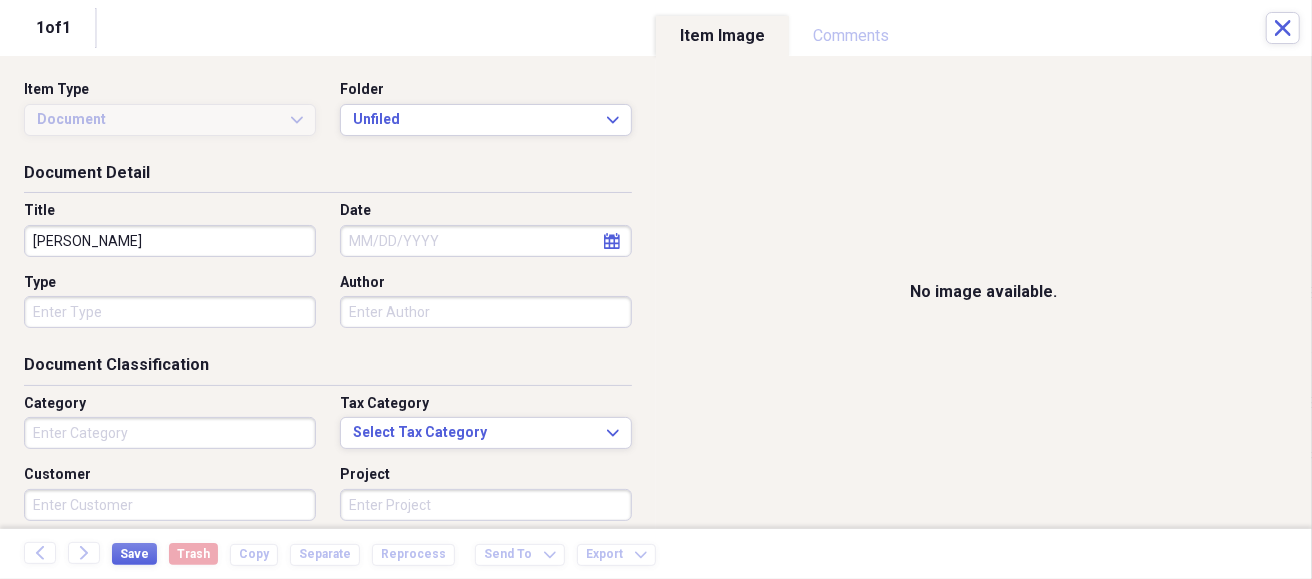type on "[PERSON_NAME]" 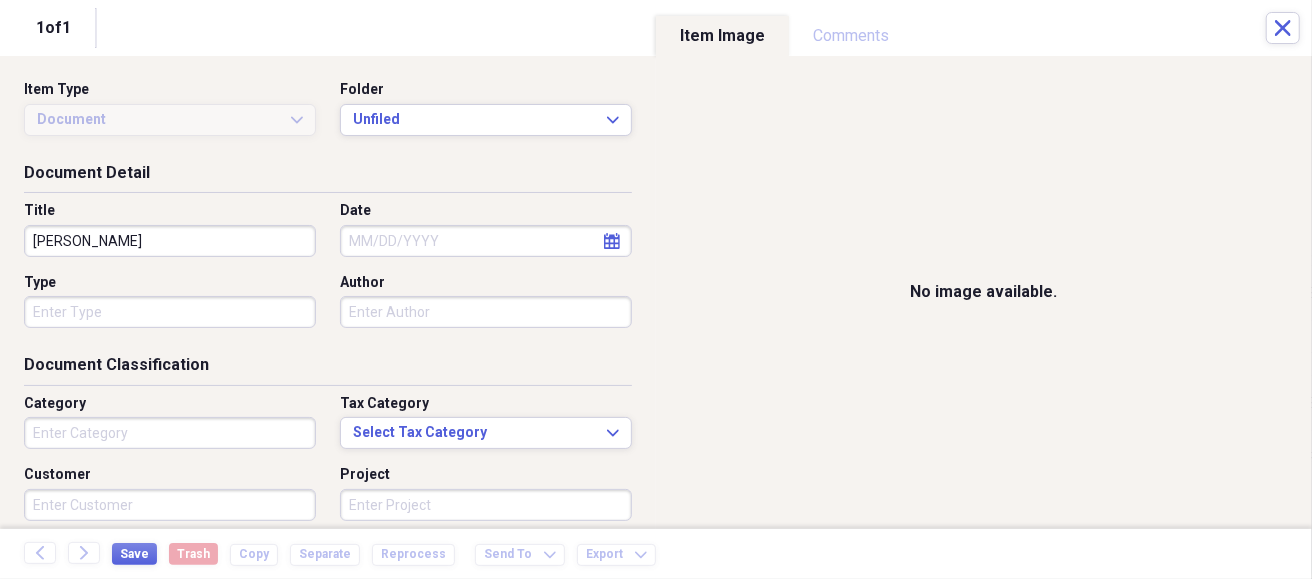 select on "6" 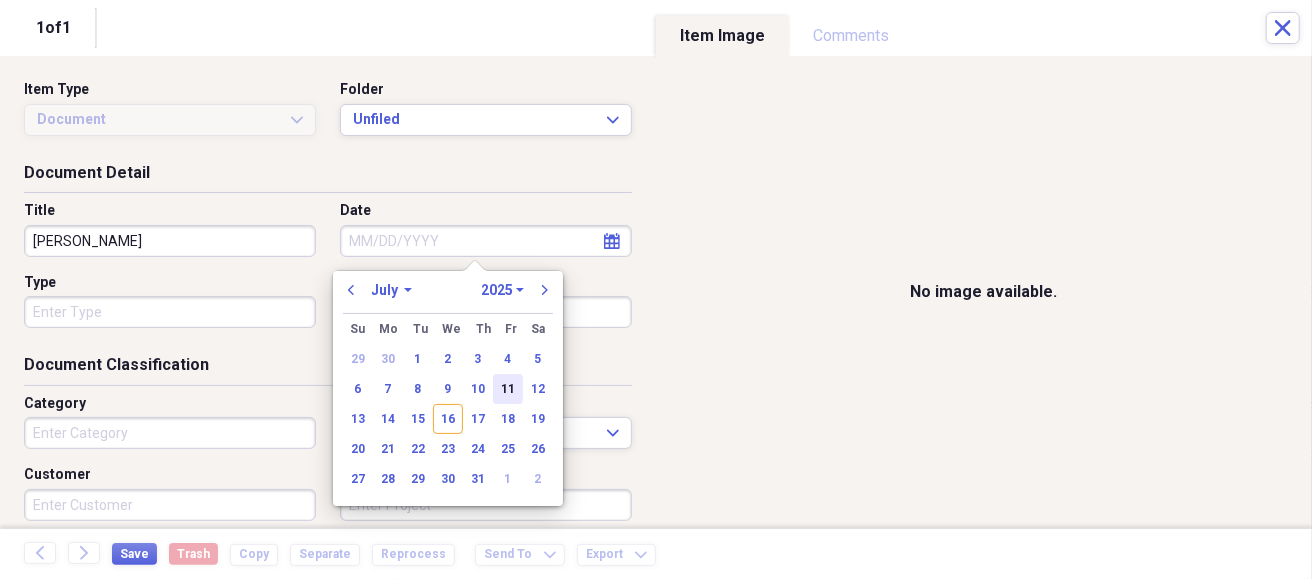 click on "11" at bounding box center (508, 389) 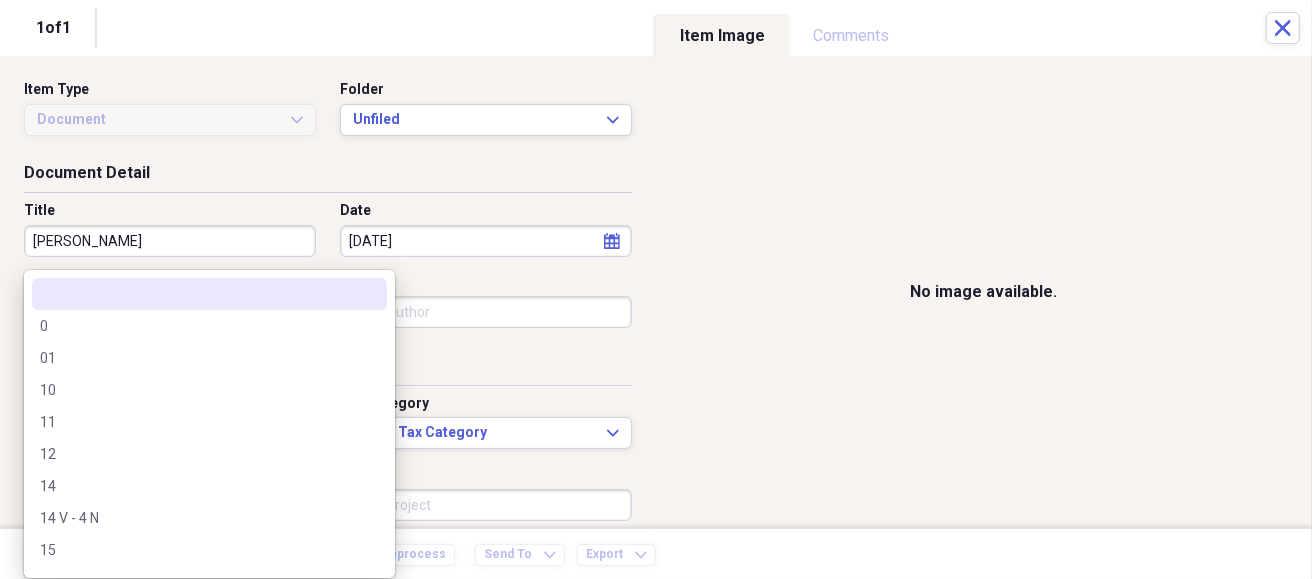 click on "Organize My Files Collapse Unfiled Needs Review Unfiled All Files Unfiled Unfiled Unfiled Saved Reports Collapse My Cabinet [PERSON_NAME]'s Saw Repair Neat Cabinet Add Folder Expand Folder [PERSON_NAME] Add Folder Expand Folder Waranty's Add Folder Folder [PERSON_NAME] Fargo Financial Servics COMS Add Folder Trash Trash Help & Support Submit Import Import Add Create Expand Reports Reports Settings [PERSON_NAME] Expand Waranty's Showing 3,031 items Column Expand sort Sort Filters  Expand Create Item Expand Status Image Date Title Author Type Category Source check [DATE] [PERSON_NAME] Tractor  TS-146 X 1 Warranty Registration check media [DATE] [PERSON_NAME] Country Clipper XLT 1 Warranty Registration Import check media [DATE] [PERSON_NAME] CS7310 P 1 Warranty Registration Import check media [DATE] [PERSON_NAME] Echo PAS Unit & Attachments 2 Waranty Registration Import check media [DATE] [PERSON_NAME] SRM 225 1 Warranty Registration Import check media [DATE] [PERSON_NAME] SRM 225 25" at bounding box center [656, 289] 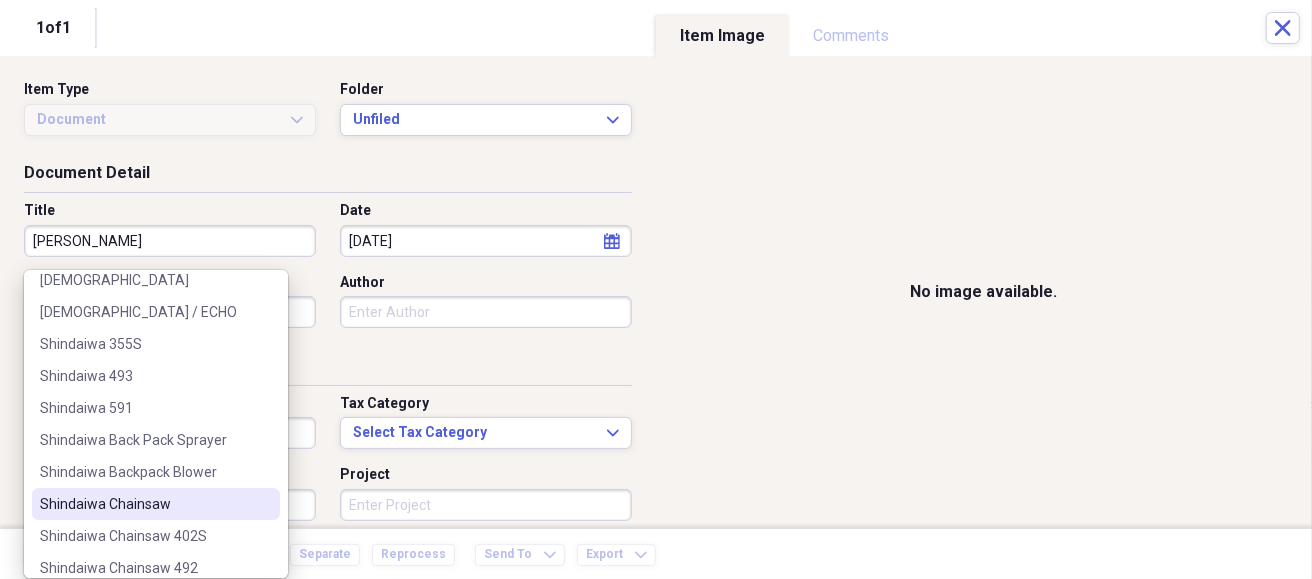 scroll, scrollTop: 100, scrollLeft: 0, axis: vertical 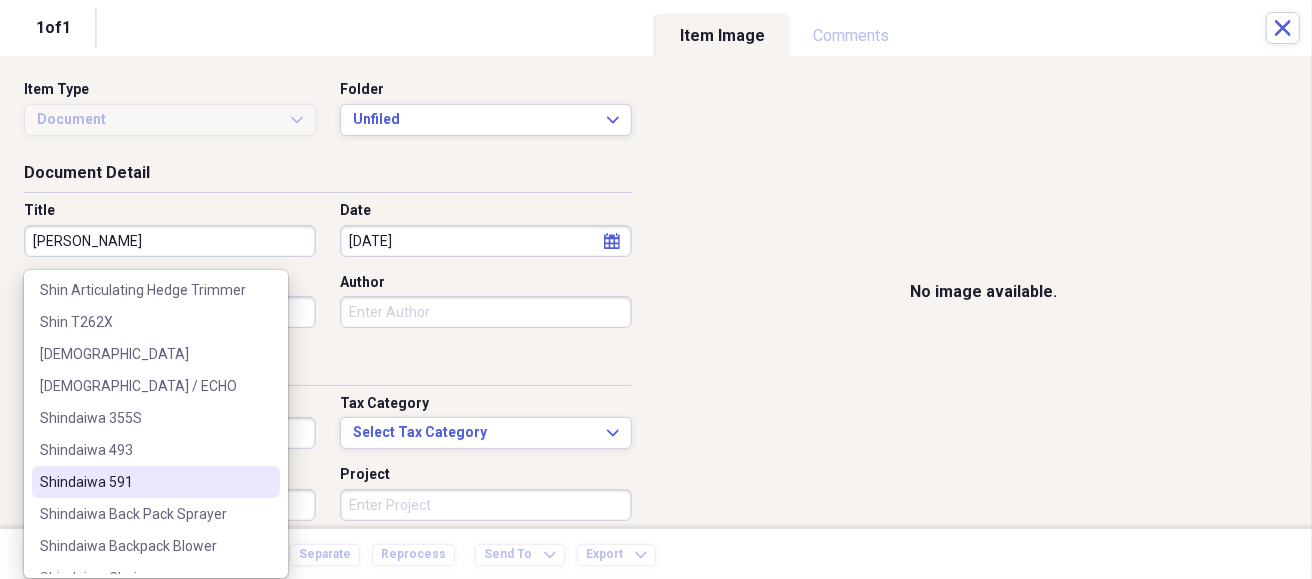 click on "Shindaiwa 591" at bounding box center (144, 482) 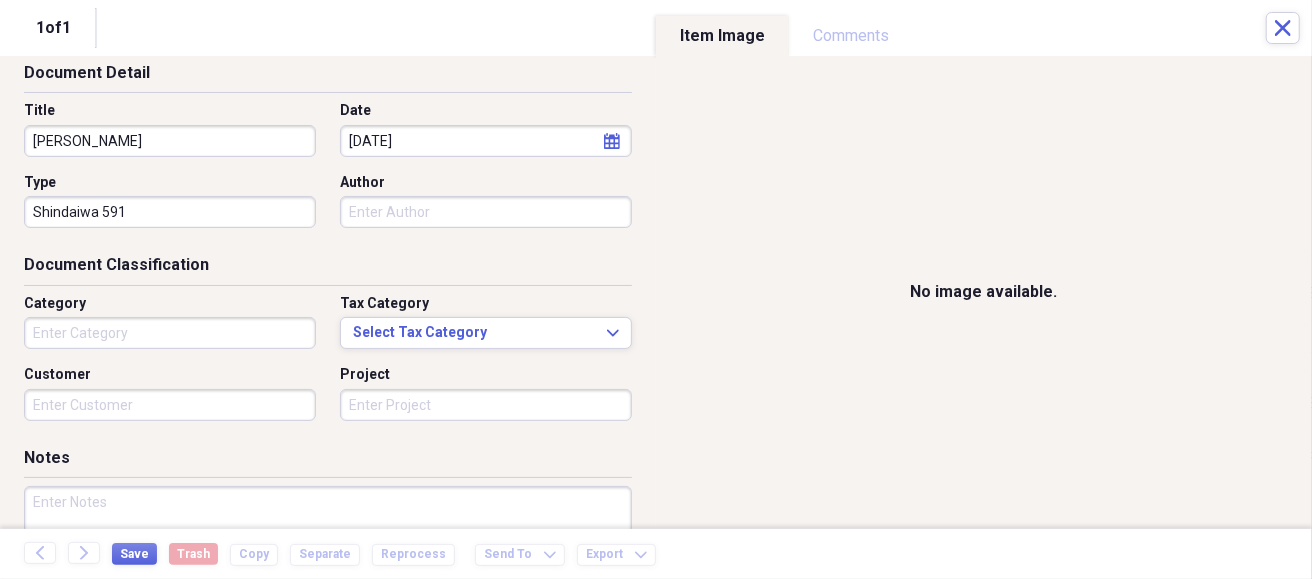 scroll, scrollTop: 200, scrollLeft: 0, axis: vertical 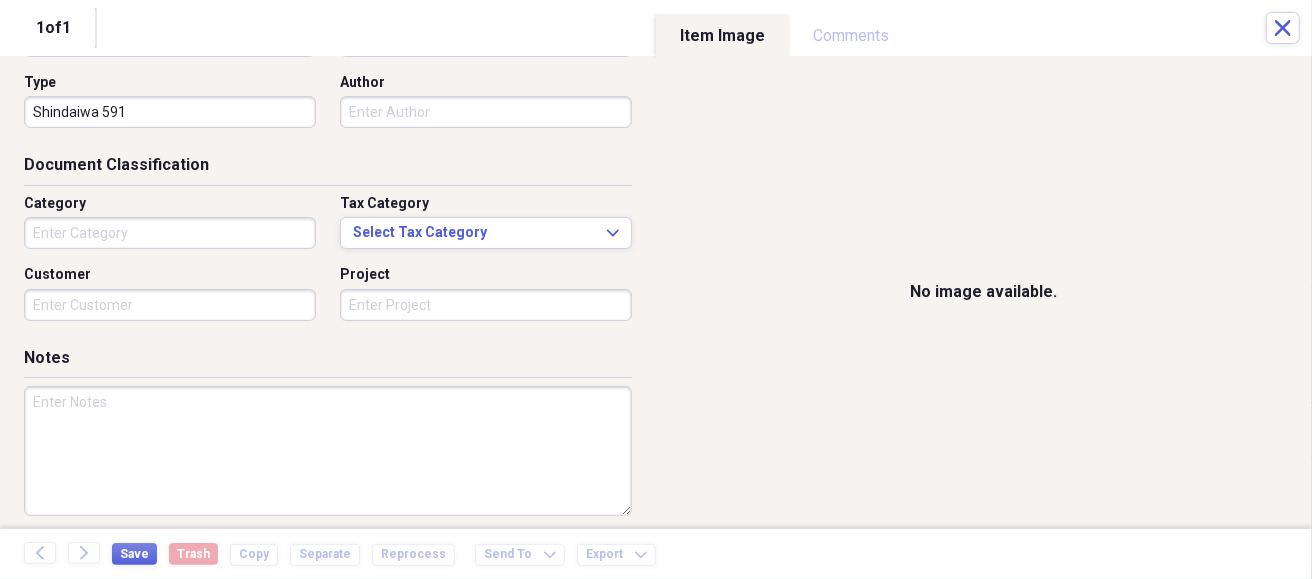 click on "Category" at bounding box center [170, 233] 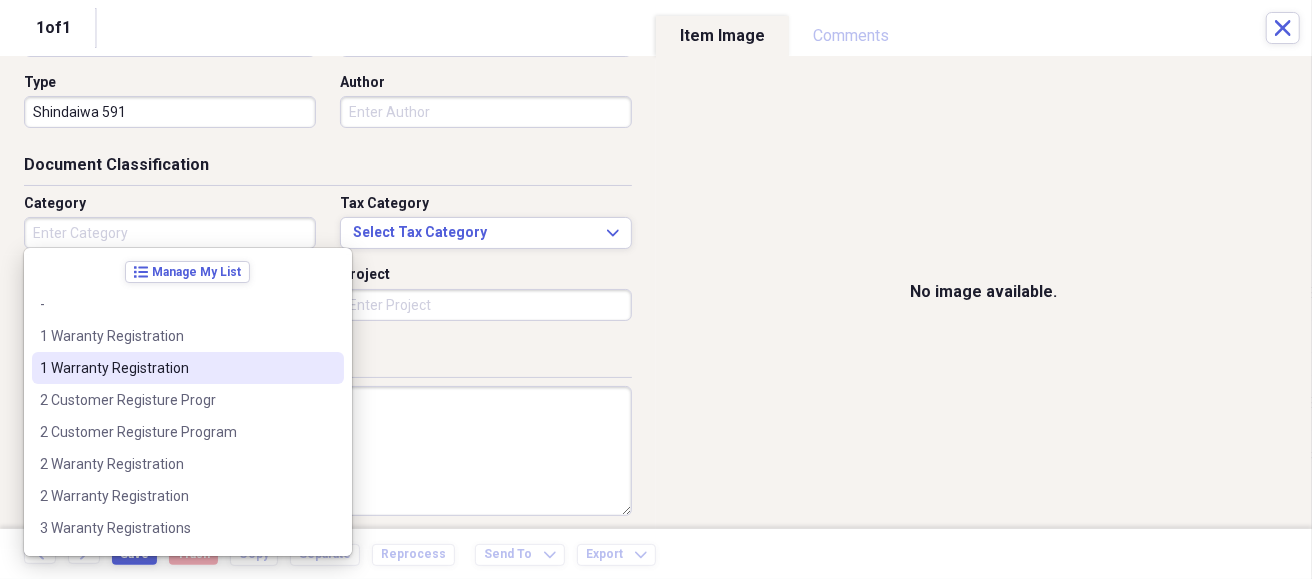 click on "1 Warranty Registration" at bounding box center (176, 368) 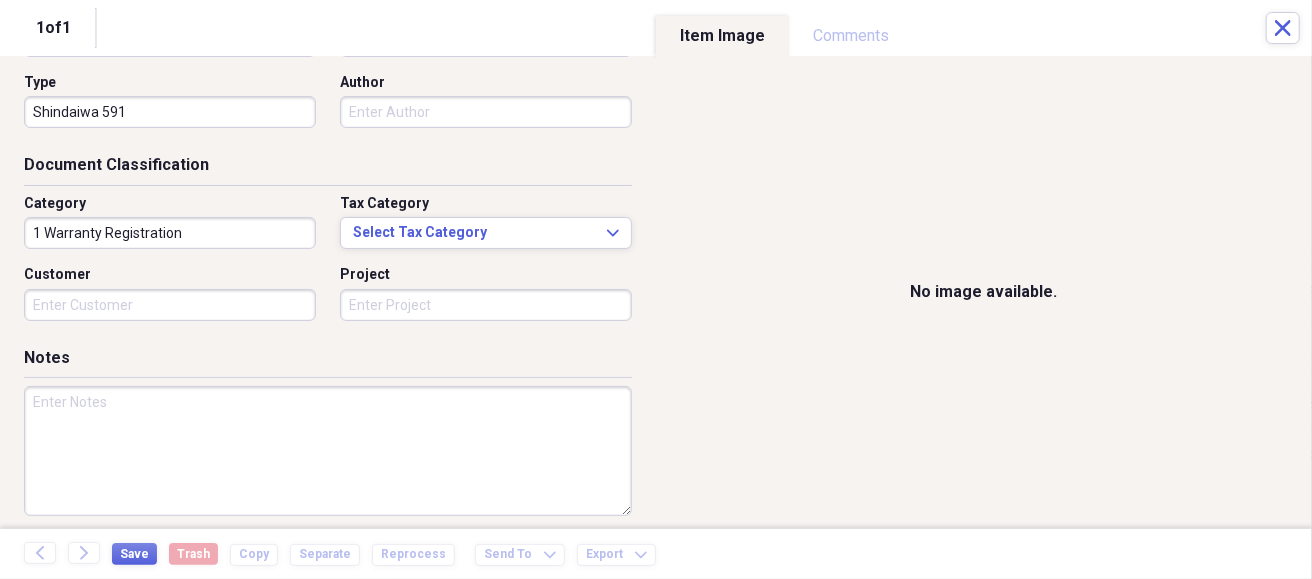 click at bounding box center (328, 451) 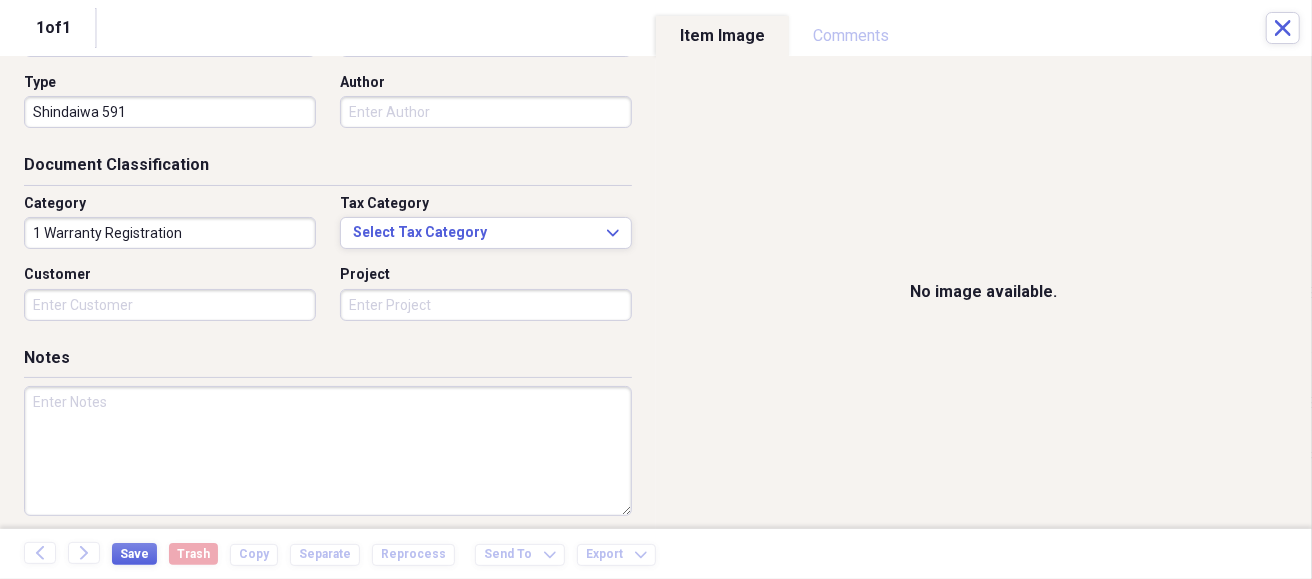 paste on "M262	U89312001841
66002	U02900007094
66002	U02900001110" 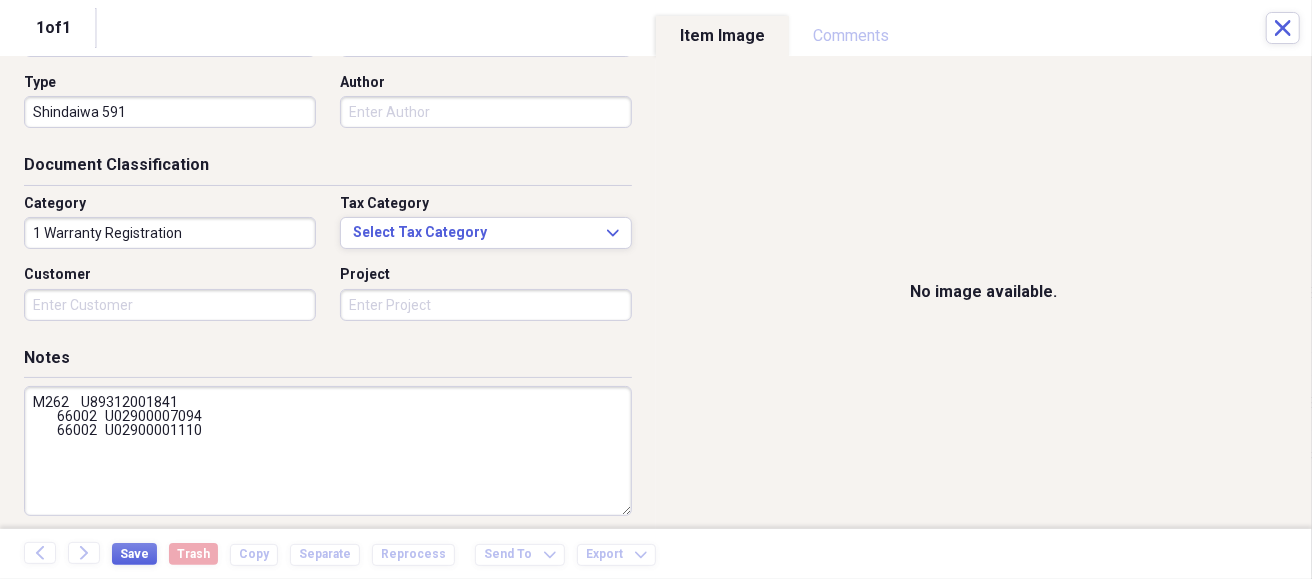 drag, startPoint x: 234, startPoint y: 460, endPoint x: 0, endPoint y: 397, distance: 242.33241 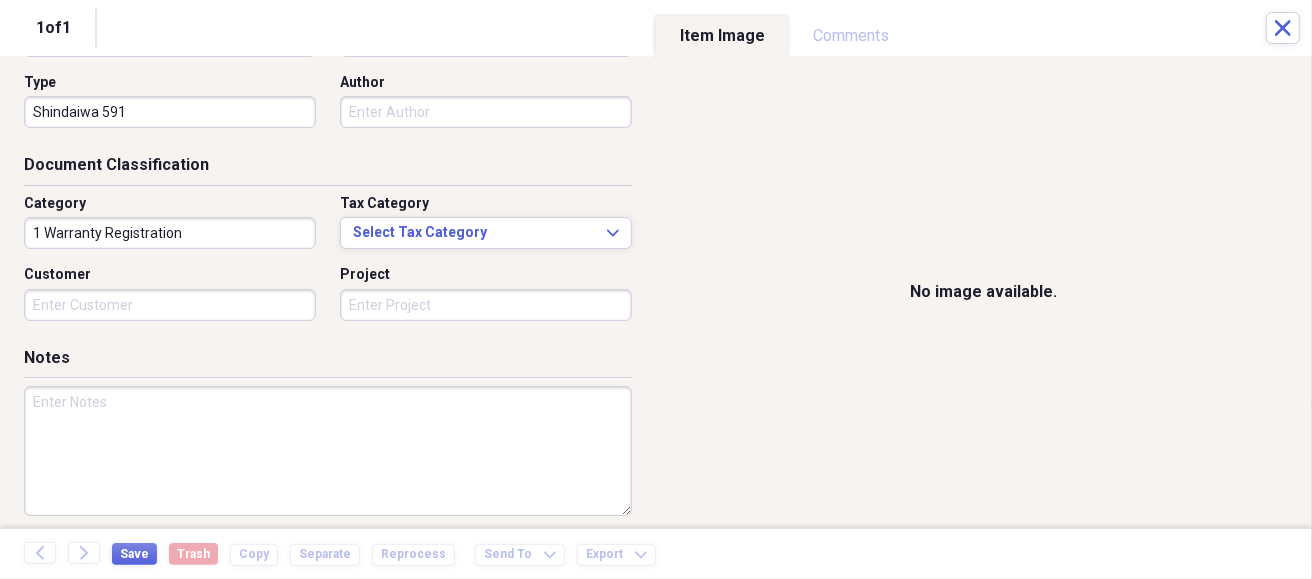 paste on "591	C98712001112" 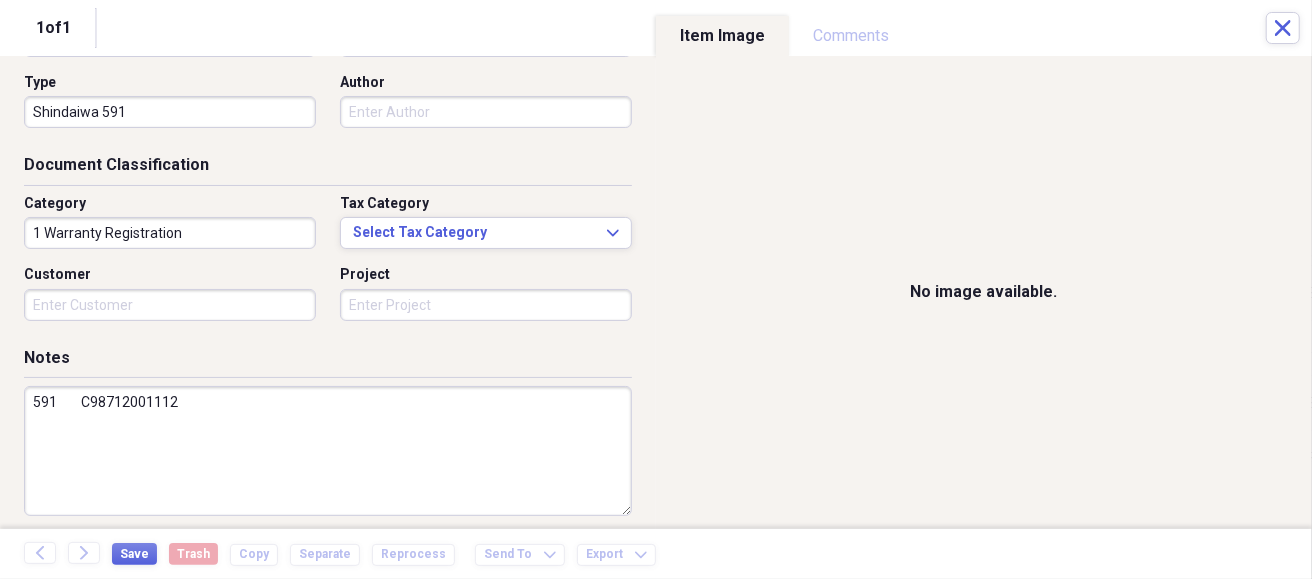 click on "591	C98712001112" at bounding box center (328, 451) 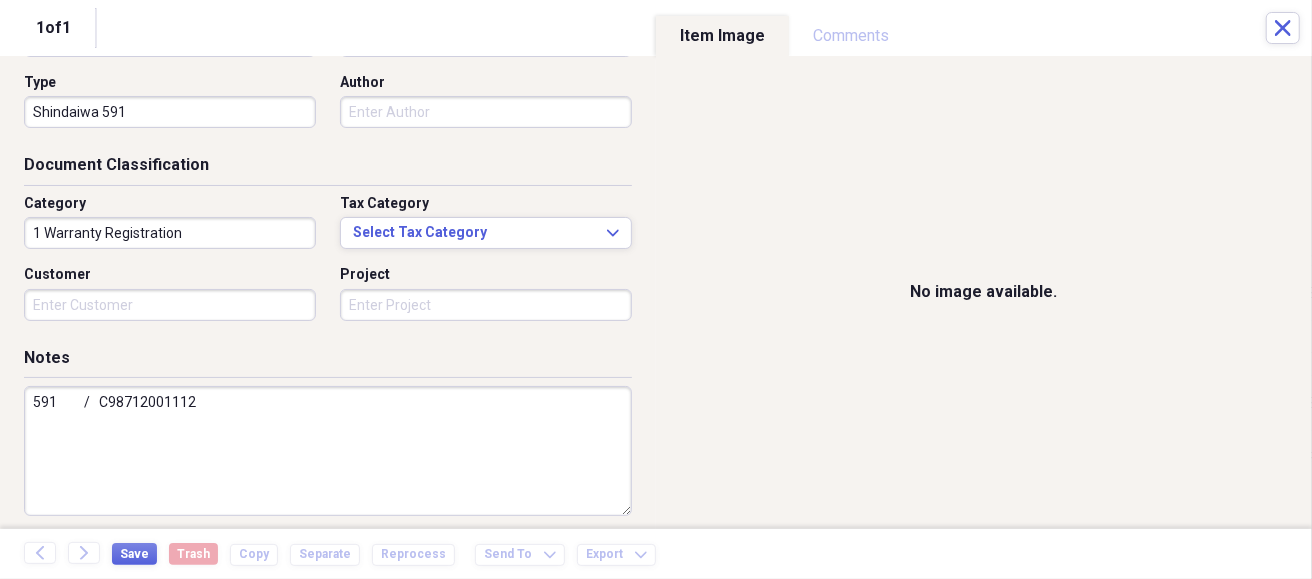 click on "591	 /   C98712001112" at bounding box center (328, 451) 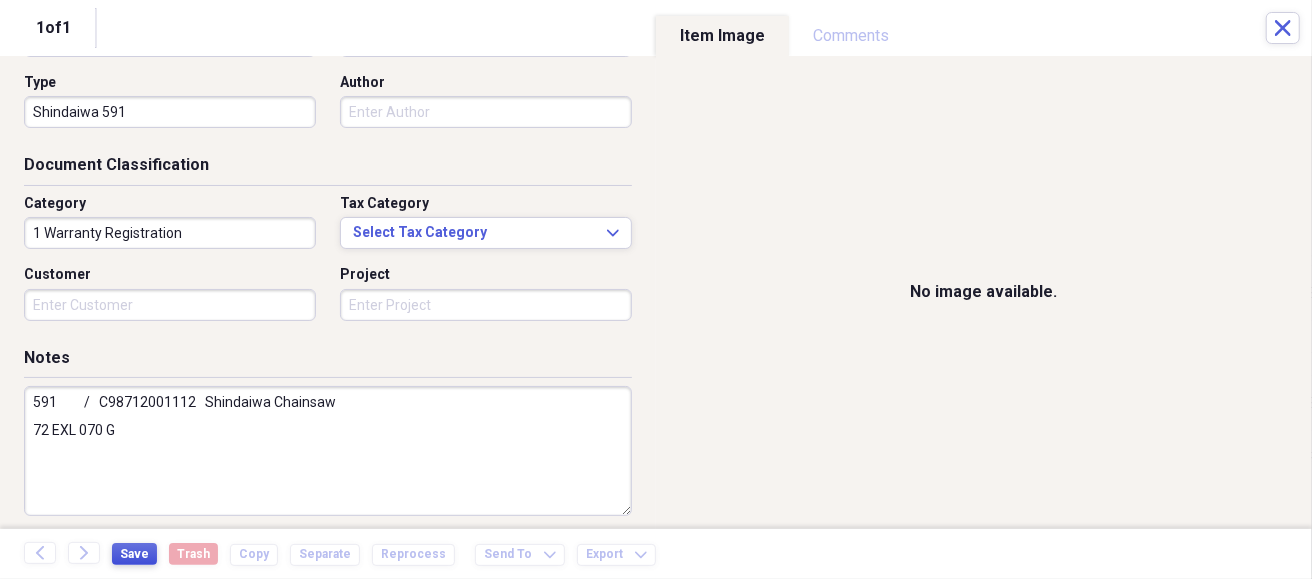 type on "591	 /   C98712001112   Shindaiwa Chainsaw
72 EXL 070 G" 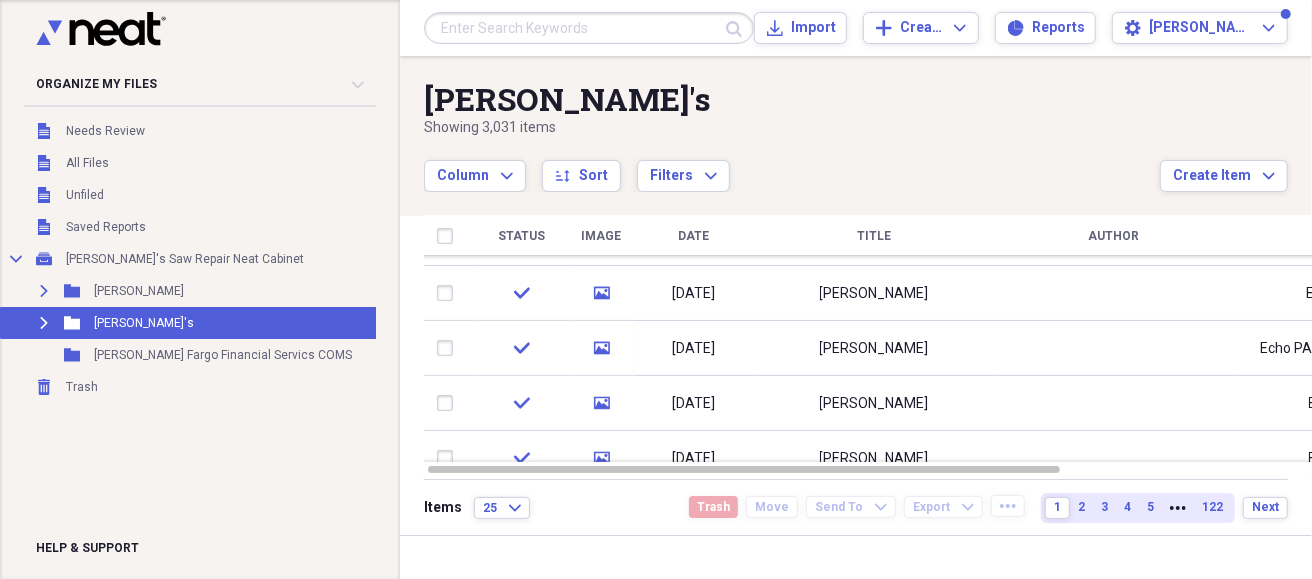 click on "Date" at bounding box center (694, 236) 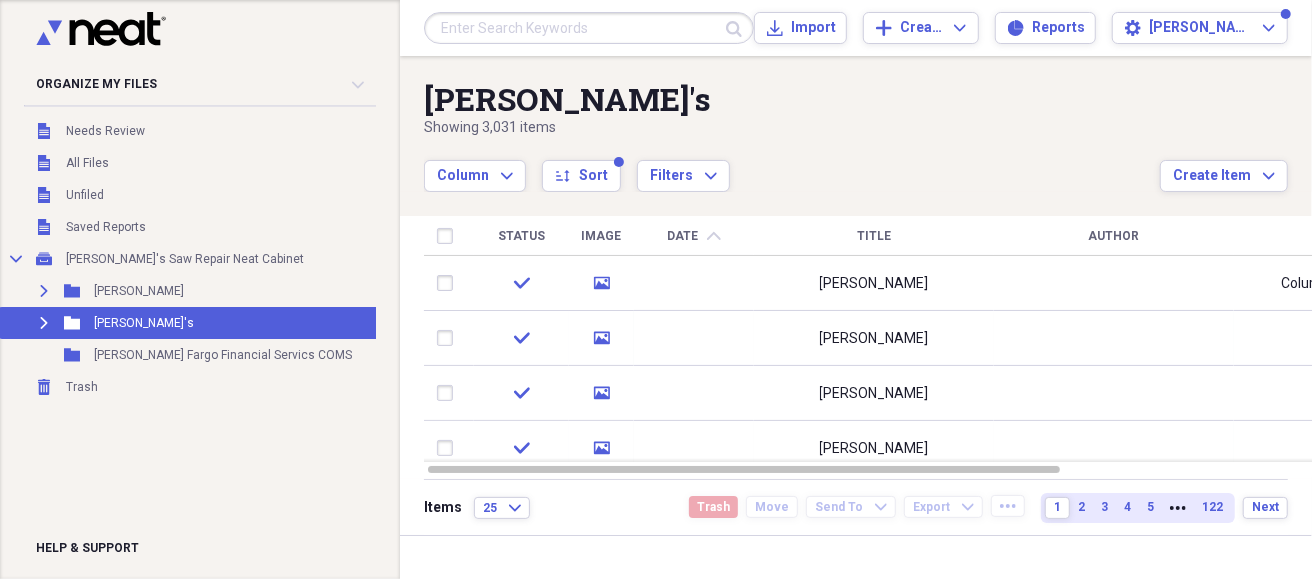 click on "Date chevron-up" at bounding box center (694, 236) 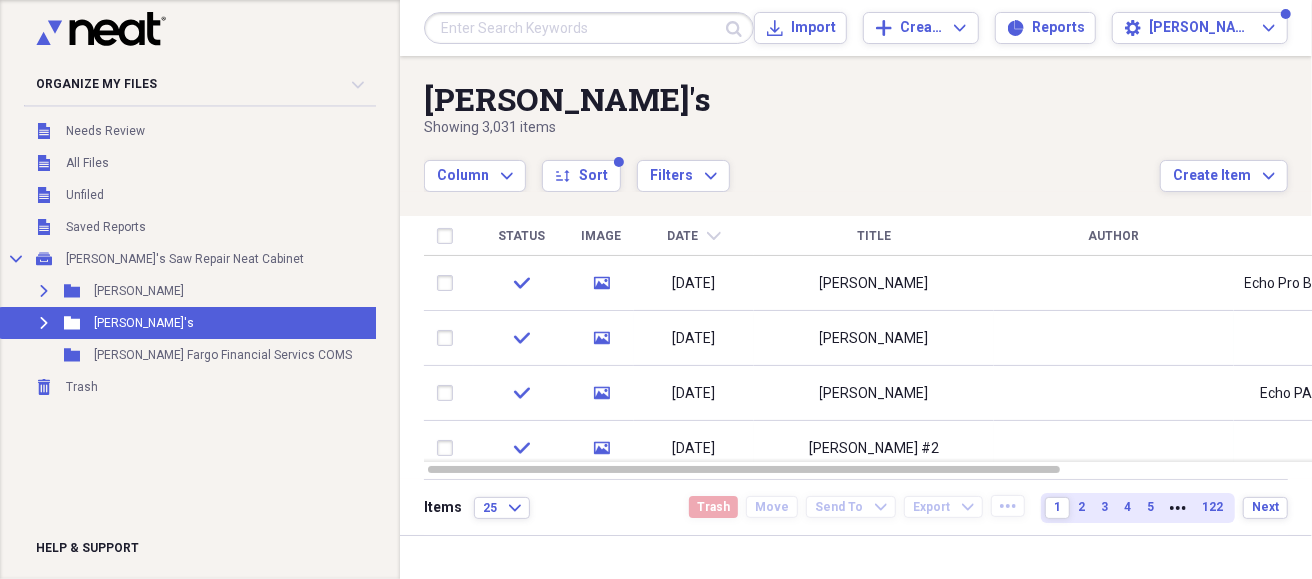 click at bounding box center [589, 28] 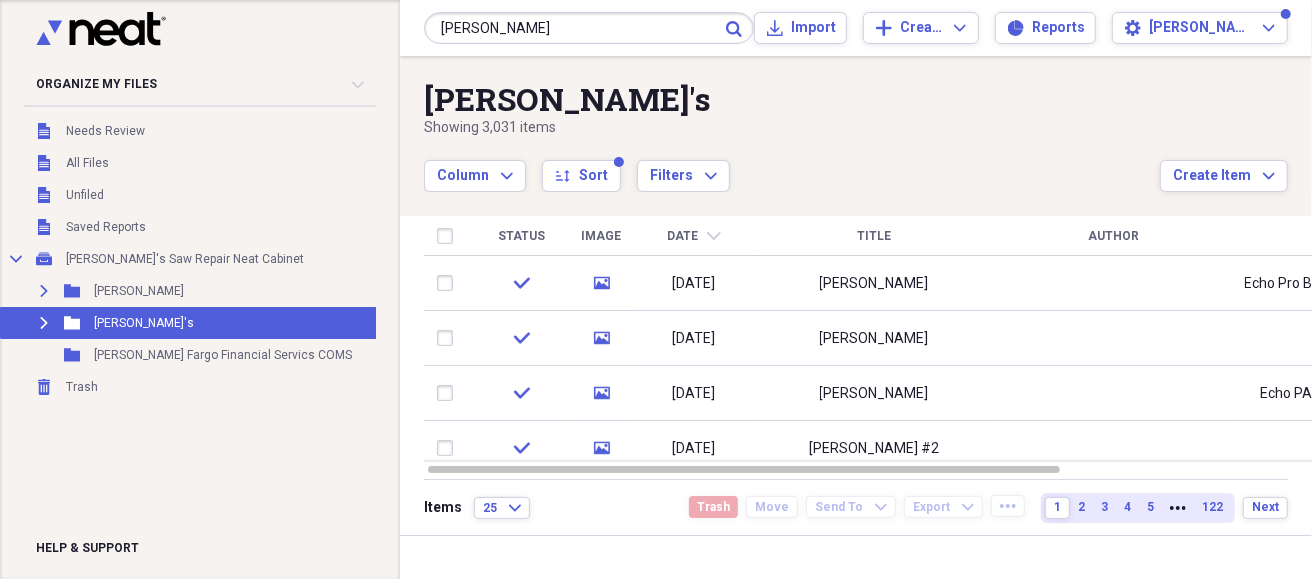 type on "[PERSON_NAME]" 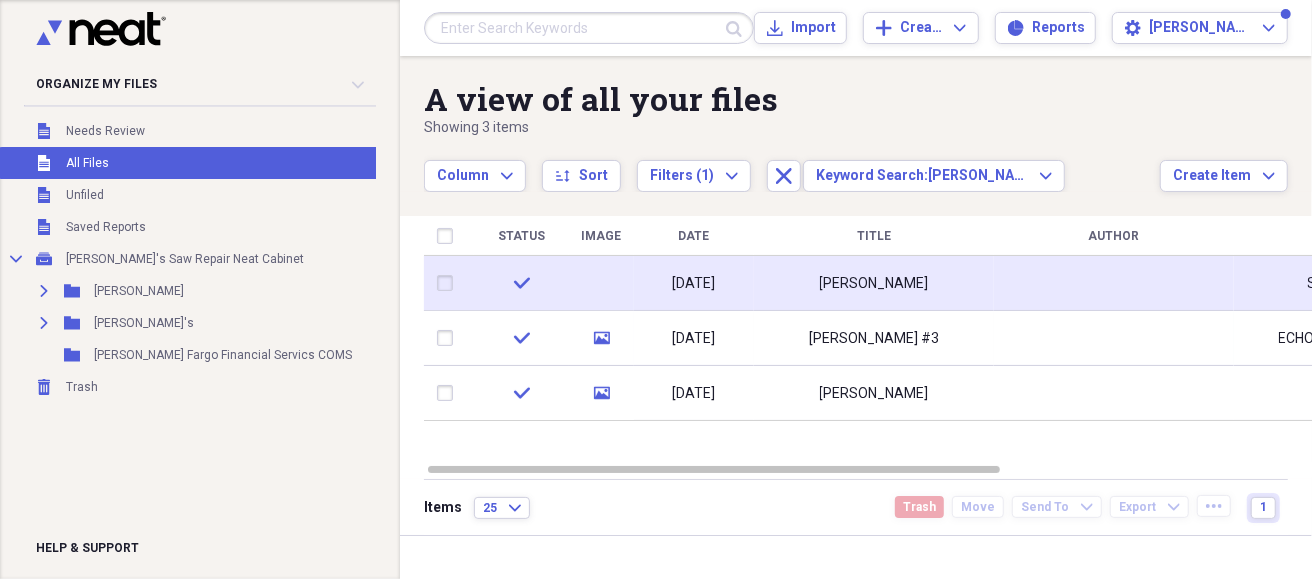 click on "[DATE]" at bounding box center (694, 283) 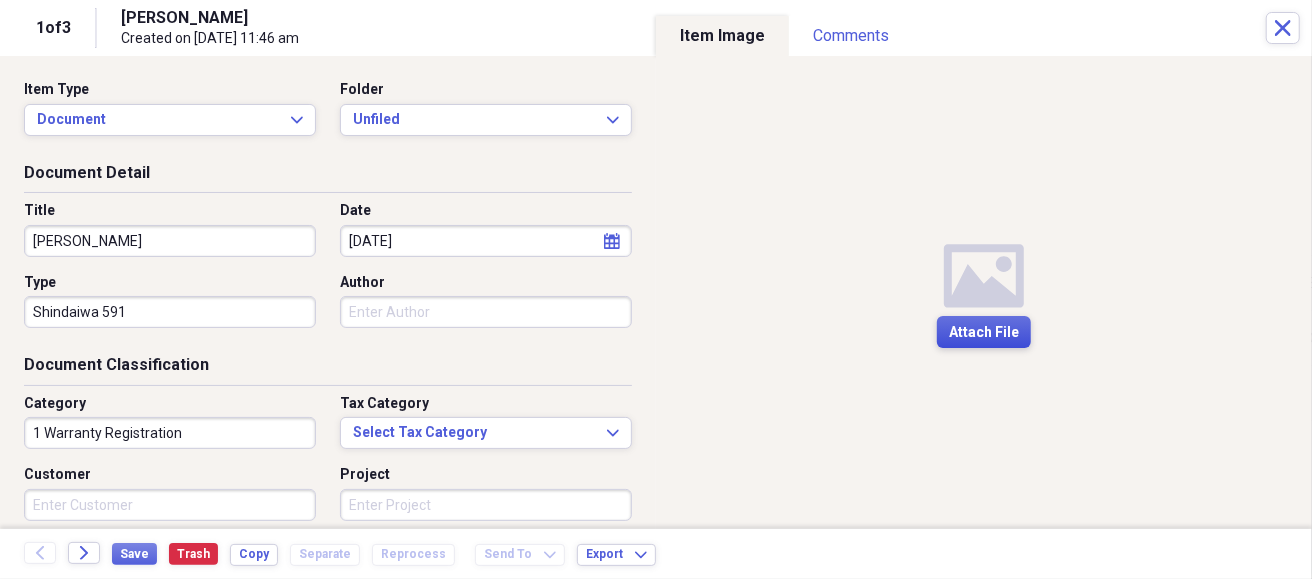click on "Attach File" at bounding box center [984, 332] 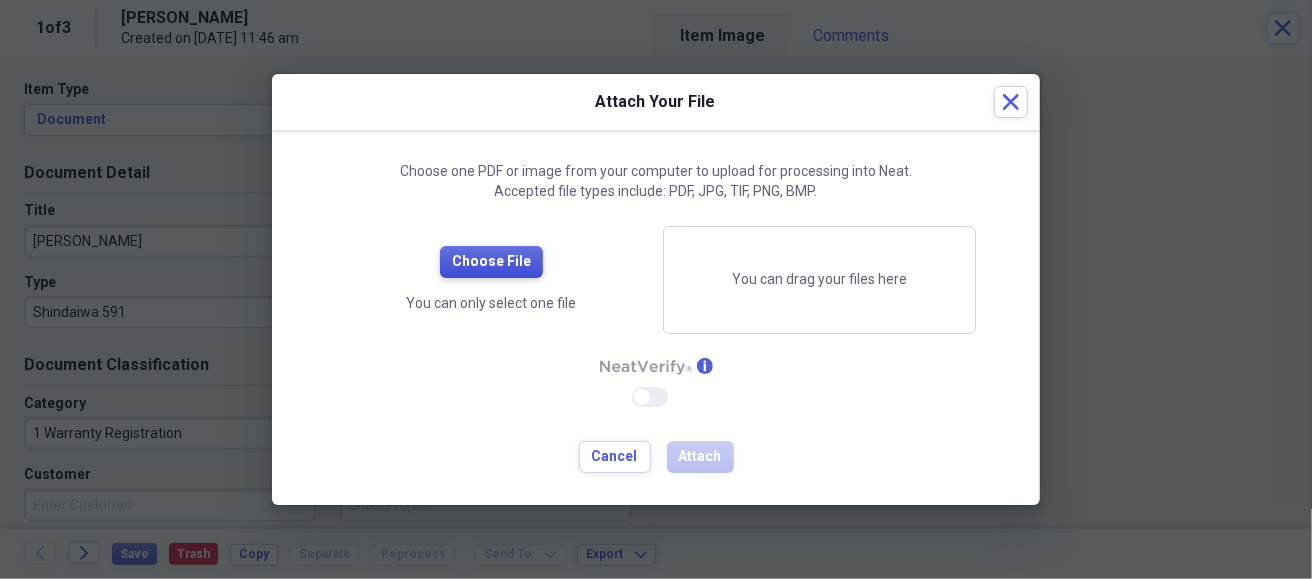 click on "Choose File" at bounding box center (491, 262) 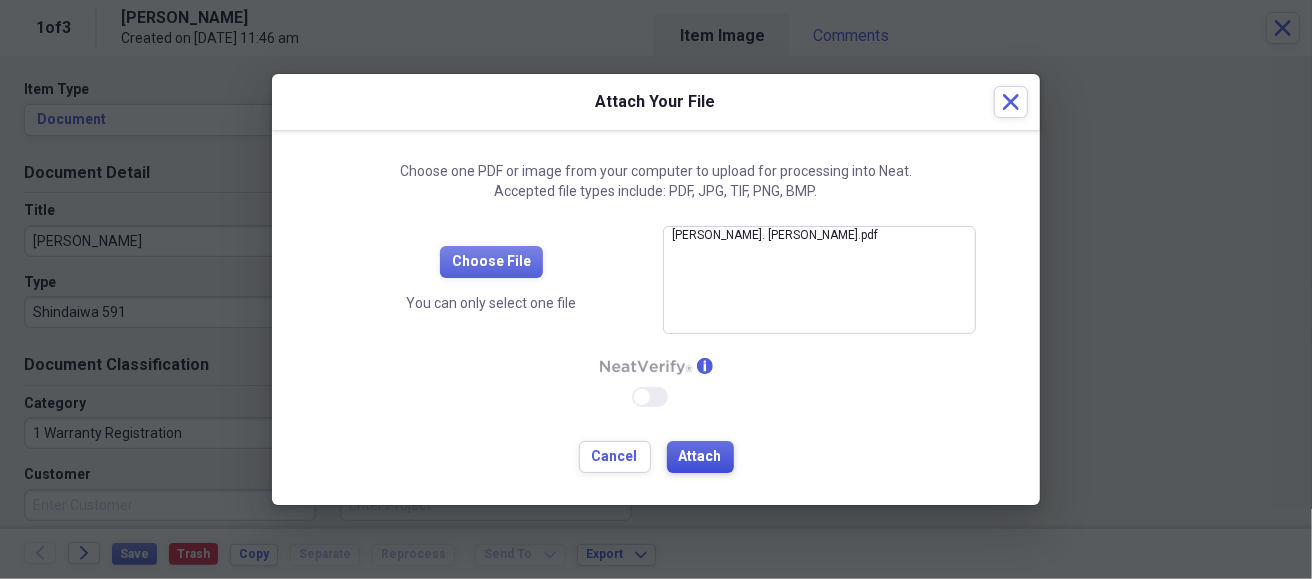 click on "Attach" at bounding box center [700, 457] 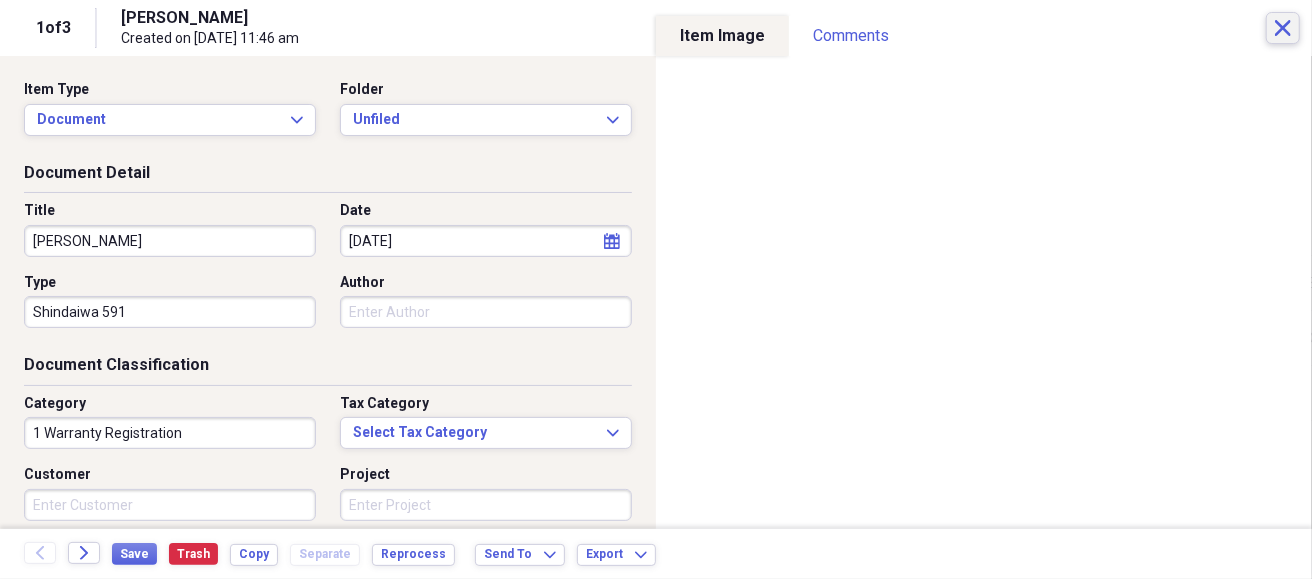 click on "Close" at bounding box center [1283, 28] 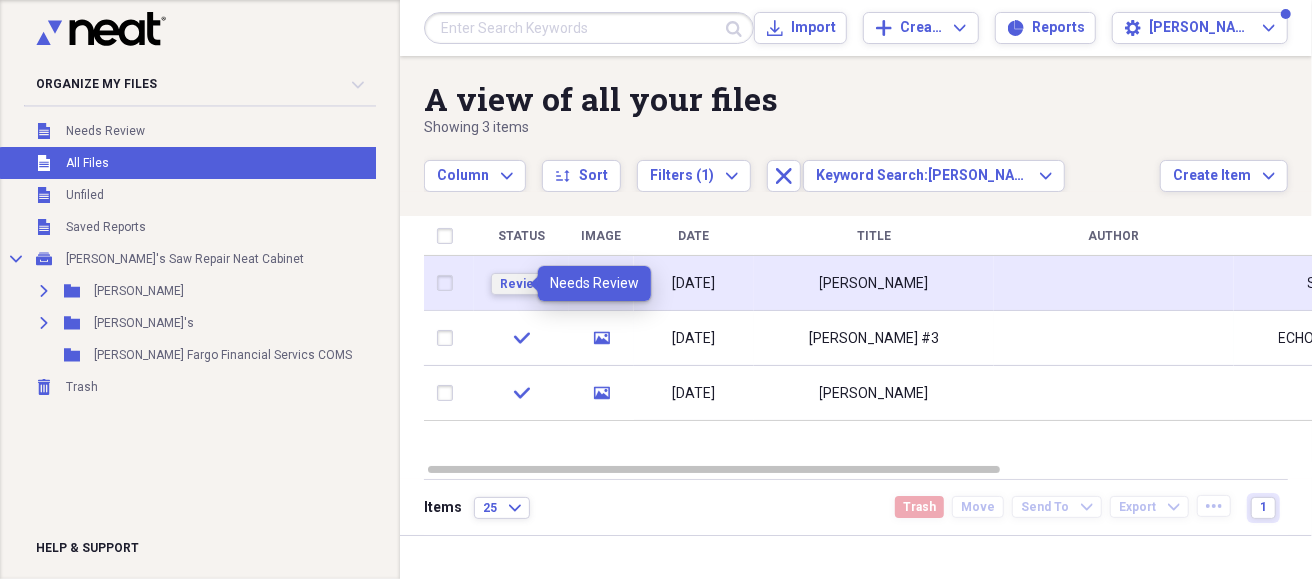 click on "Review" at bounding box center (521, 284) 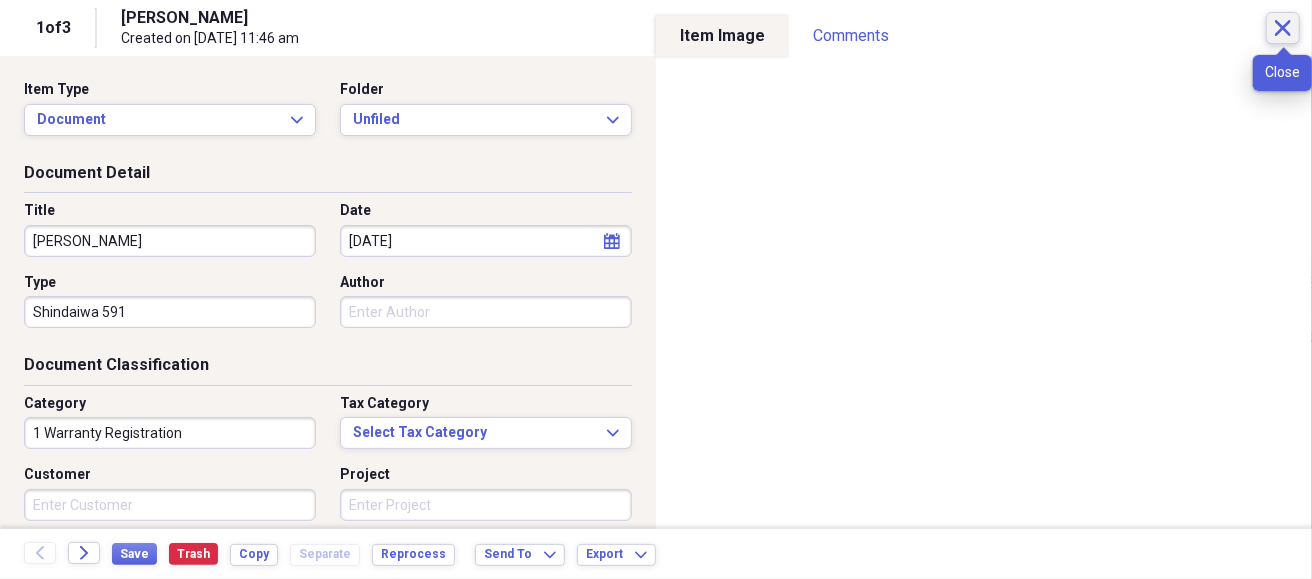 click on "Close" at bounding box center [1283, 28] 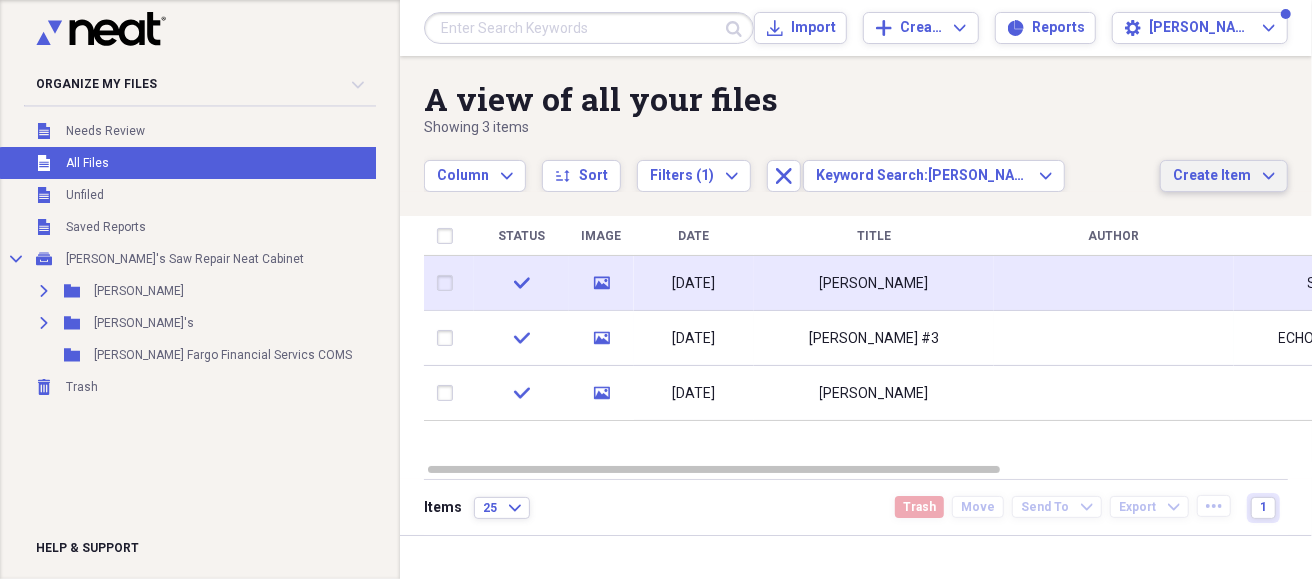 click on "Create Item" at bounding box center [1212, 176] 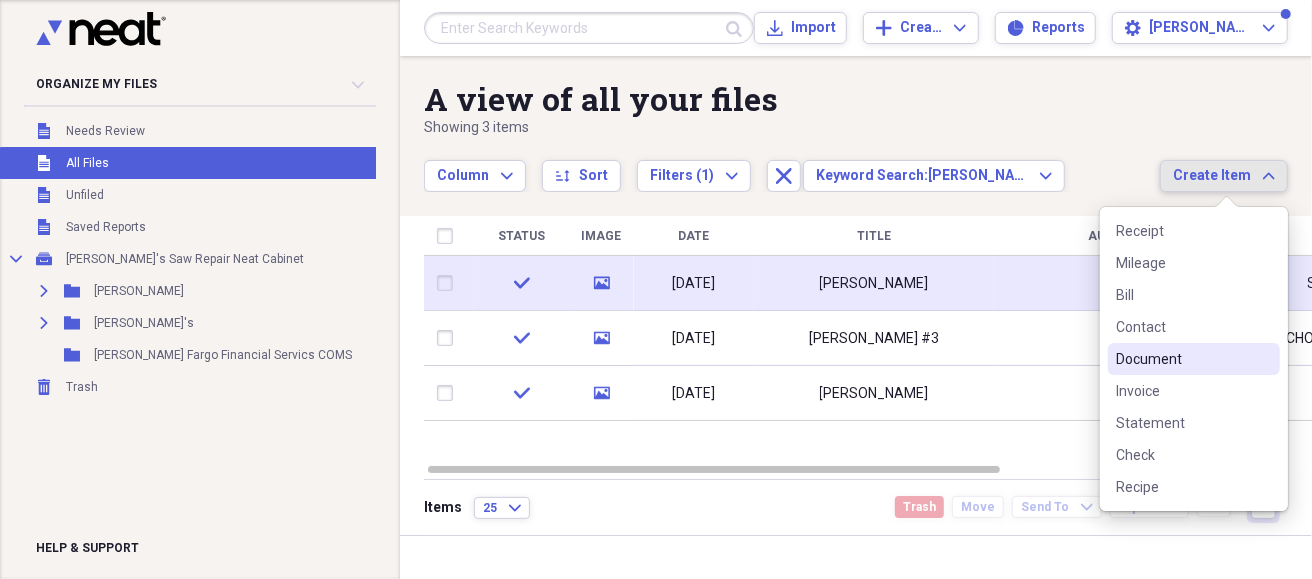 click on "Document" at bounding box center (1182, 359) 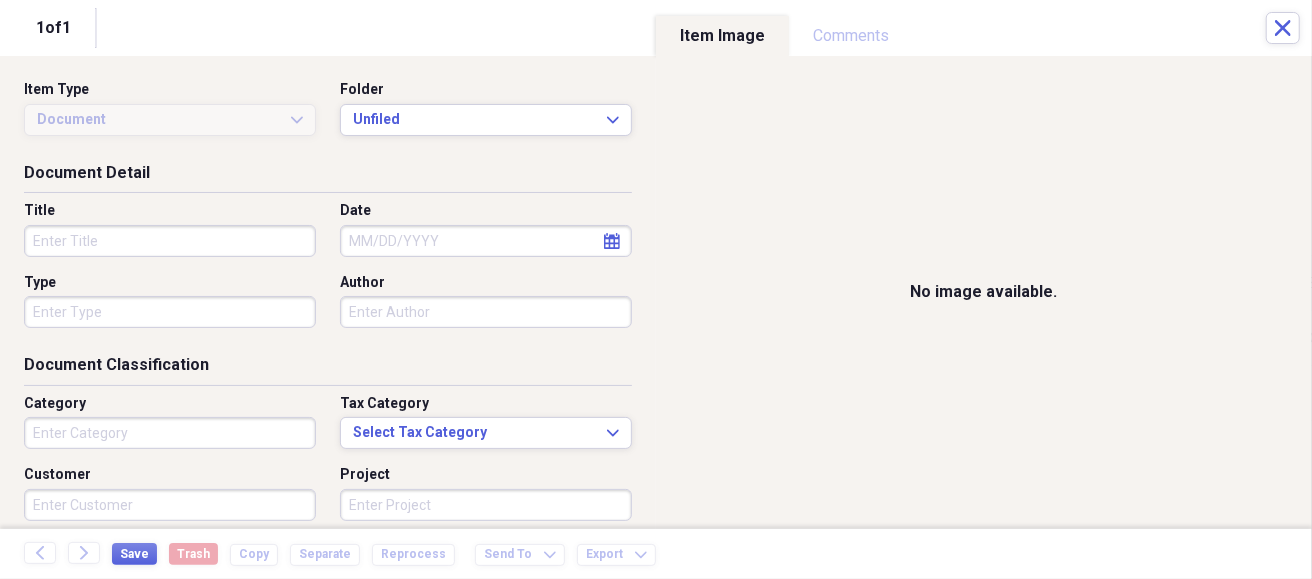 click on "Title" at bounding box center [170, 241] 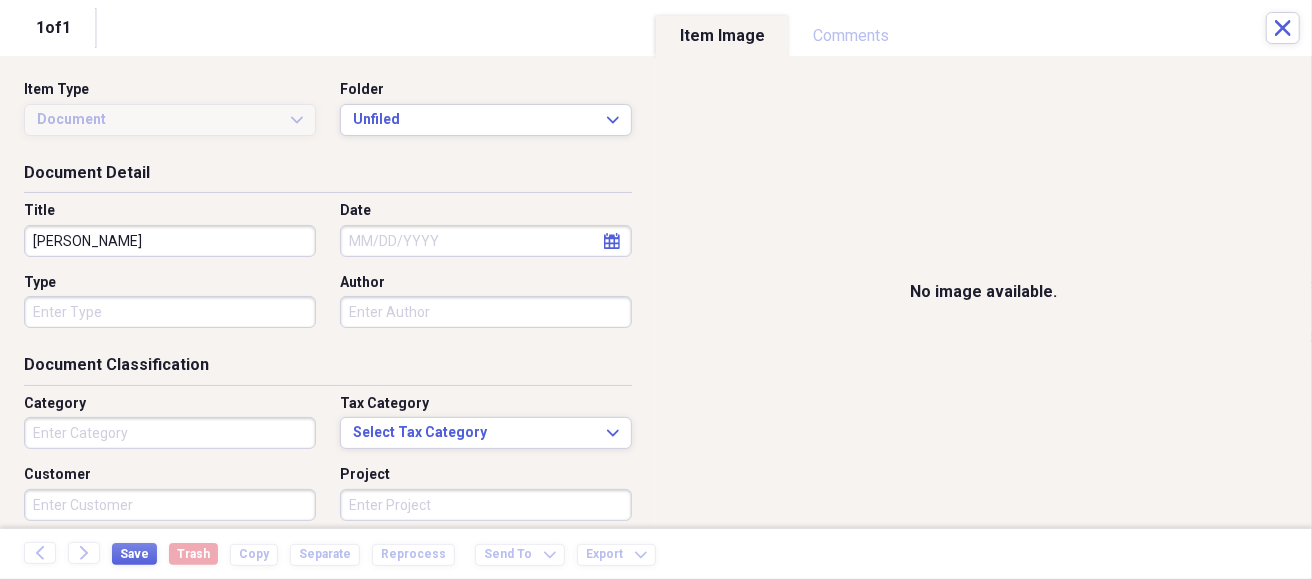type on "[PERSON_NAME]" 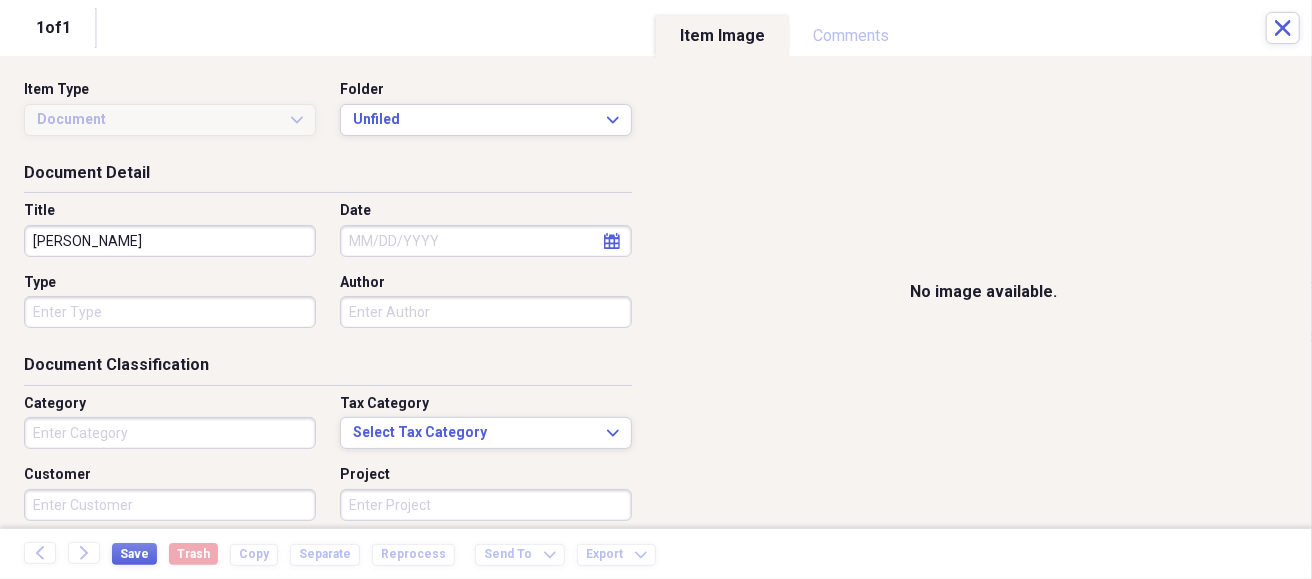select on "6" 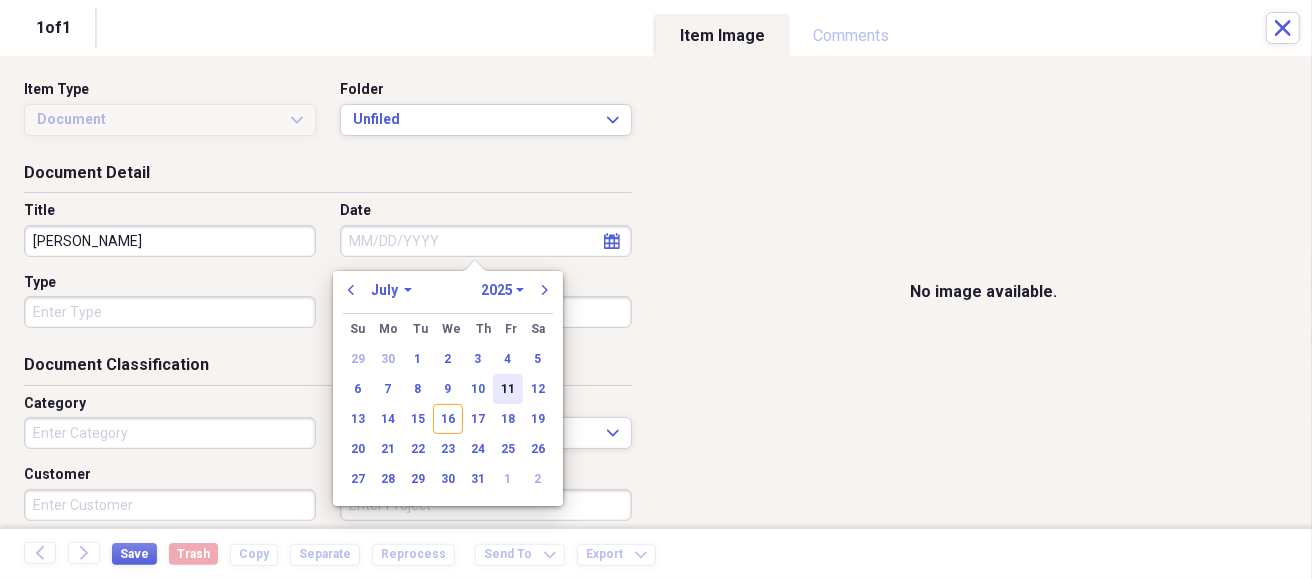 click on "11" at bounding box center [508, 389] 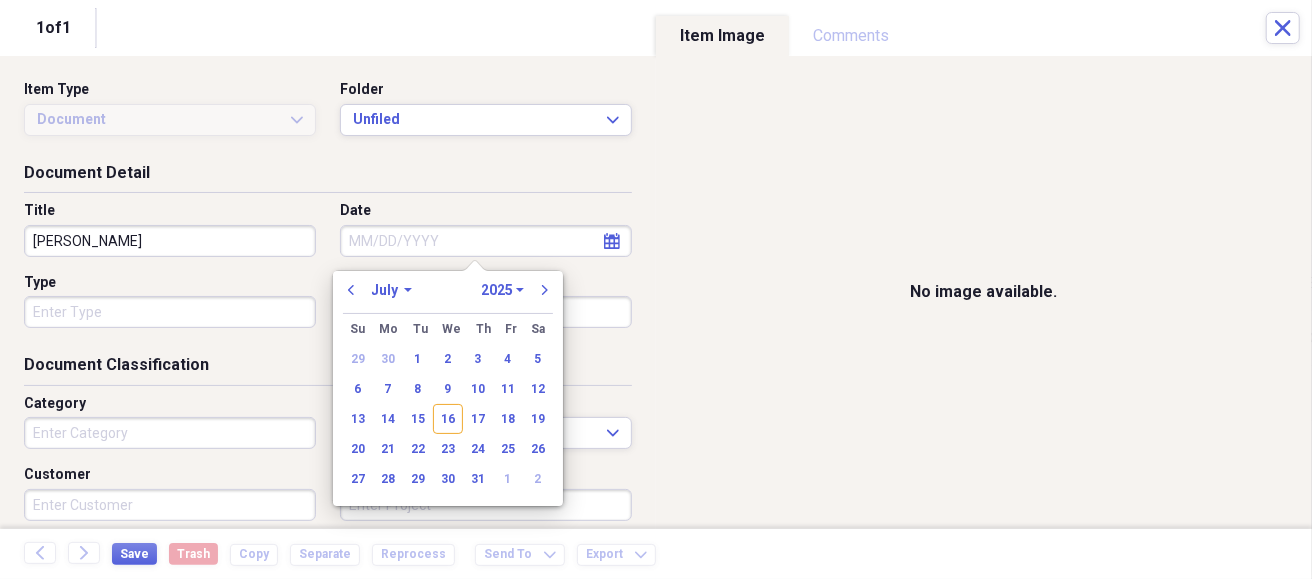 type on "[DATE]" 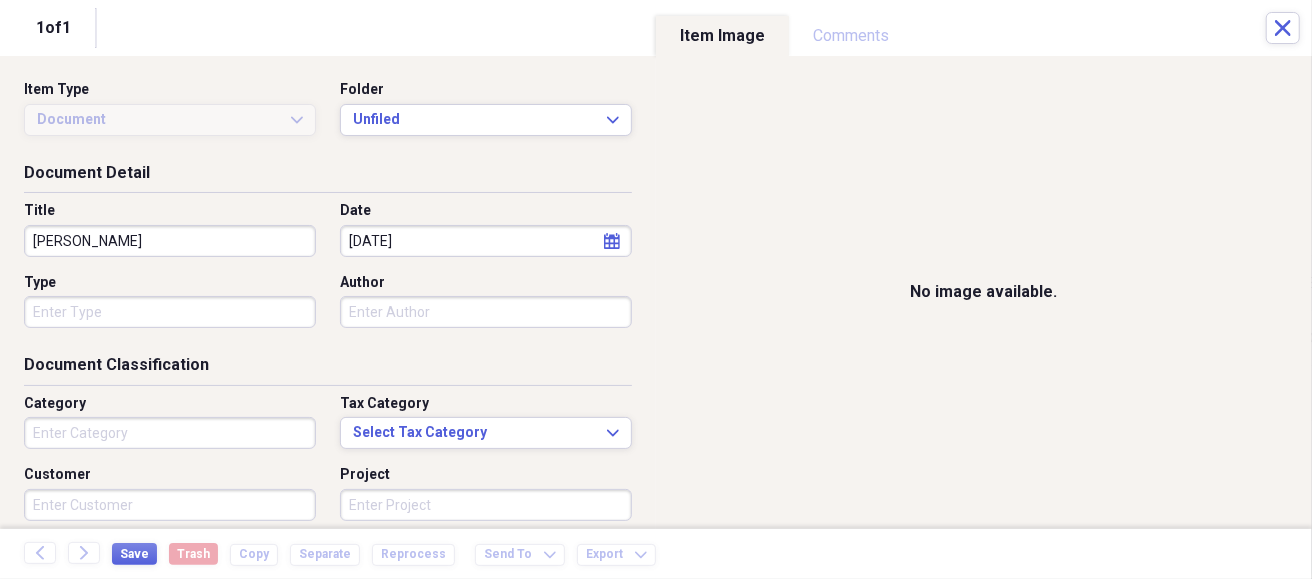 click on "Organize My Files Collapse Unfiled Needs Review Unfiled All Files Unfiled Unfiled Unfiled Saved Reports Collapse My Cabinet [PERSON_NAME]'s Saw Repair Neat Cabinet Add Folder Expand Folder [PERSON_NAME] Add Folder Expand Folder Waranty's Add Folder Folder [PERSON_NAME] Fargo Financial Servics COMS Add Folder Trash Trash Help & Support Submit Import Import Add Create Expand Reports Reports Settings [PERSON_NAME] A view of all your files Showing 3 items Column Expand sort Sort Filters (1) Expand Close Keyword Search:  [PERSON_NAME] Expand Create Item Expand Status Image Date Title Author Type Category Source Folder check media [DATE] [PERSON_NAME] 591 1 Warranty Registration Import Unfiled check media [DATE] [PERSON_NAME] #3 ECHO Chainsaw CS-590 1 Warranty Registration Import Waranty's check media [DATE] [PERSON_NAME] ECHO 1 Warranty Registration Waranty's Items 25 Expand Trash Move Send To Expand Export Expand more 1 1  of  1 Close Item Type Document Expand Folder Unfiled Expand Document Detail Title Date To" at bounding box center [656, 289] 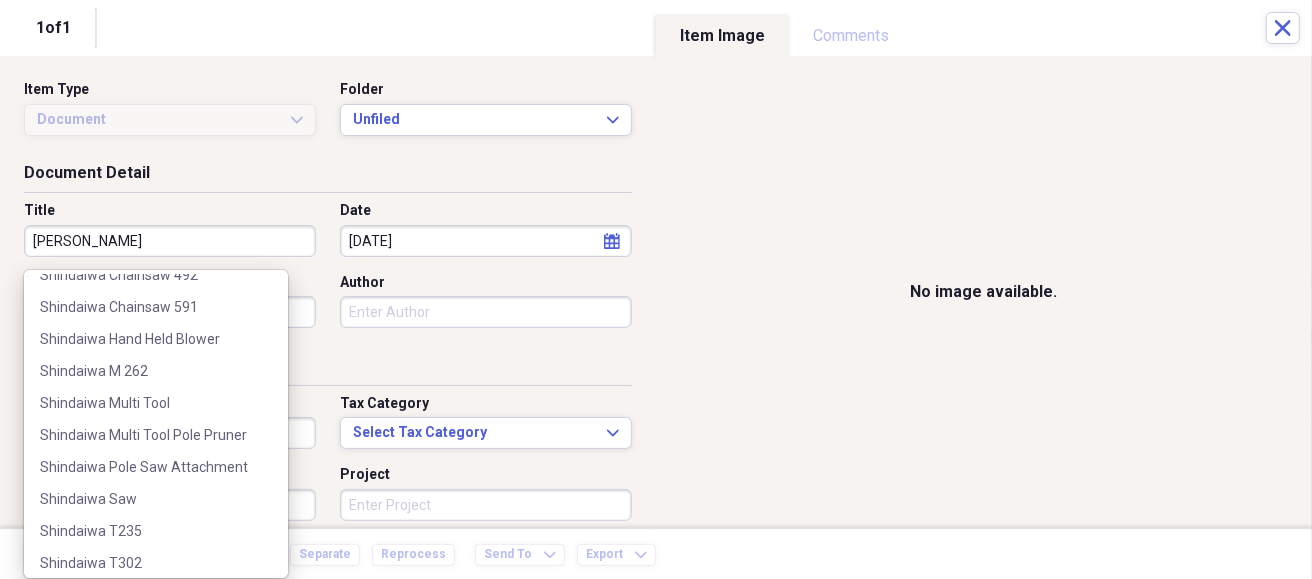 scroll, scrollTop: 667, scrollLeft: 0, axis: vertical 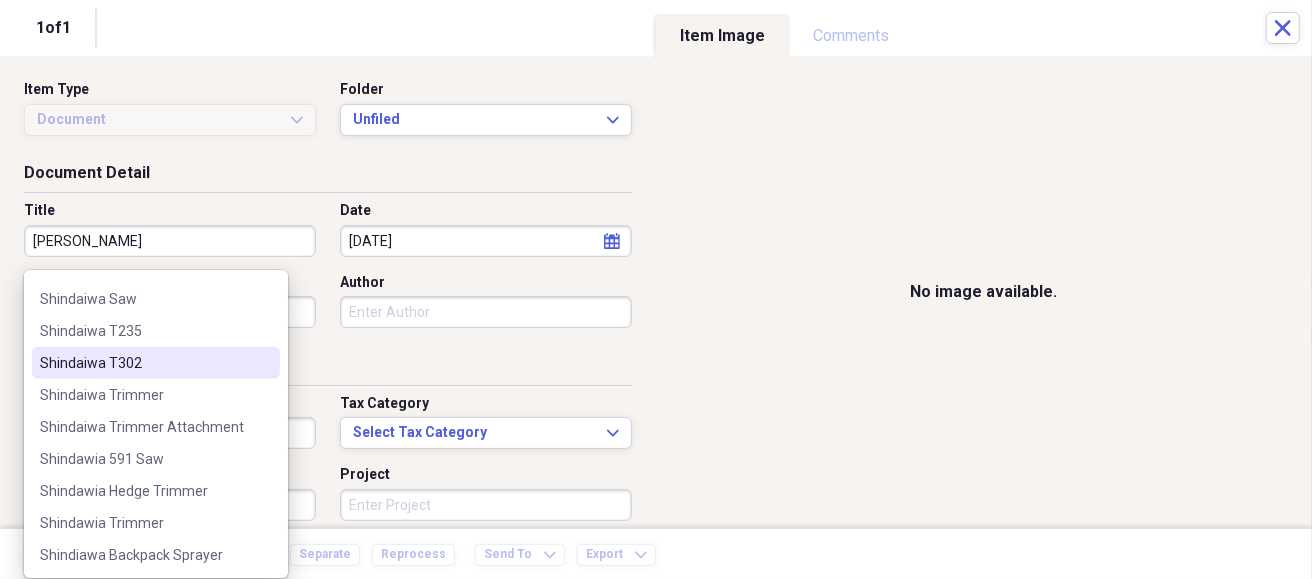 click on "Shindaiwa T302" at bounding box center (144, 363) 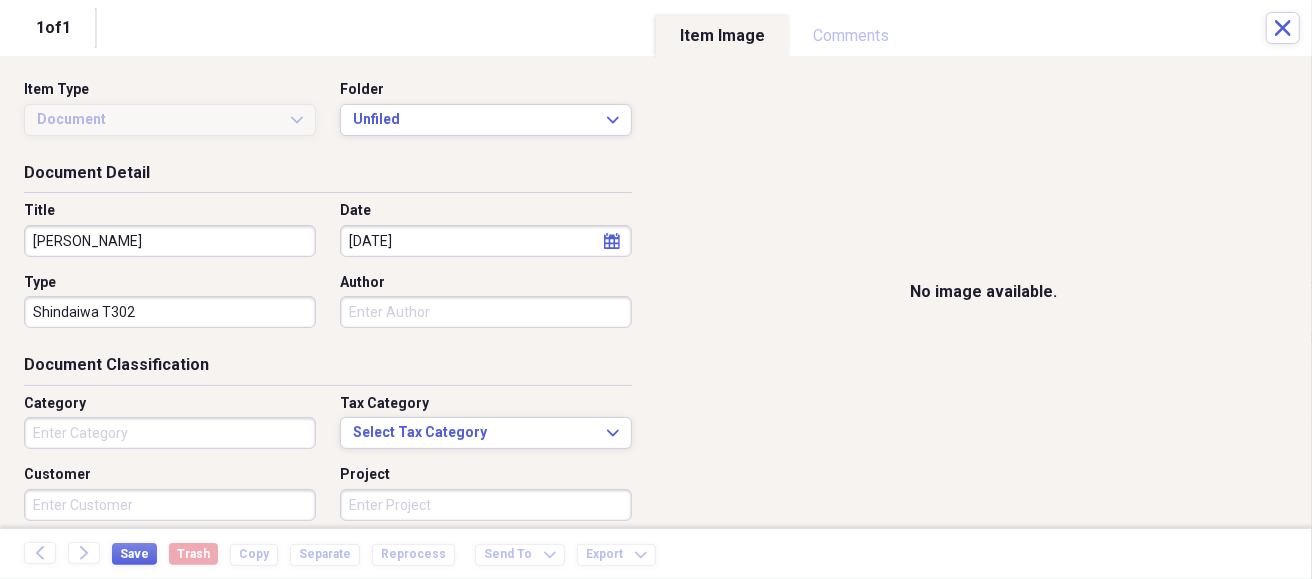 click on "Shindaiwa T302" at bounding box center (170, 312) 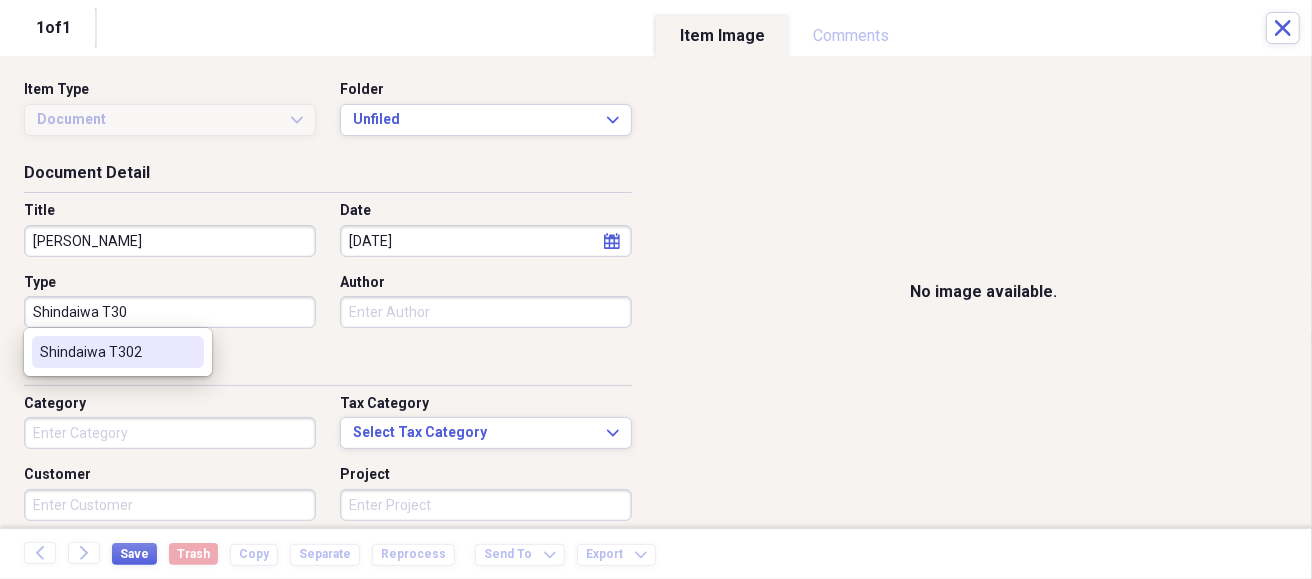 scroll, scrollTop: 0, scrollLeft: 0, axis: both 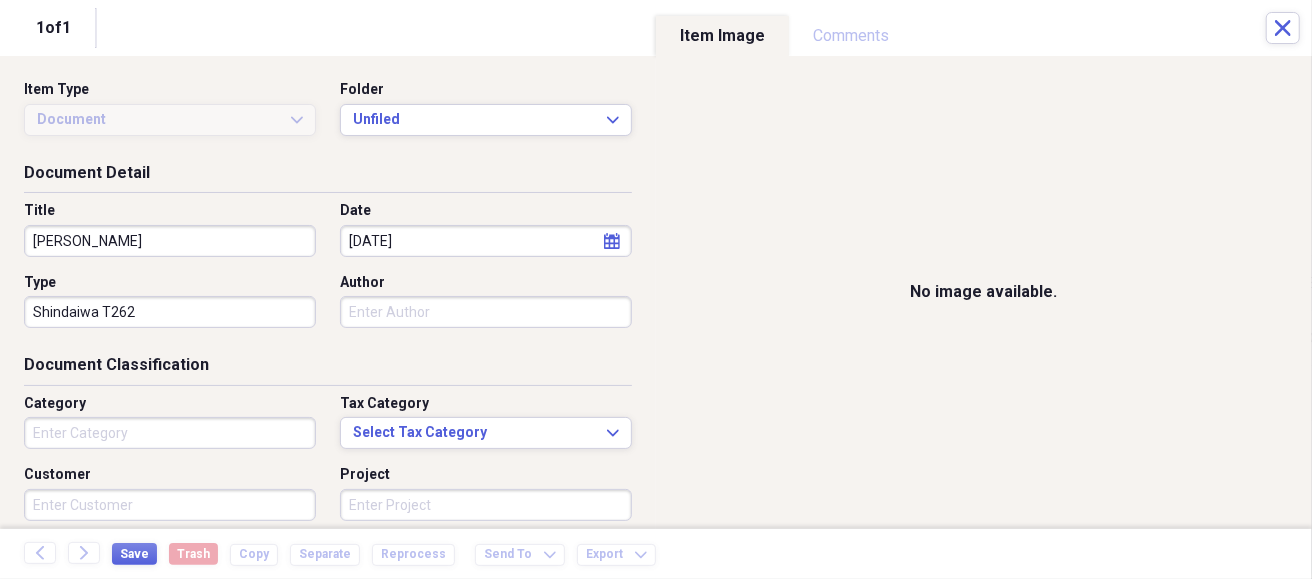 click on "Shindaiwa T262" at bounding box center (170, 312) 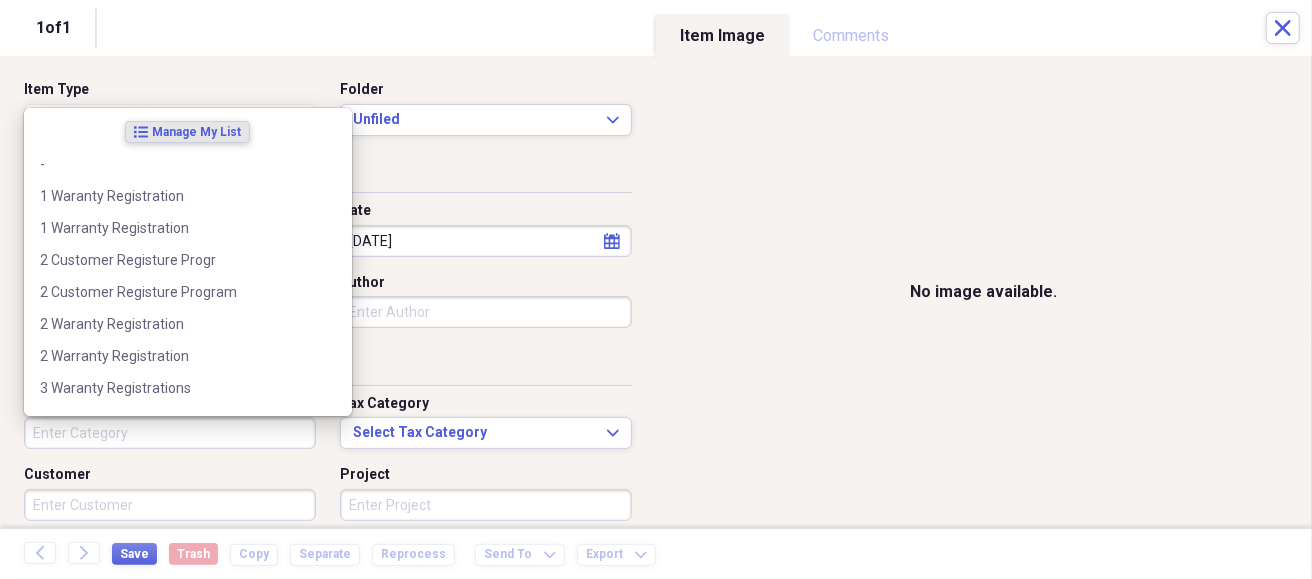 click on "Category" at bounding box center (170, 433) 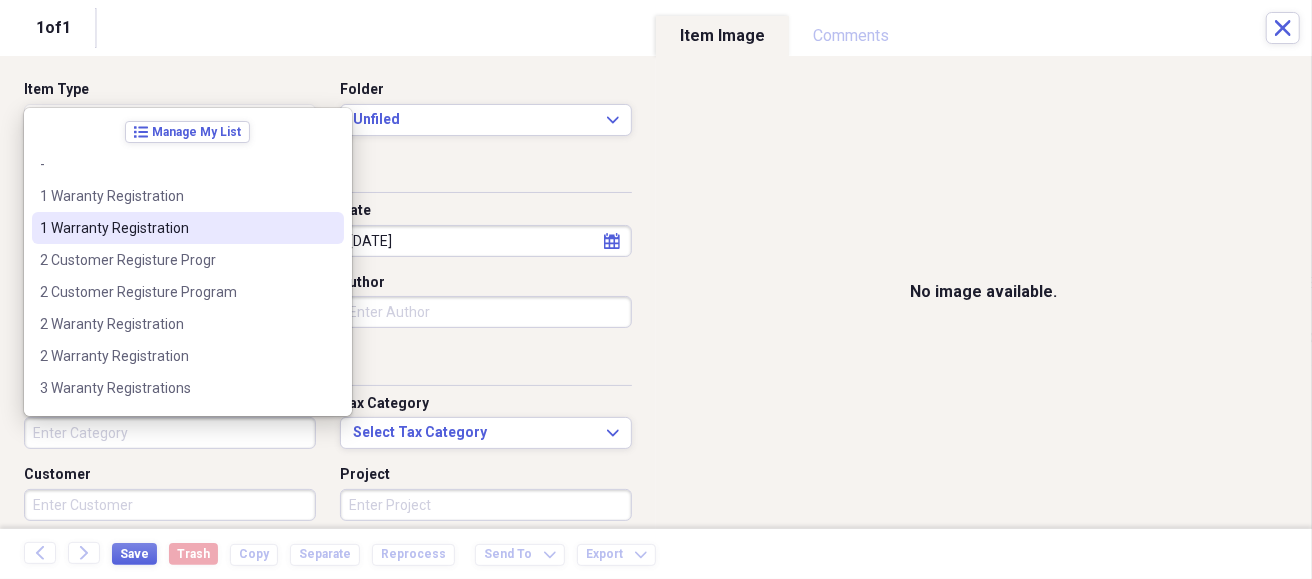 click on "1 Warranty Registration" at bounding box center (176, 228) 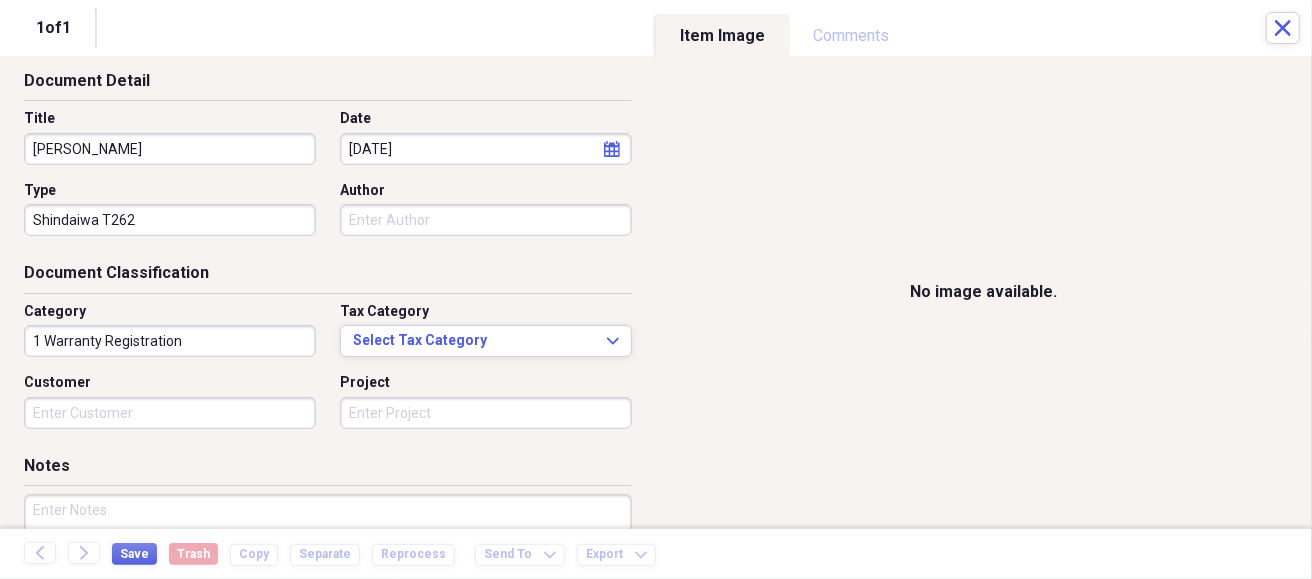 scroll, scrollTop: 200, scrollLeft: 0, axis: vertical 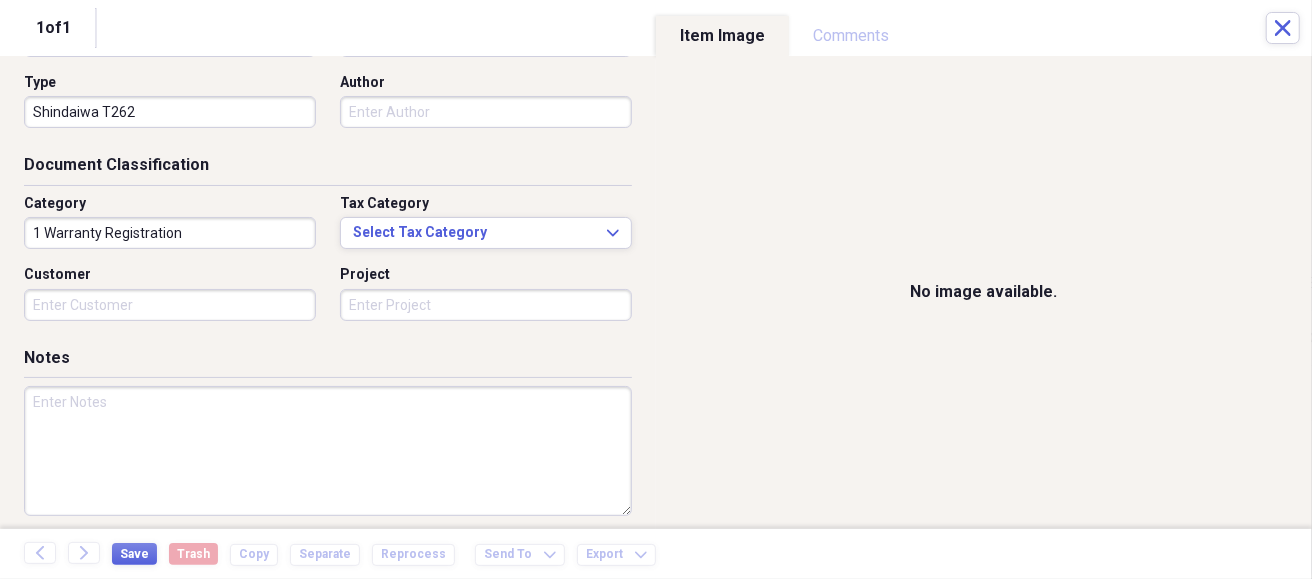 click at bounding box center (328, 451) 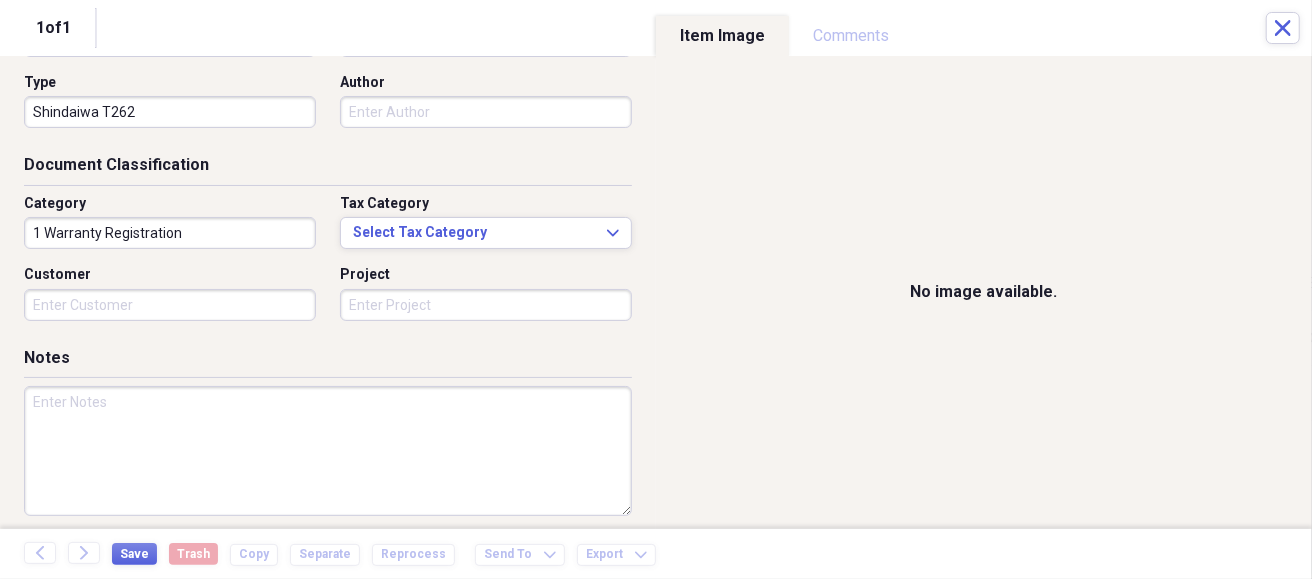 paste on "T262X	U80412002058" 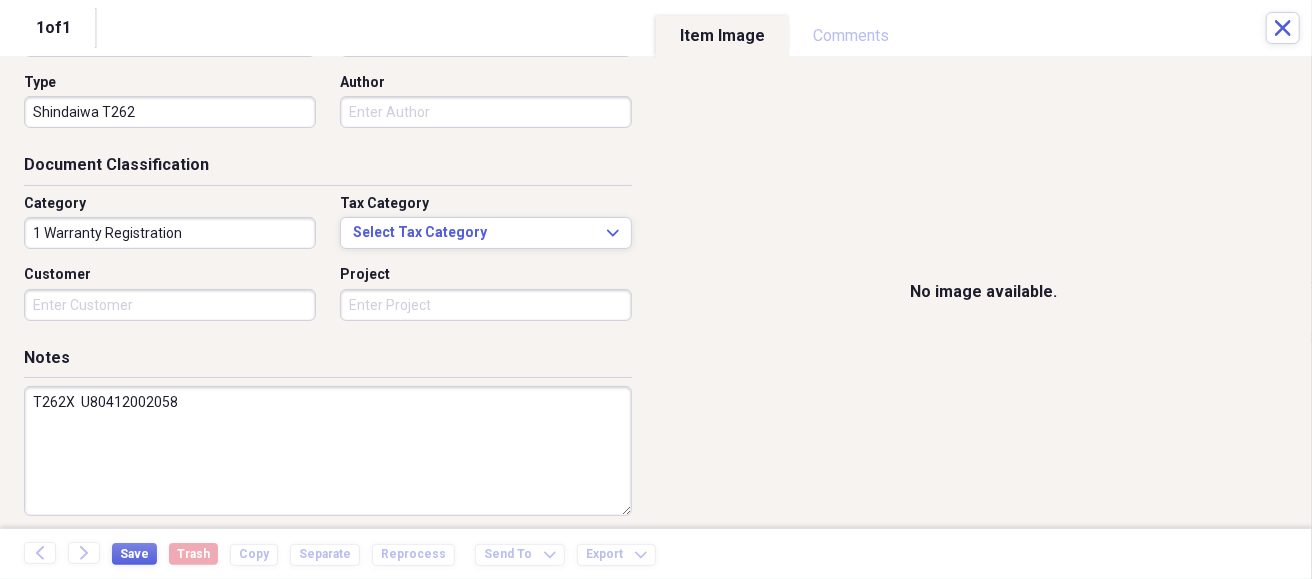 click on "T262X	U80412002058" at bounding box center [328, 451] 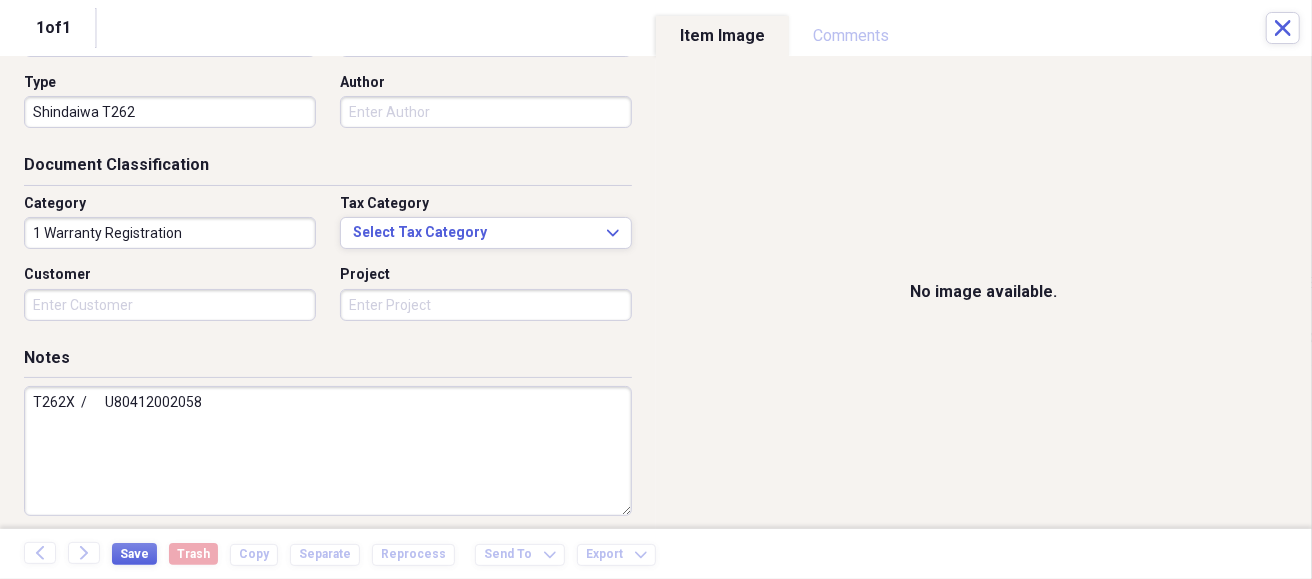 click on "T262X  /  	U80412002058" at bounding box center (328, 451) 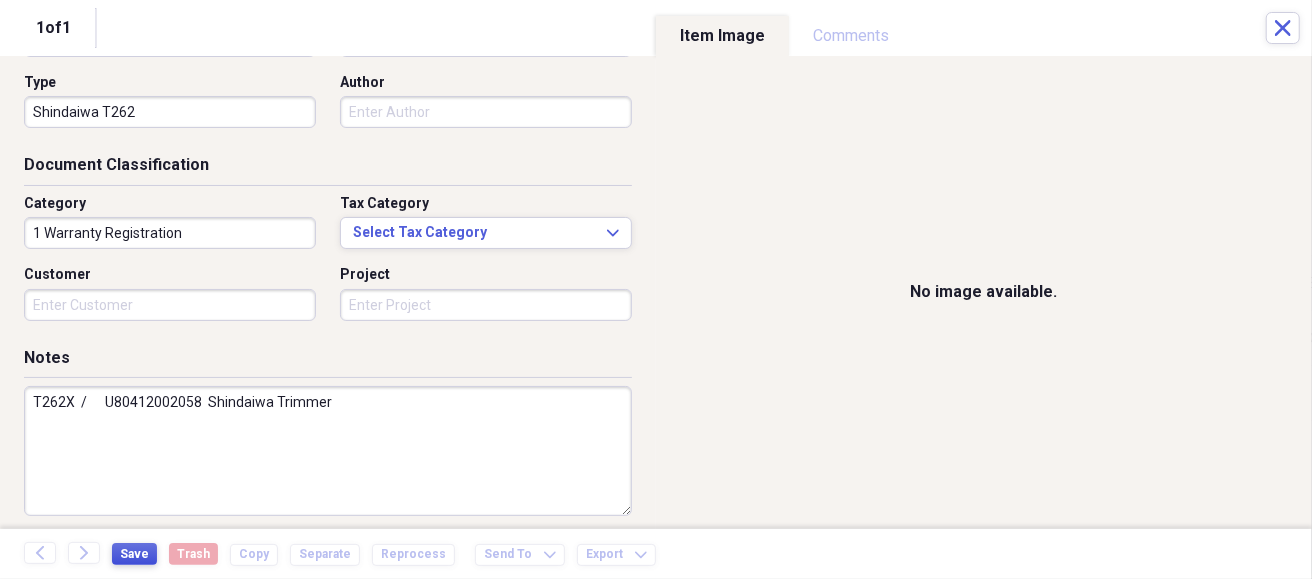 type on "T262X  /  	U80412002058  Shindaiwa Trimmer" 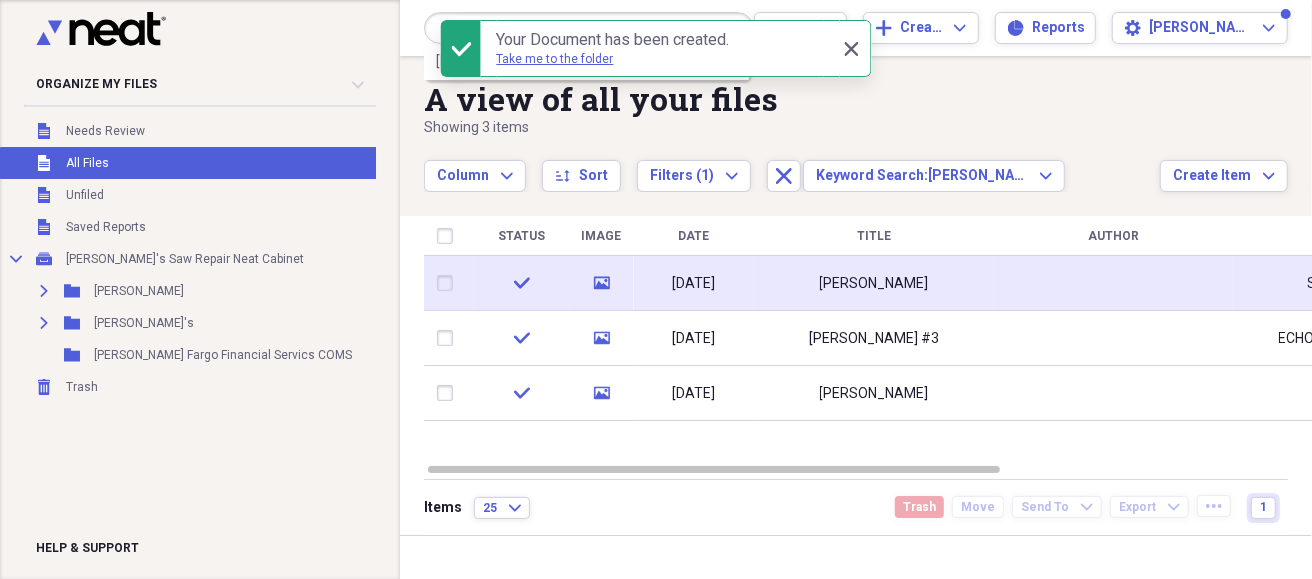 click at bounding box center [589, 28] 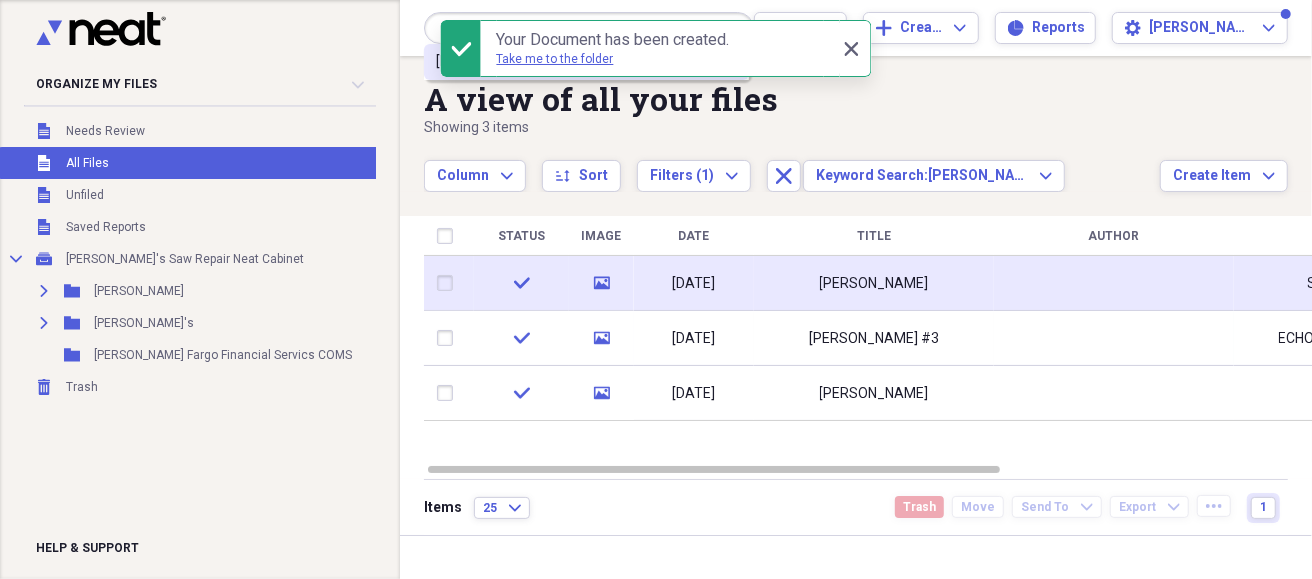 click on "[PERSON_NAME]" at bounding box center [490, 62] 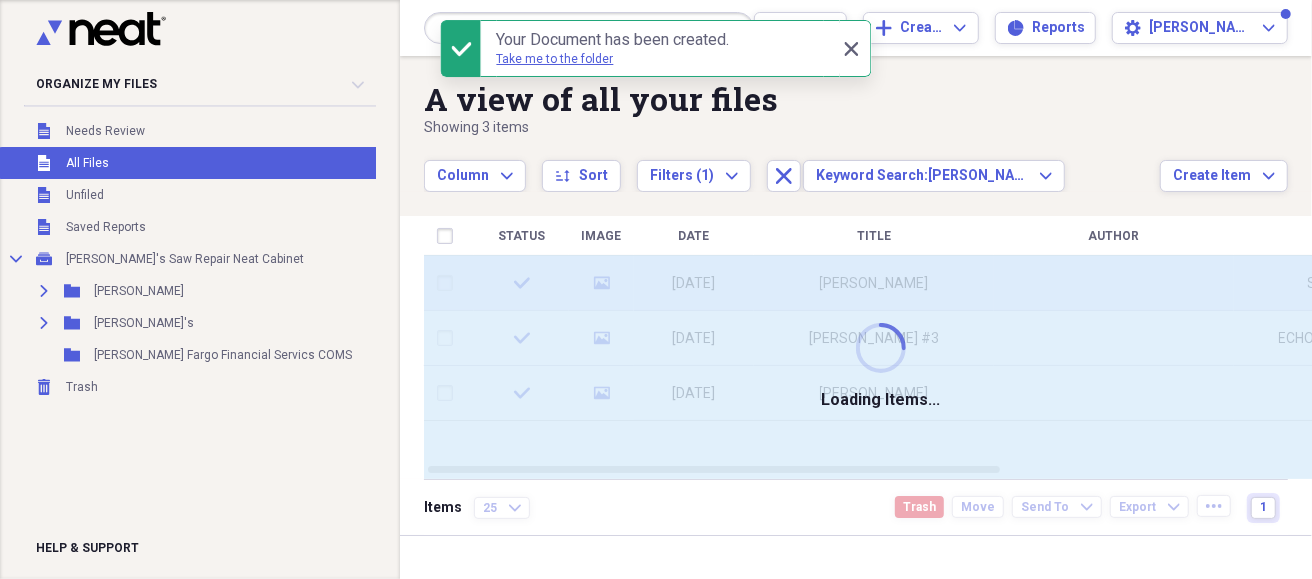 click on "Submit [PERSON_NAME] Import Import Add Create Expand Reports Reports Settings [PERSON_NAME] Expand A view of all your files Showing 3 items Column Expand sort Sort Filters (1) Expand Close Keyword Search:  [PERSON_NAME] Expand Create Item Expand Loading Items... Status Image Date Title Author Type Category Source Folder check media [DATE] [PERSON_NAME] 591 1 Warranty Registration Import Unfiled check media [DATE] [PERSON_NAME] #3 ECHO Chainsaw CS-590 1 Warranty Registration Import Waranty's check media [DATE] [PERSON_NAME] ECHO 1 Warranty Registration Waranty's Items 25 Expand Trash Move Send To Expand Export Expand more 1" at bounding box center [856, 289] 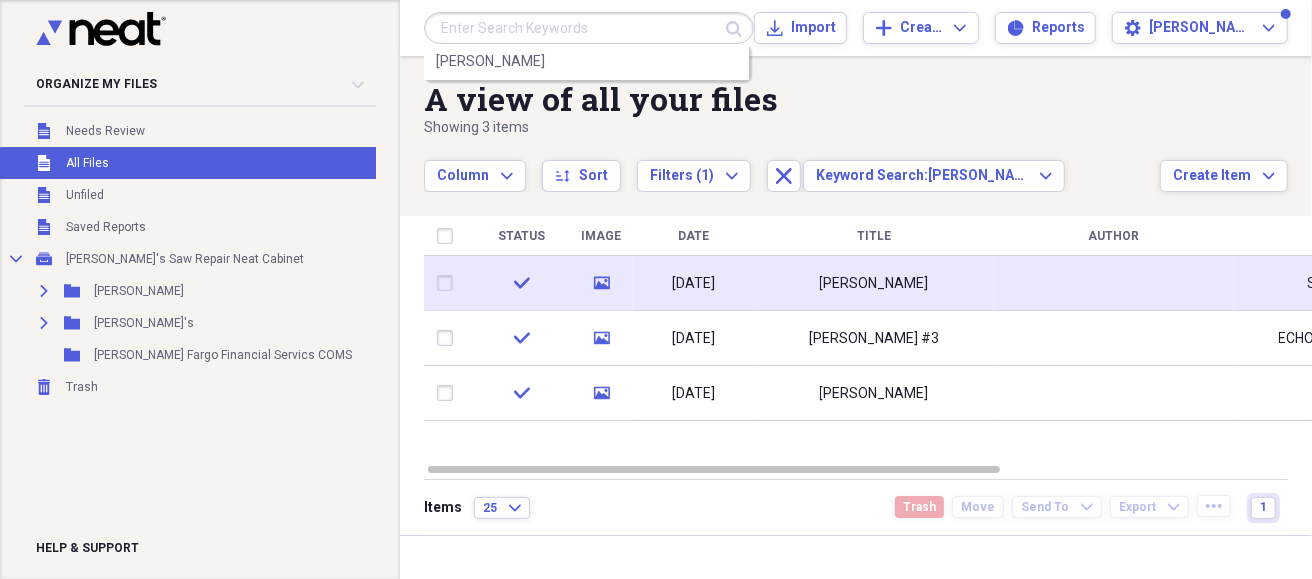 click at bounding box center (589, 28) 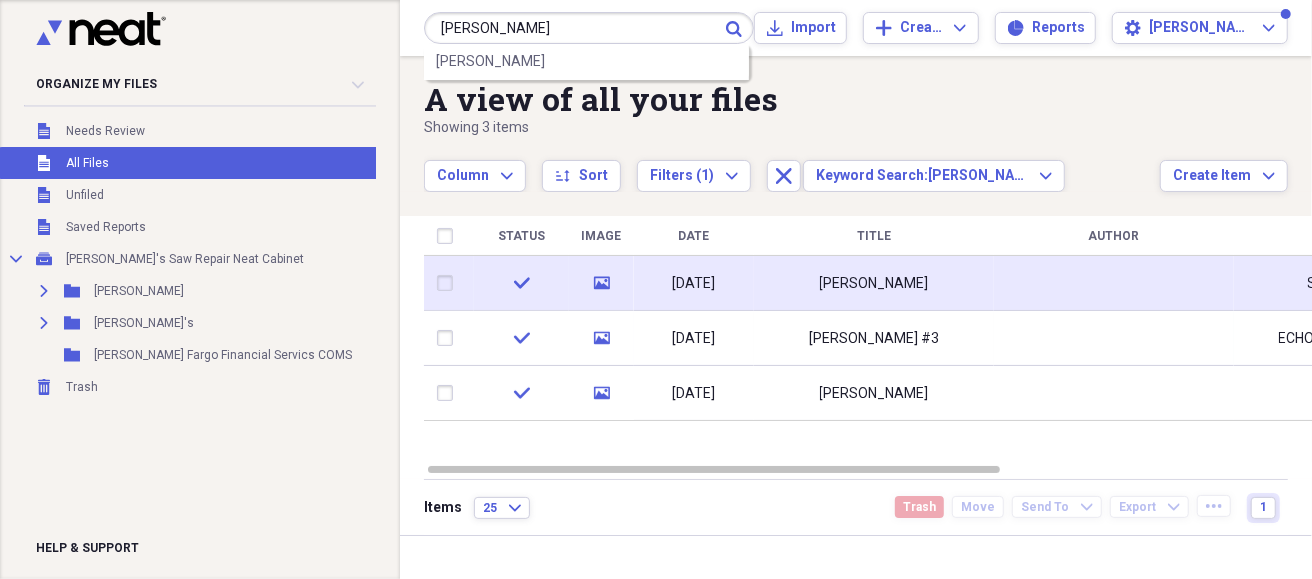 type on "[PERSON_NAME]" 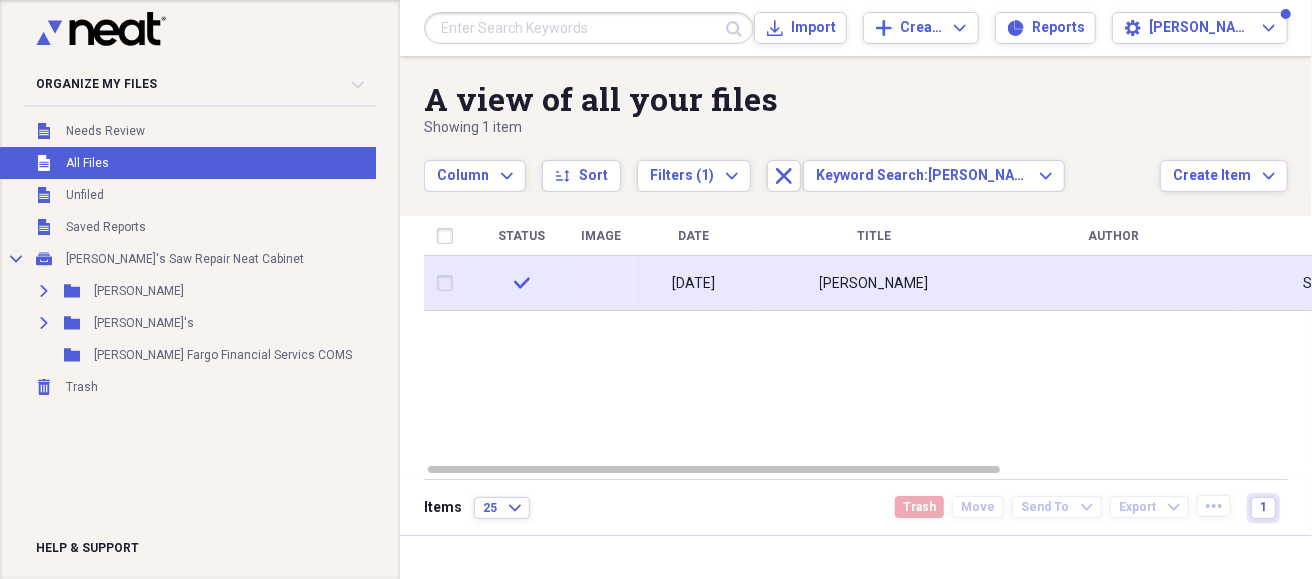click on "[PERSON_NAME]" at bounding box center (874, 283) 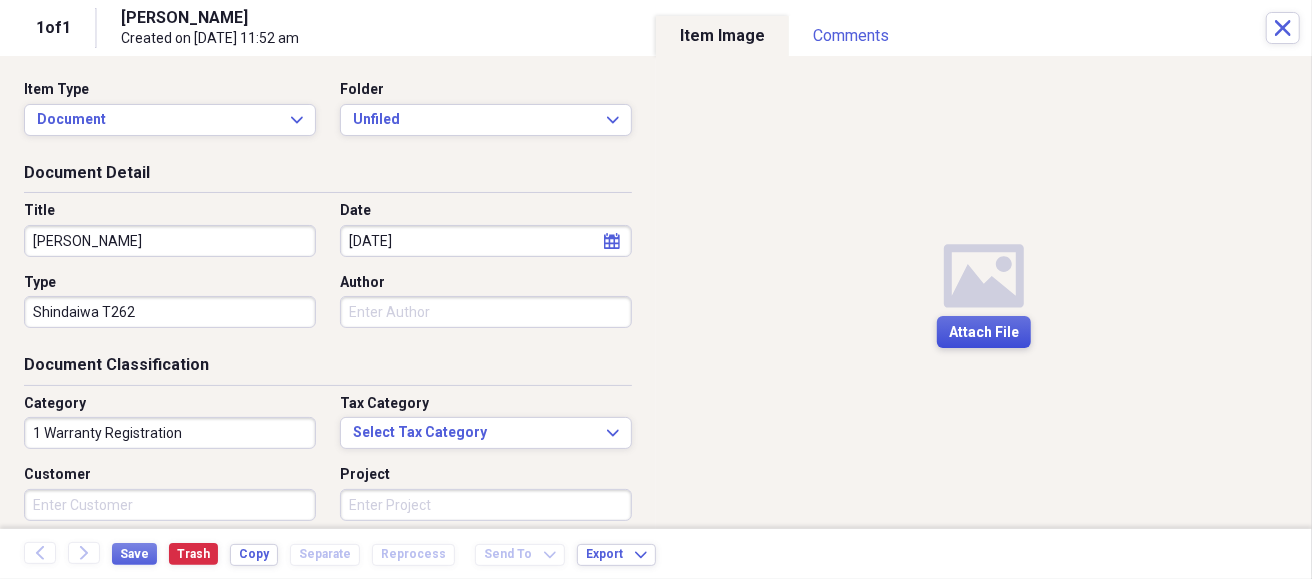 click on "Attach File" at bounding box center (984, 333) 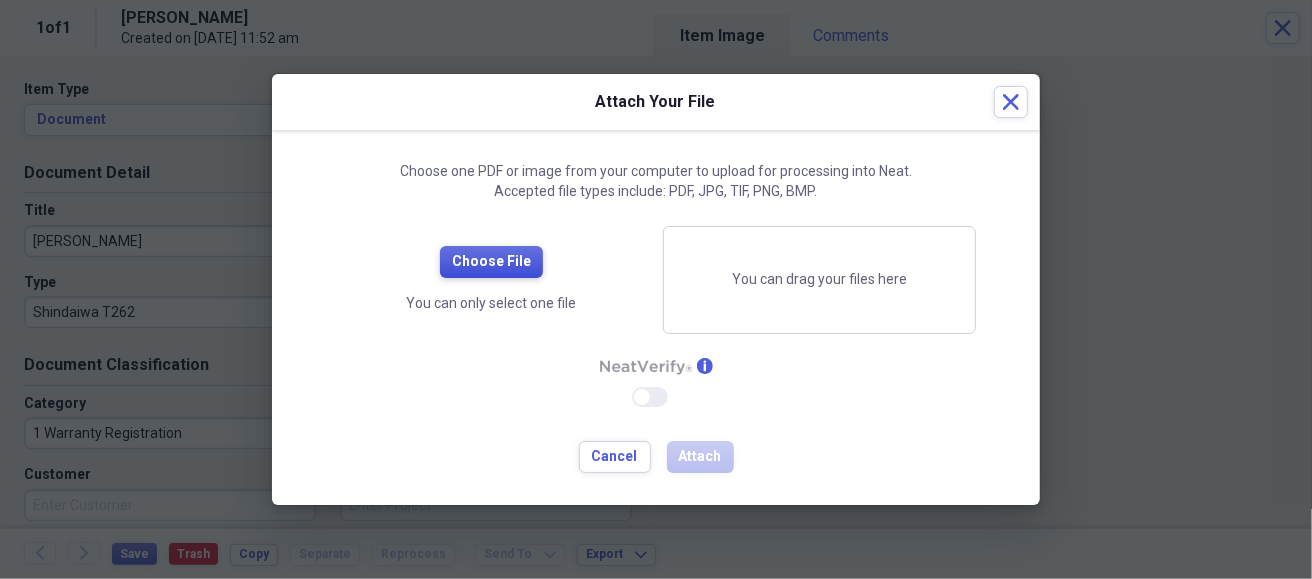 click on "Choose File" at bounding box center (491, 262) 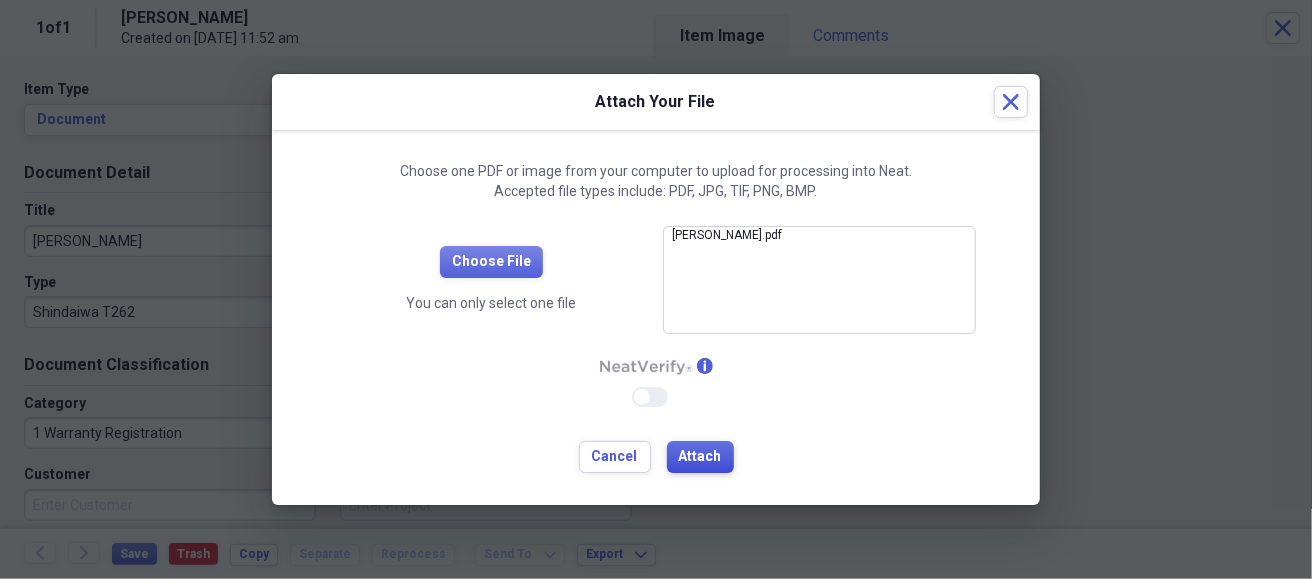 click on "Attach" at bounding box center (700, 457) 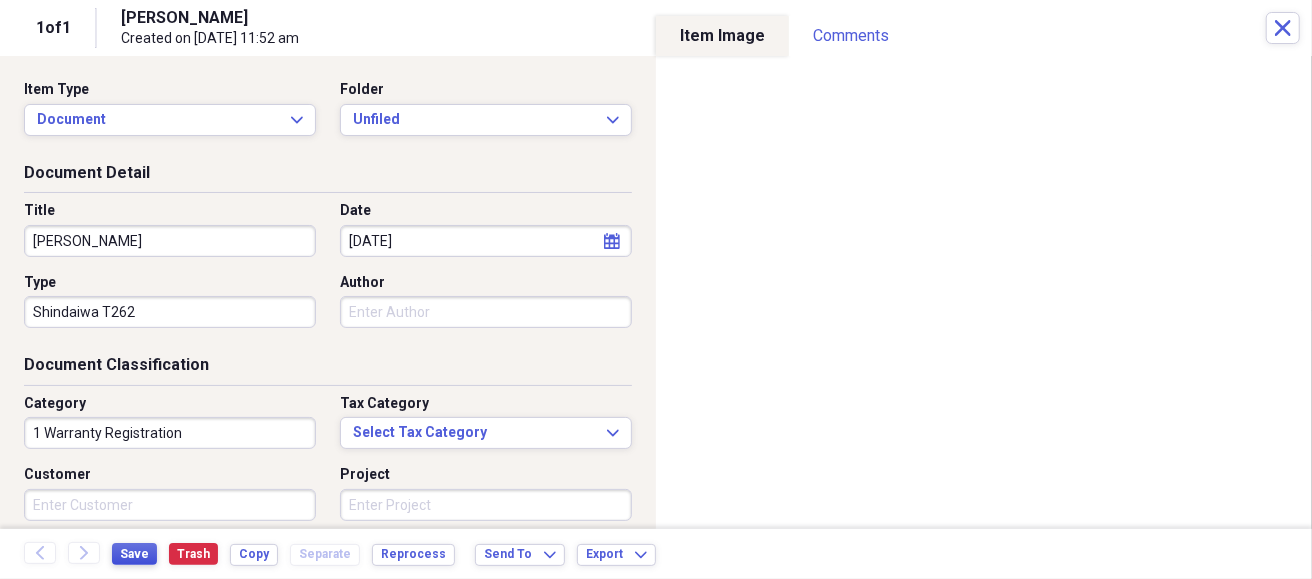 click on "Save" at bounding box center [134, 554] 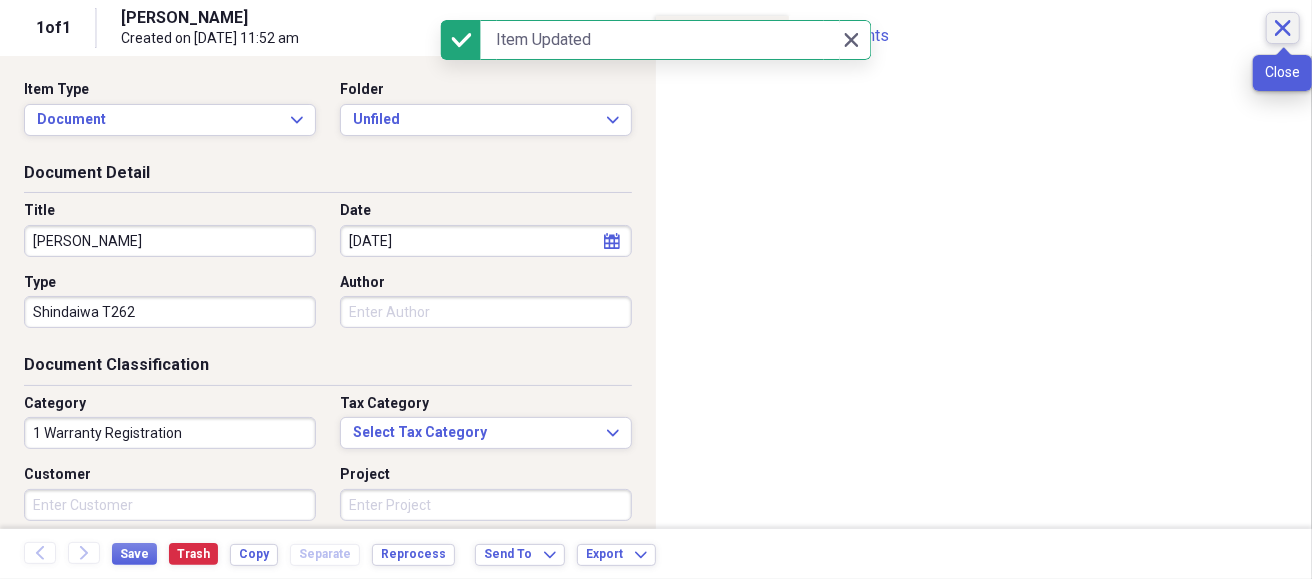 click on "Close" 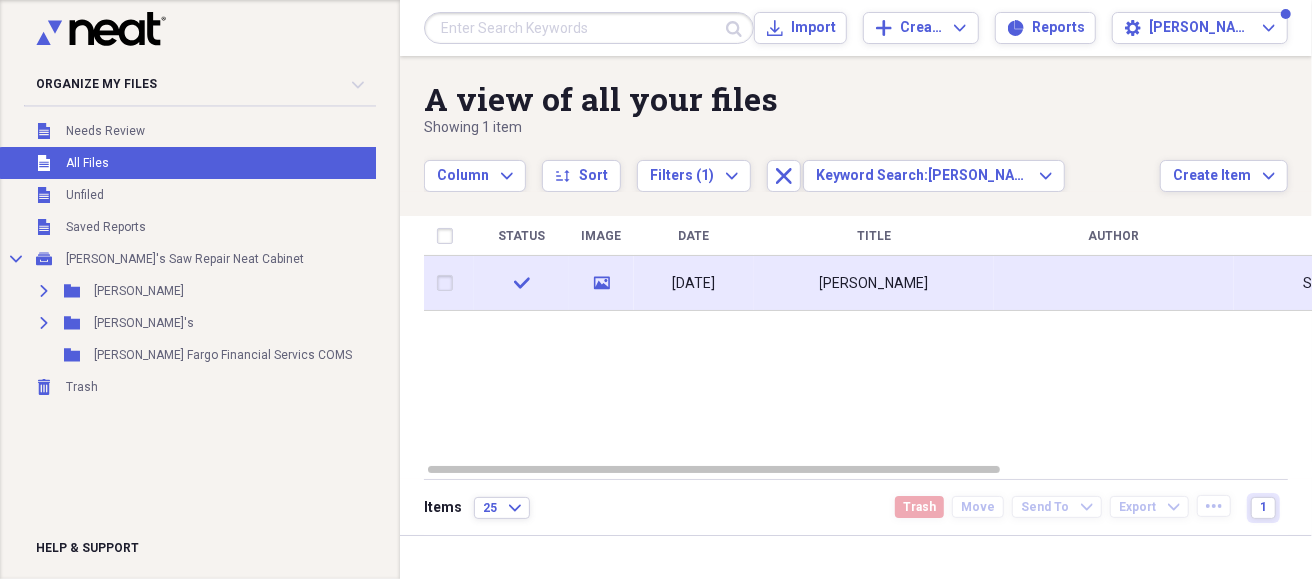 click on "[PERSON_NAME]" at bounding box center [874, 284] 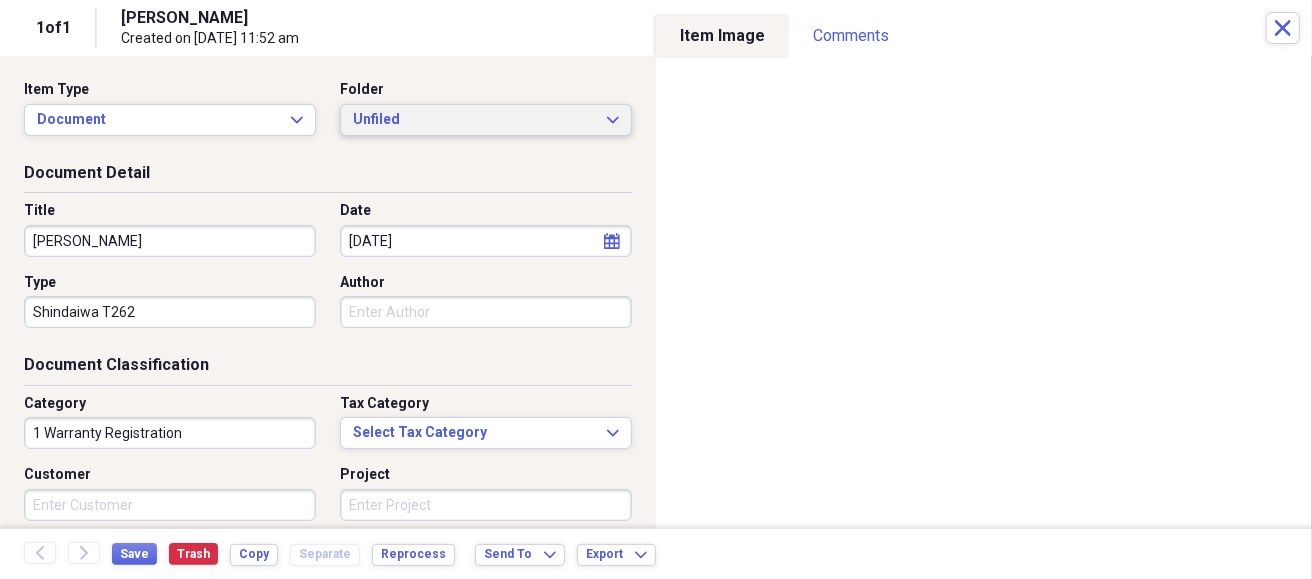 click on "Unfiled" at bounding box center [474, 120] 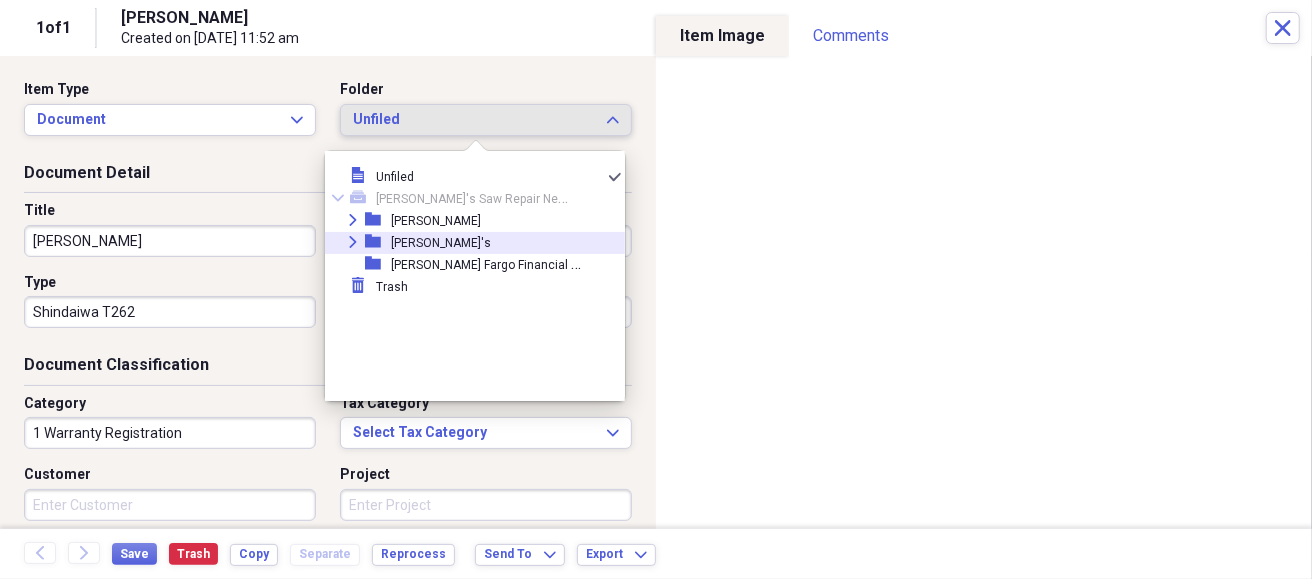 click on "[PERSON_NAME]'s" at bounding box center [441, 243] 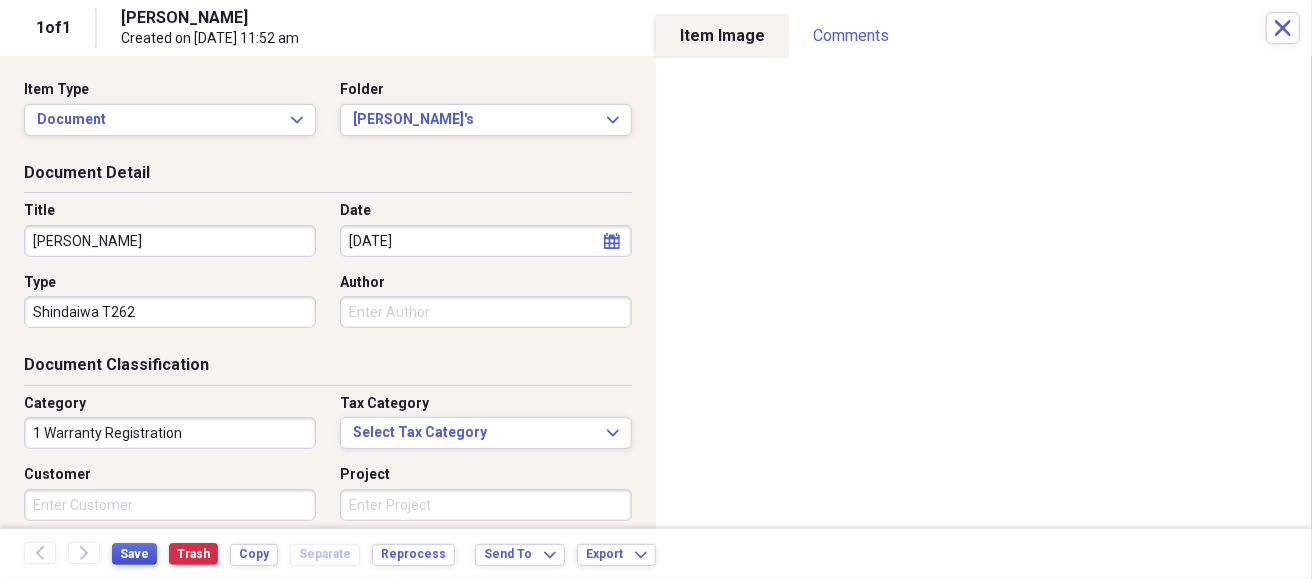 click on "Save" at bounding box center (134, 554) 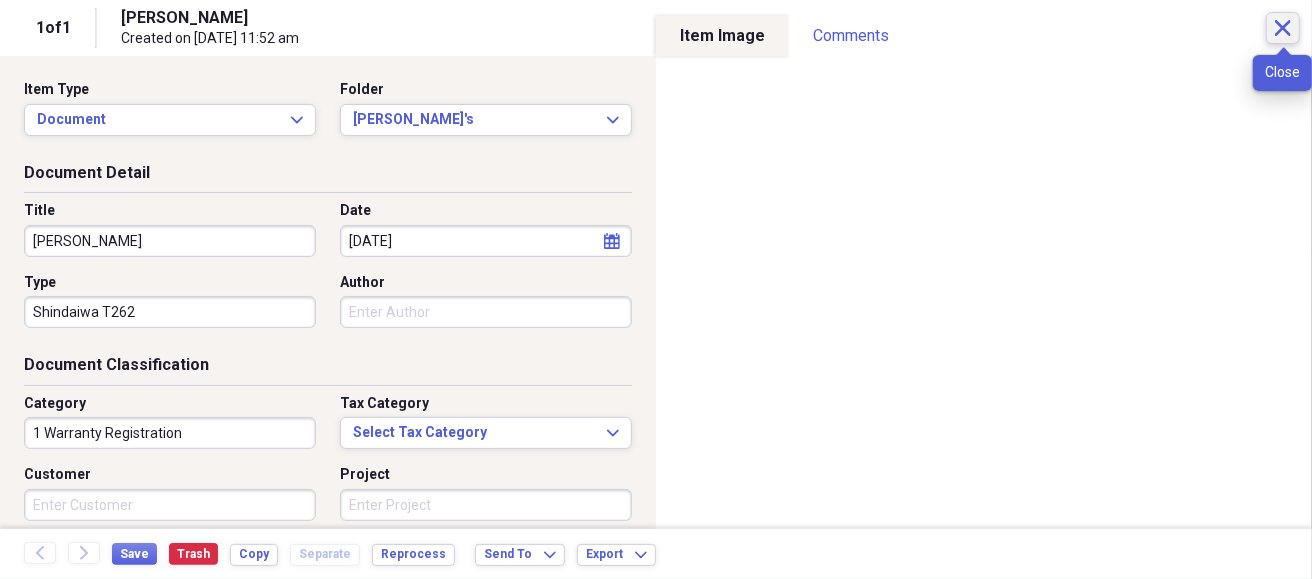click on "Close" at bounding box center [1283, 28] 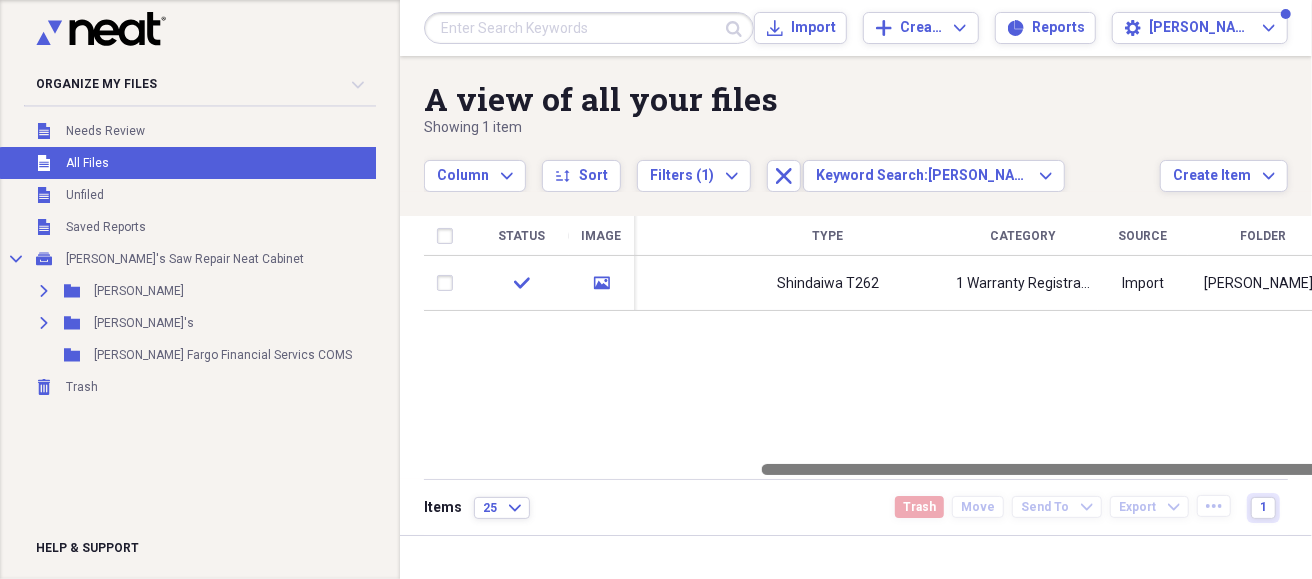 drag, startPoint x: 888, startPoint y: 469, endPoint x: 1310, endPoint y: 415, distance: 425.44095 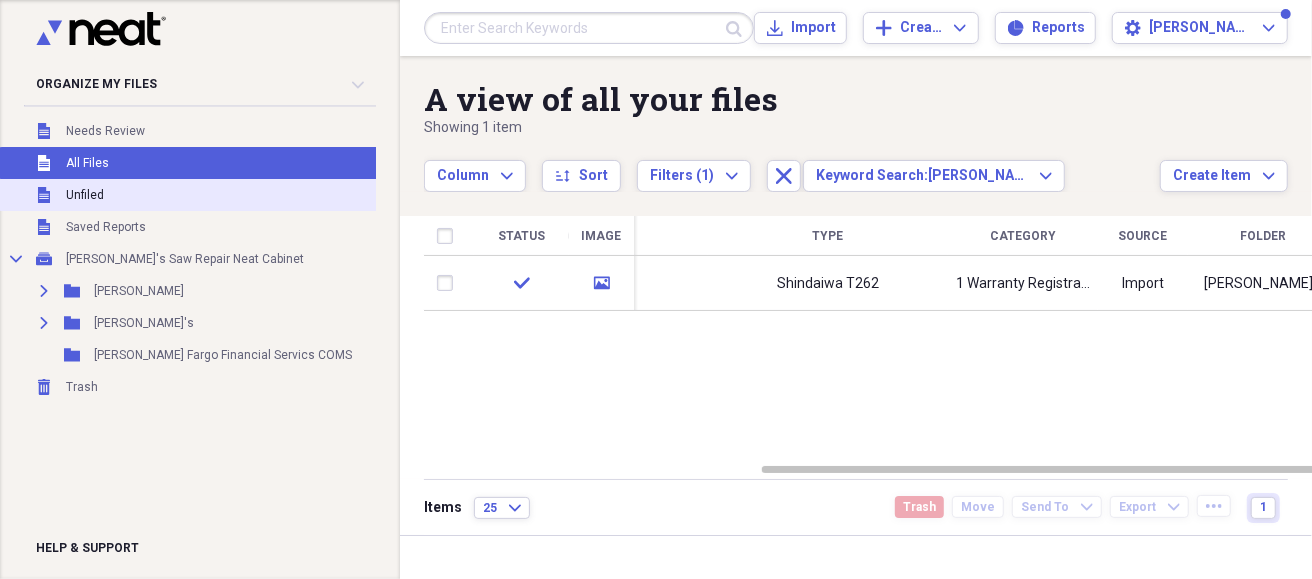 click on "Unfiled" at bounding box center (85, 195) 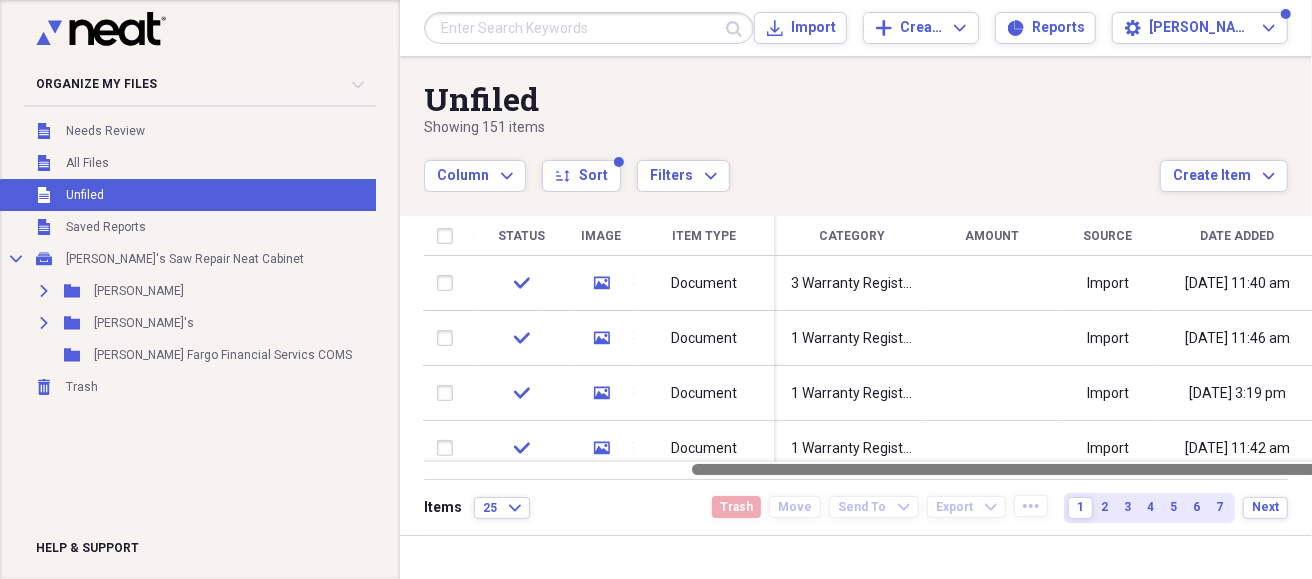 drag, startPoint x: 1140, startPoint y: 470, endPoint x: 1310, endPoint y: 441, distance: 172.4558 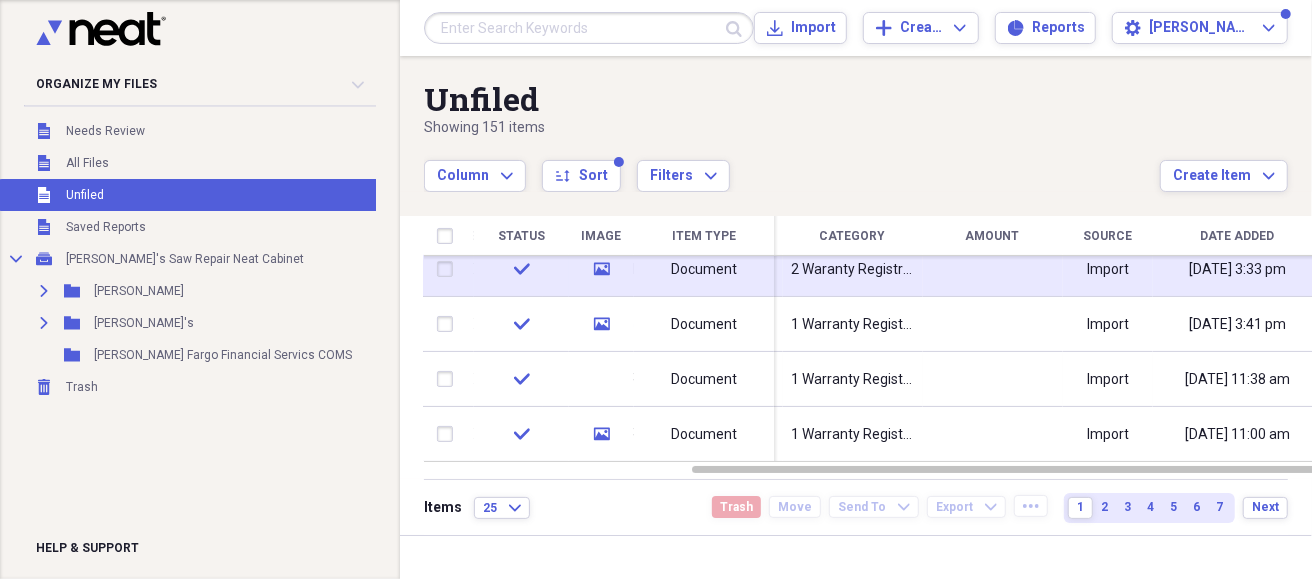 click at bounding box center [993, 269] 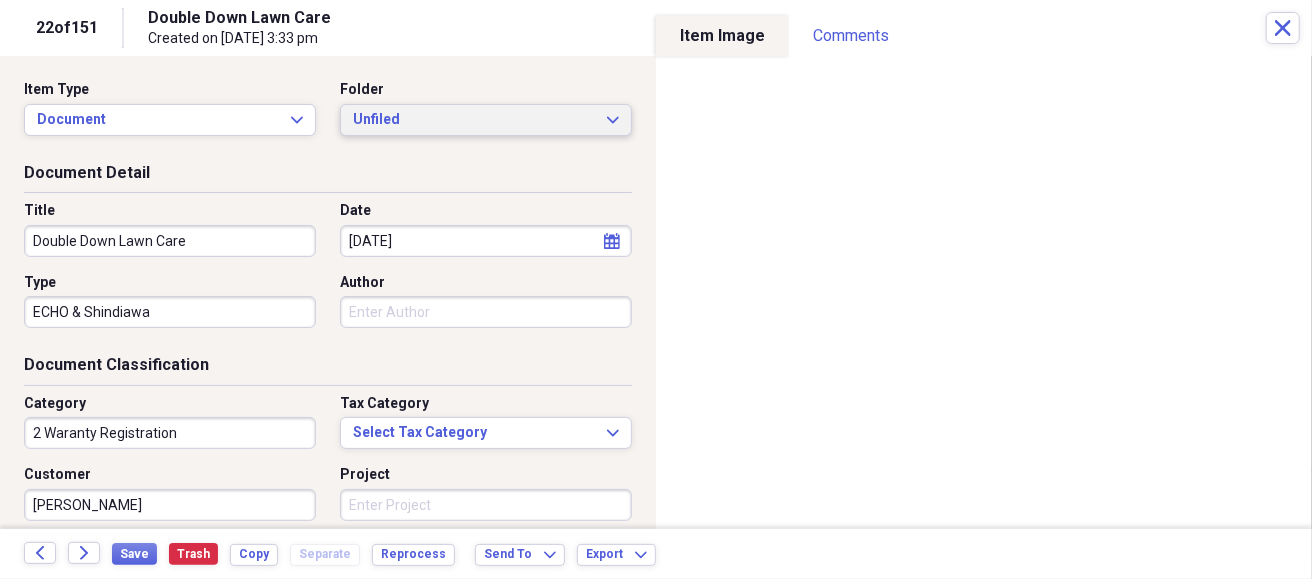 click on "Unfiled" at bounding box center (474, 120) 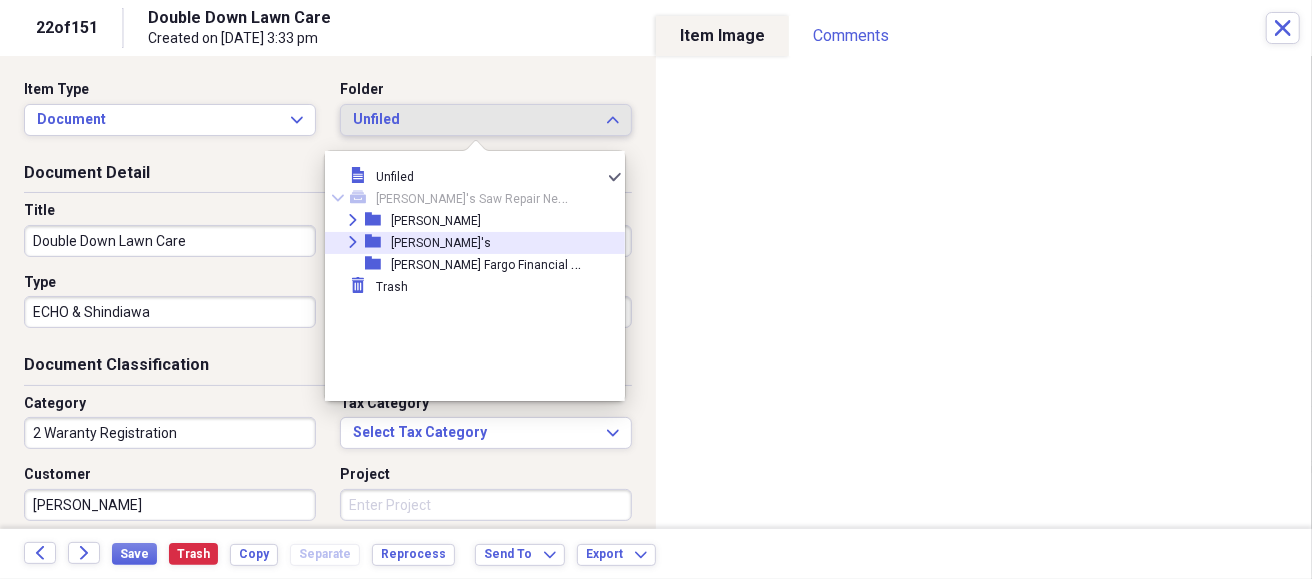 click on "Expand folder Waranty's" at bounding box center (467, 243) 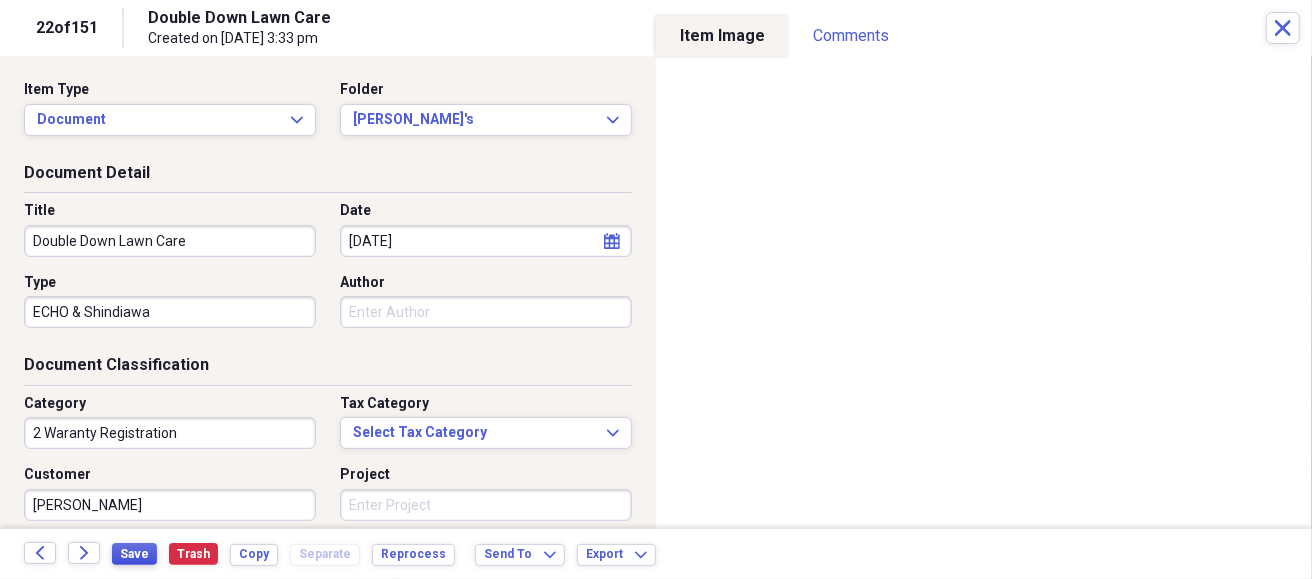 click on "Save" at bounding box center (134, 554) 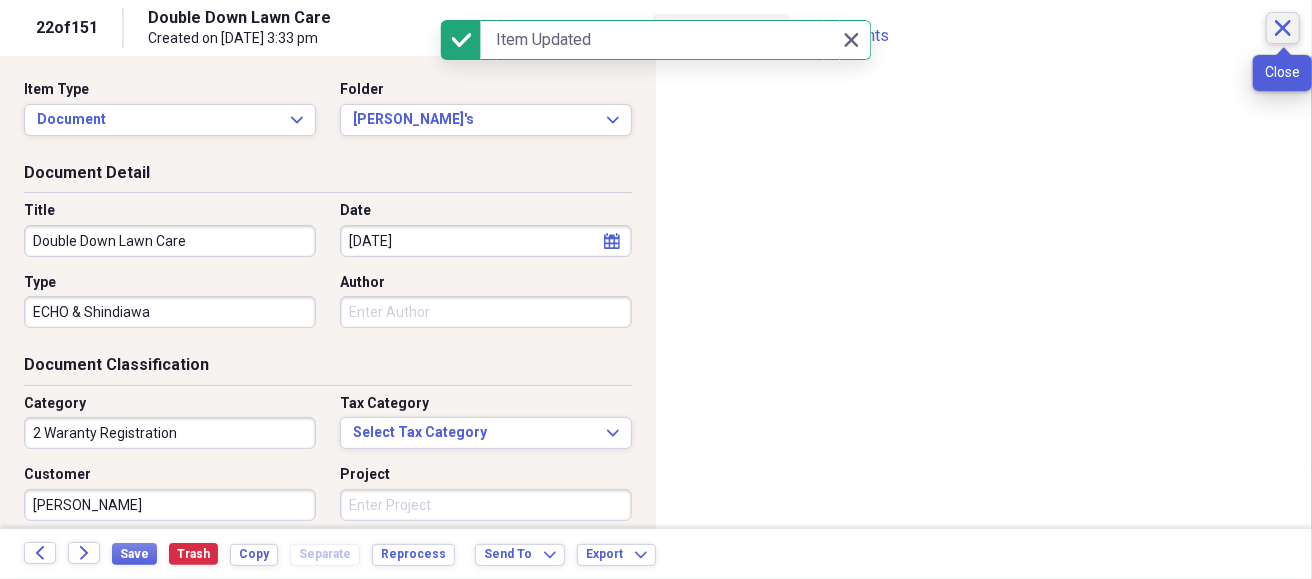 click 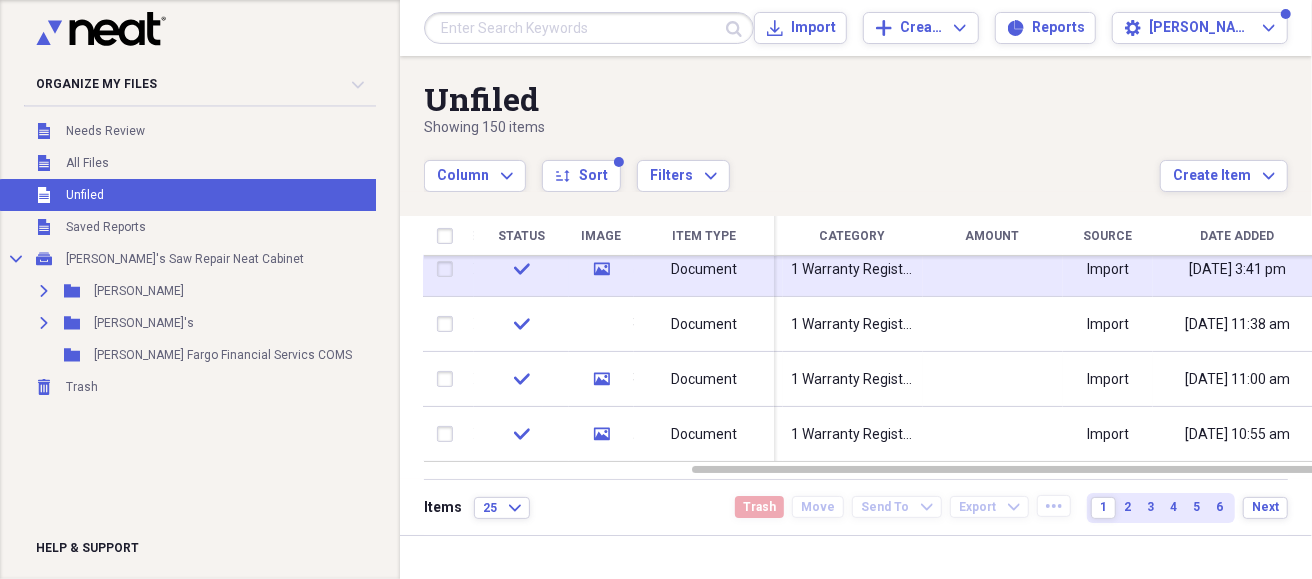 click at bounding box center [993, 269] 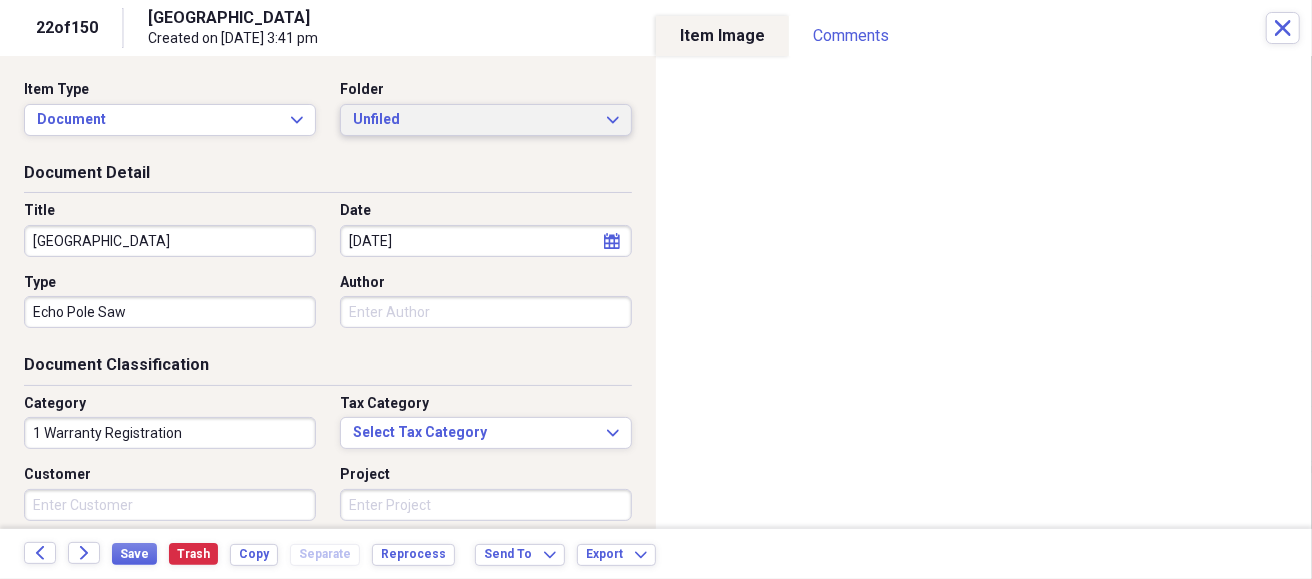 click on "Unfiled" at bounding box center [474, 120] 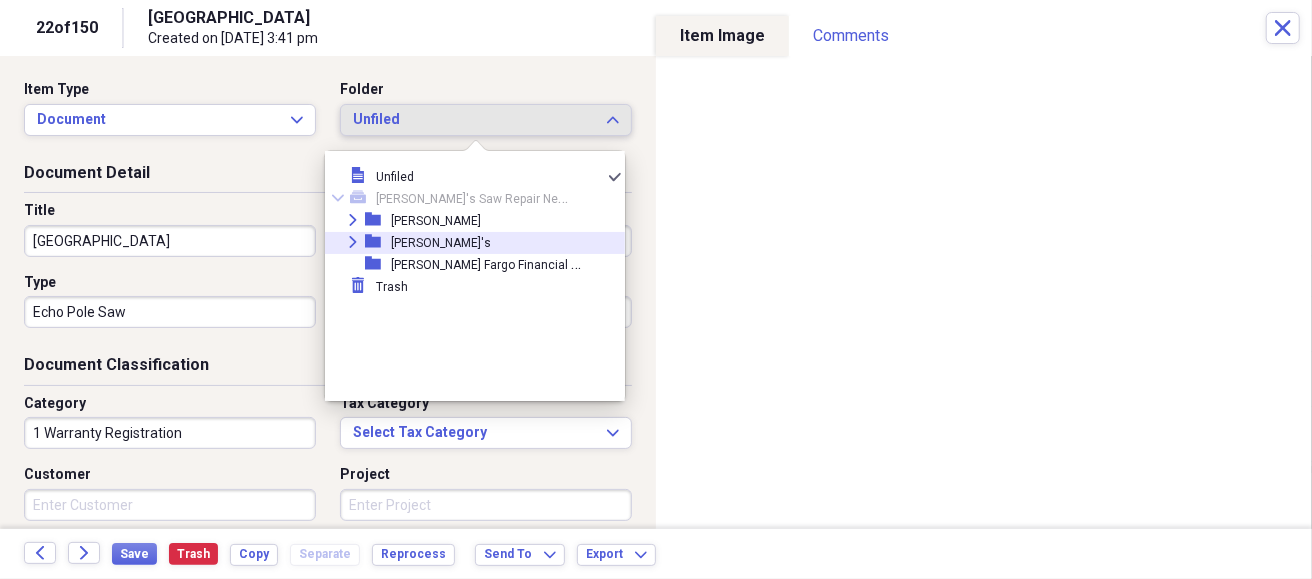 click on "[PERSON_NAME]'s" at bounding box center (441, 243) 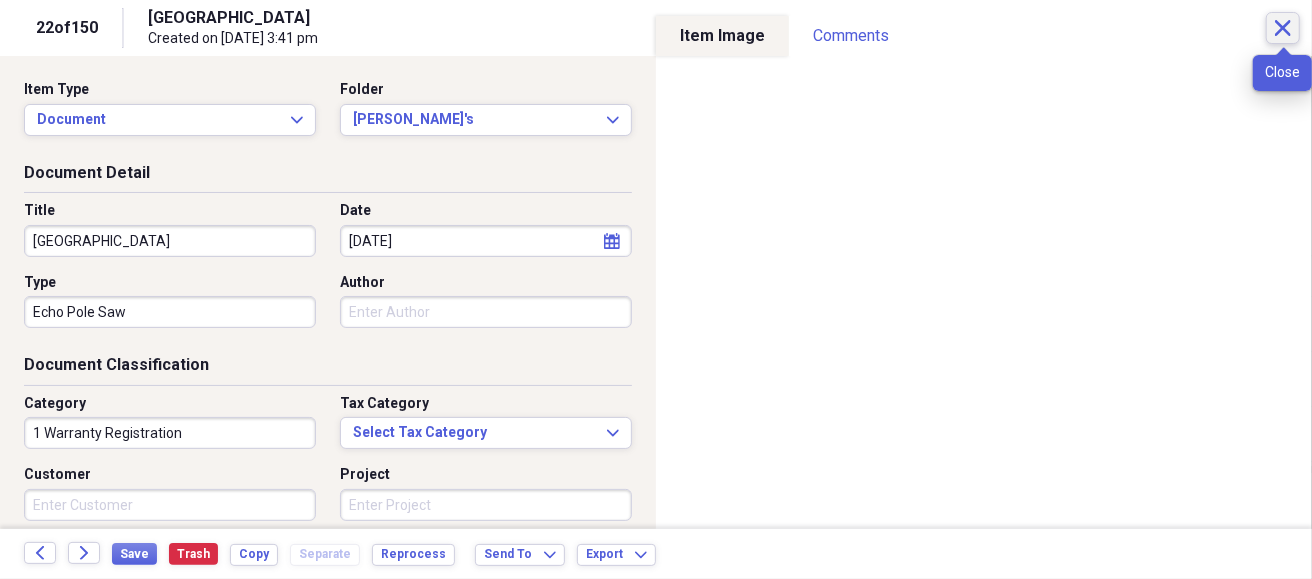 click on "Close" 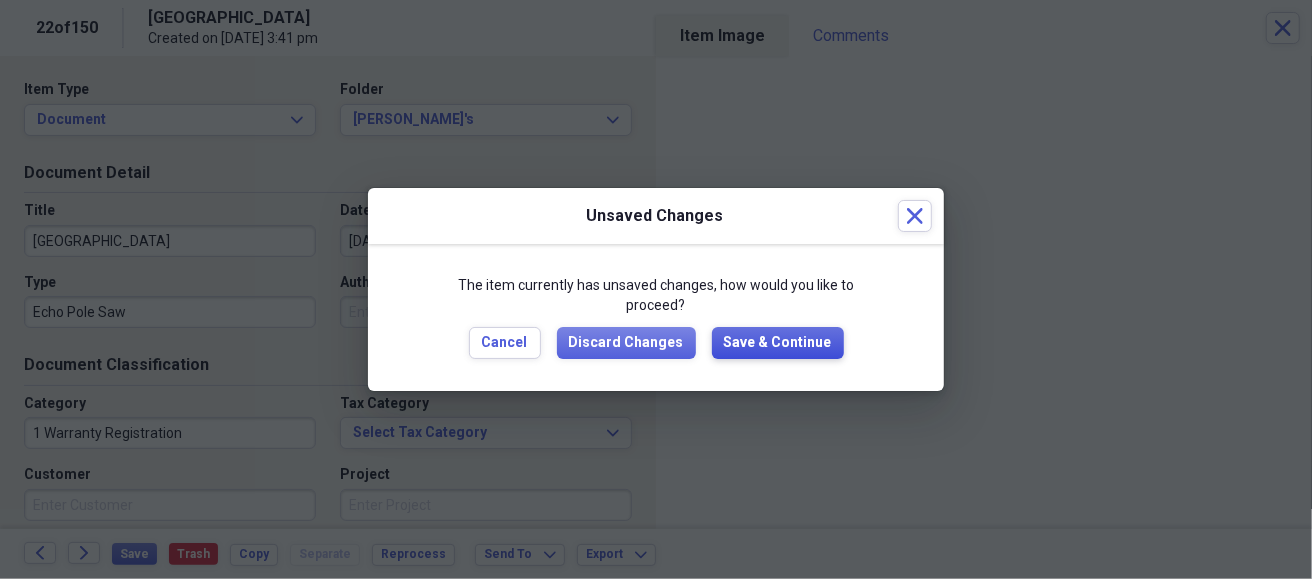 click on "Save & Continue" at bounding box center [778, 343] 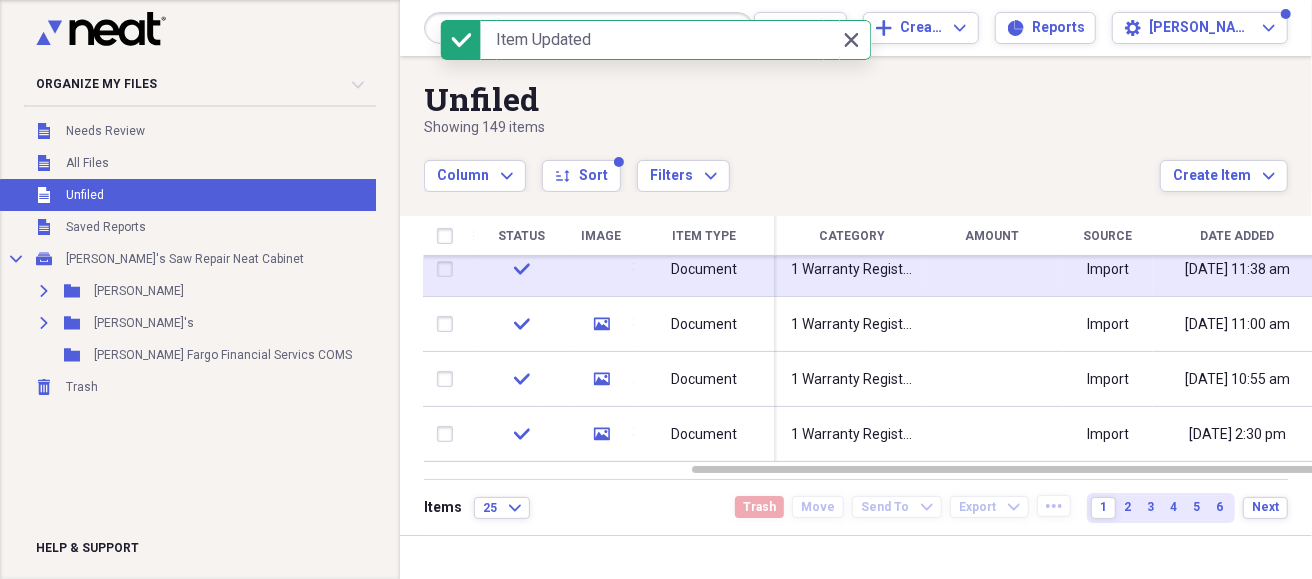 click on "Document" at bounding box center [704, 269] 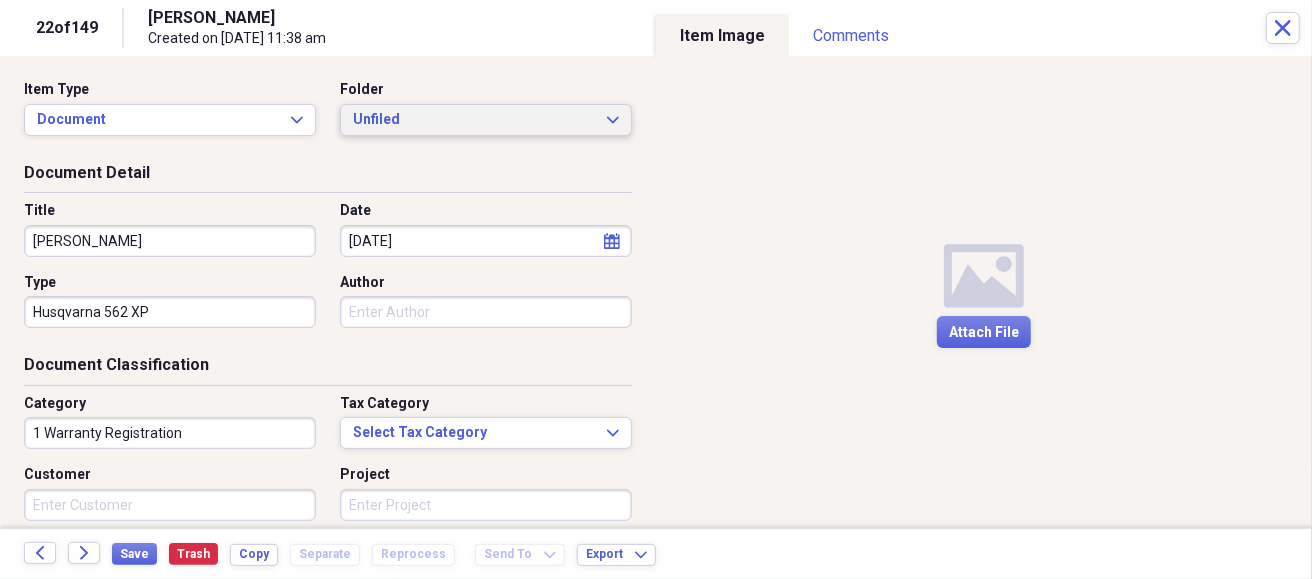 click on "Unfiled Expand" at bounding box center (486, 120) 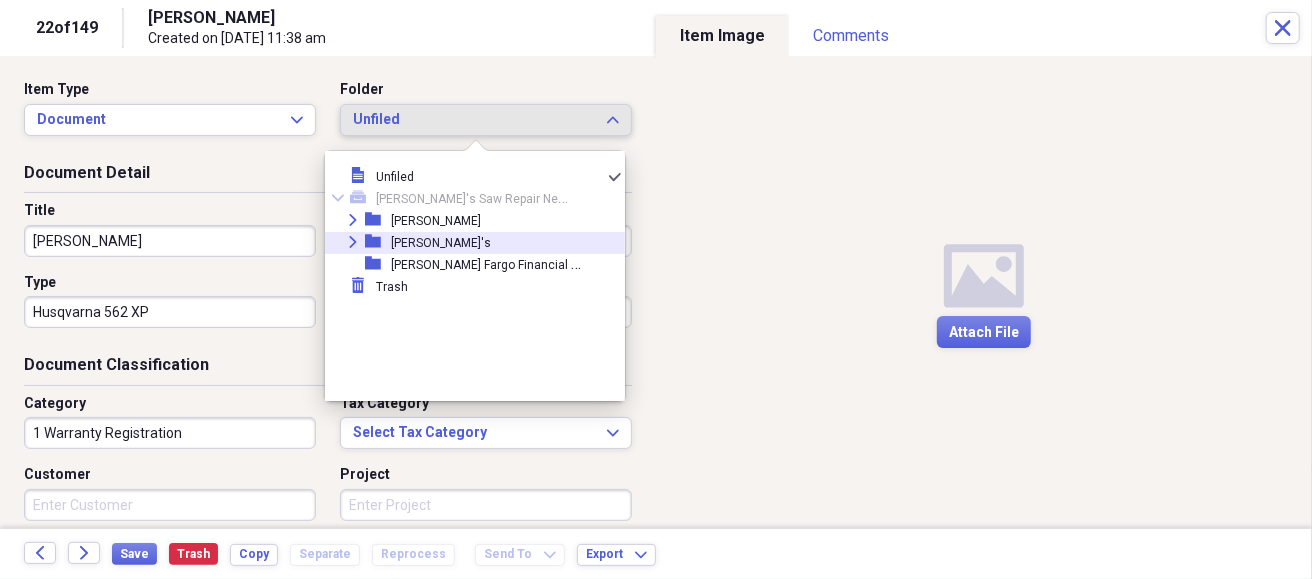 click on "Expand folder Waranty's" at bounding box center [467, 243] 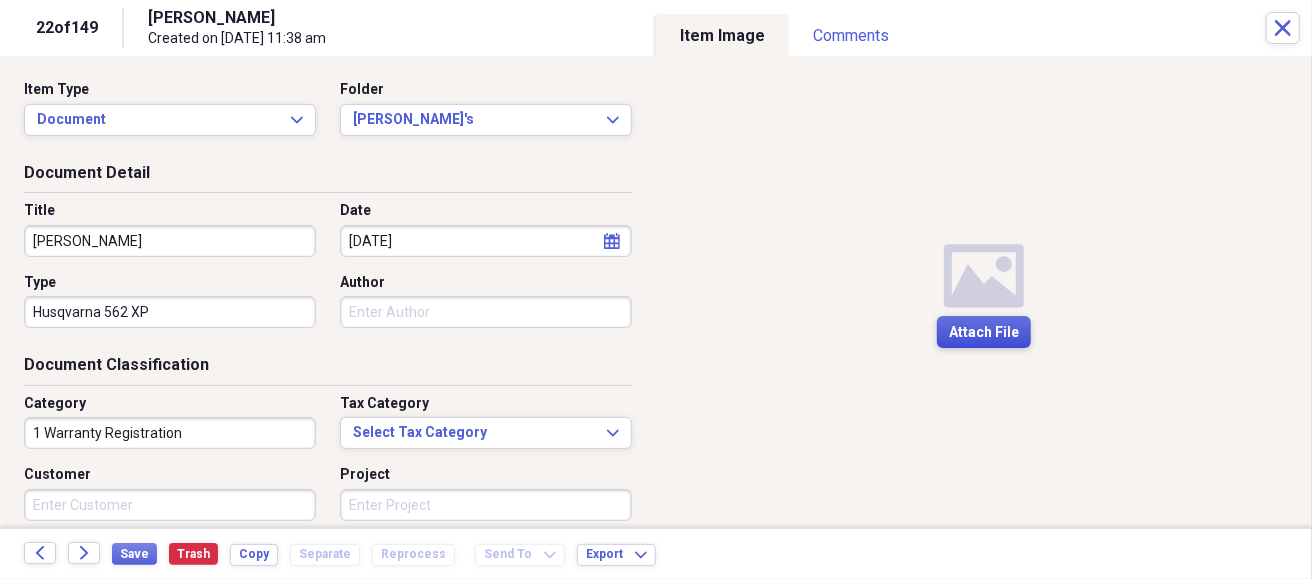 click on "Attach File" at bounding box center [984, 333] 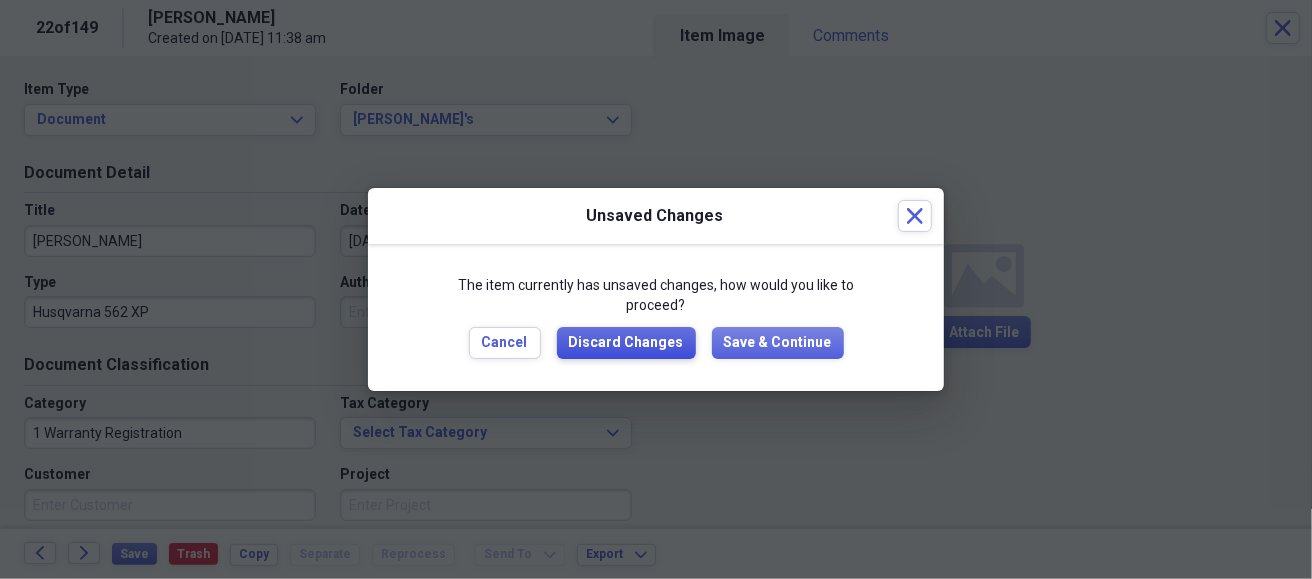 click on "Discard Changes" at bounding box center [626, 343] 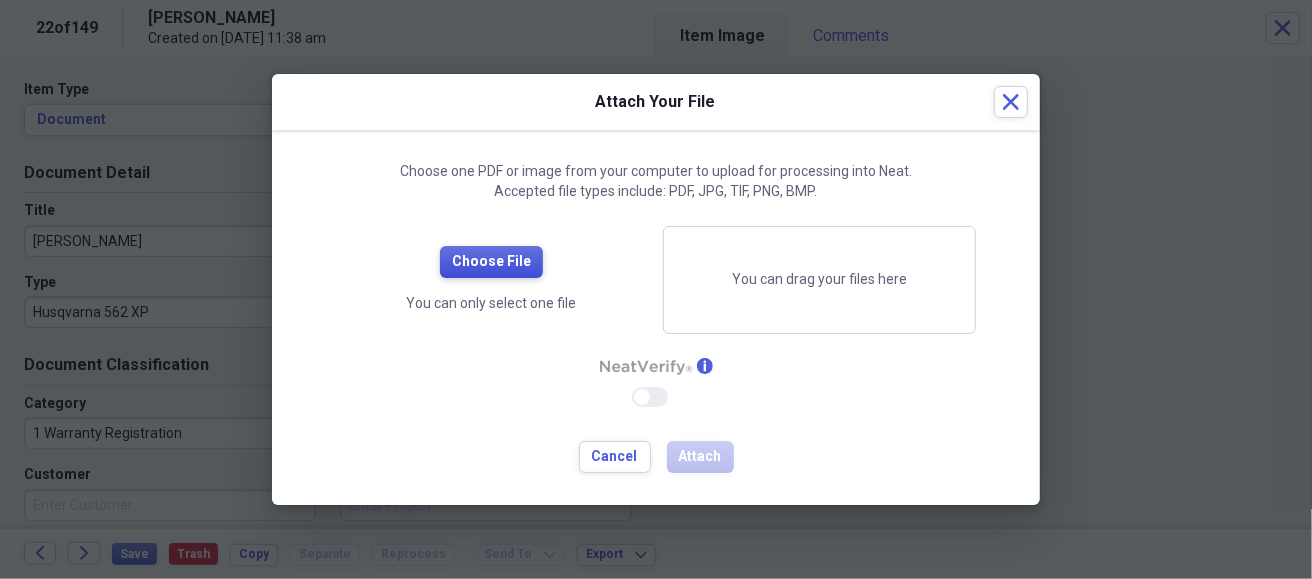 click on "Choose File" at bounding box center (491, 262) 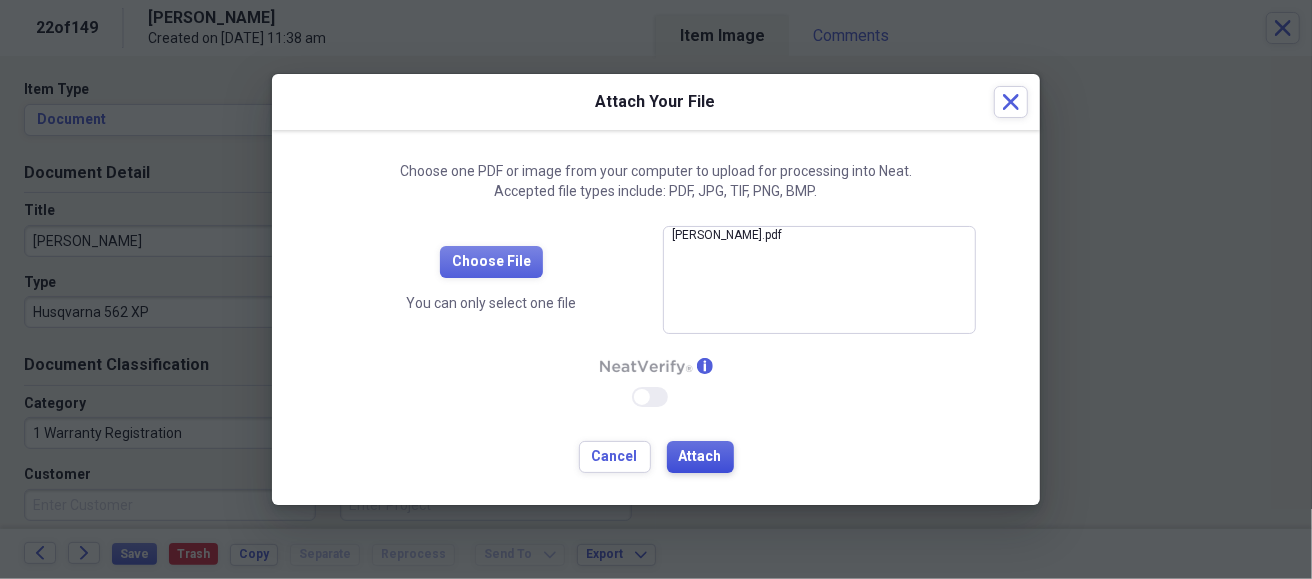 click on "Attach" at bounding box center [700, 457] 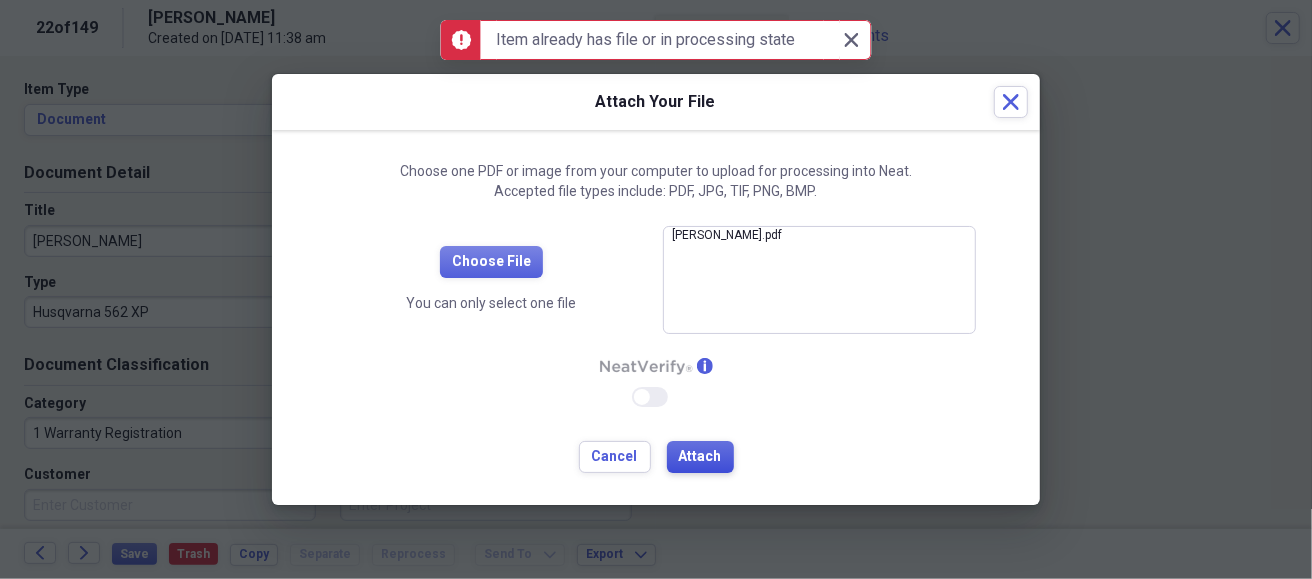 click on "Attach" at bounding box center [700, 457] 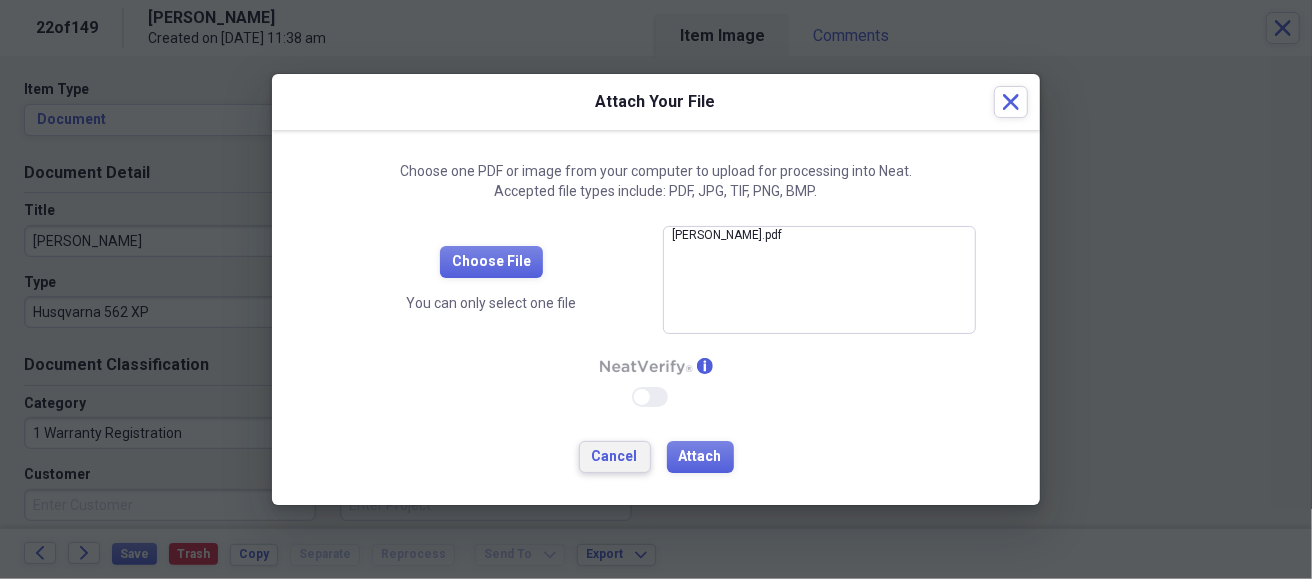click on "Cancel" at bounding box center (615, 457) 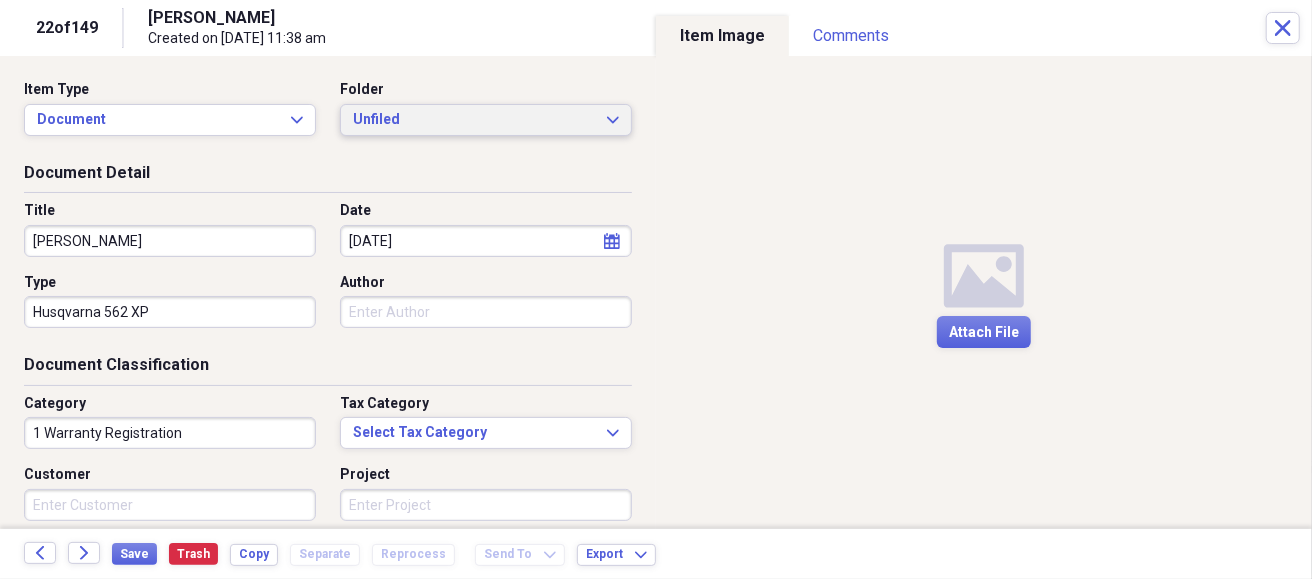 click on "Unfiled" at bounding box center [474, 120] 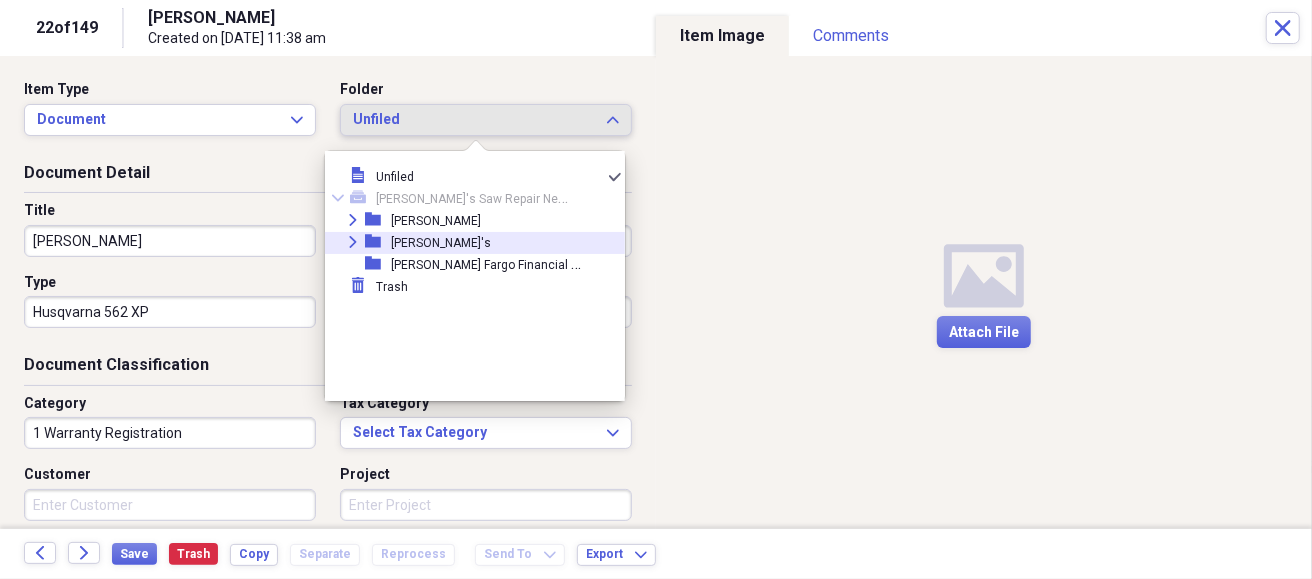click on "Expand folder Waranty's" at bounding box center (467, 243) 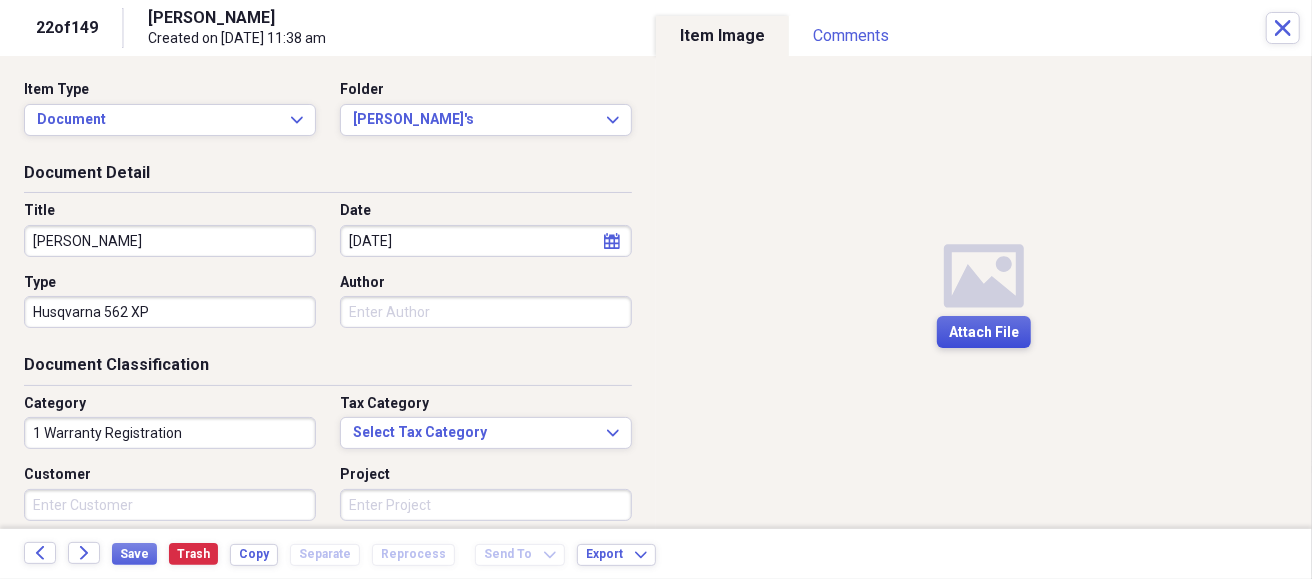click on "Attach File" at bounding box center [984, 333] 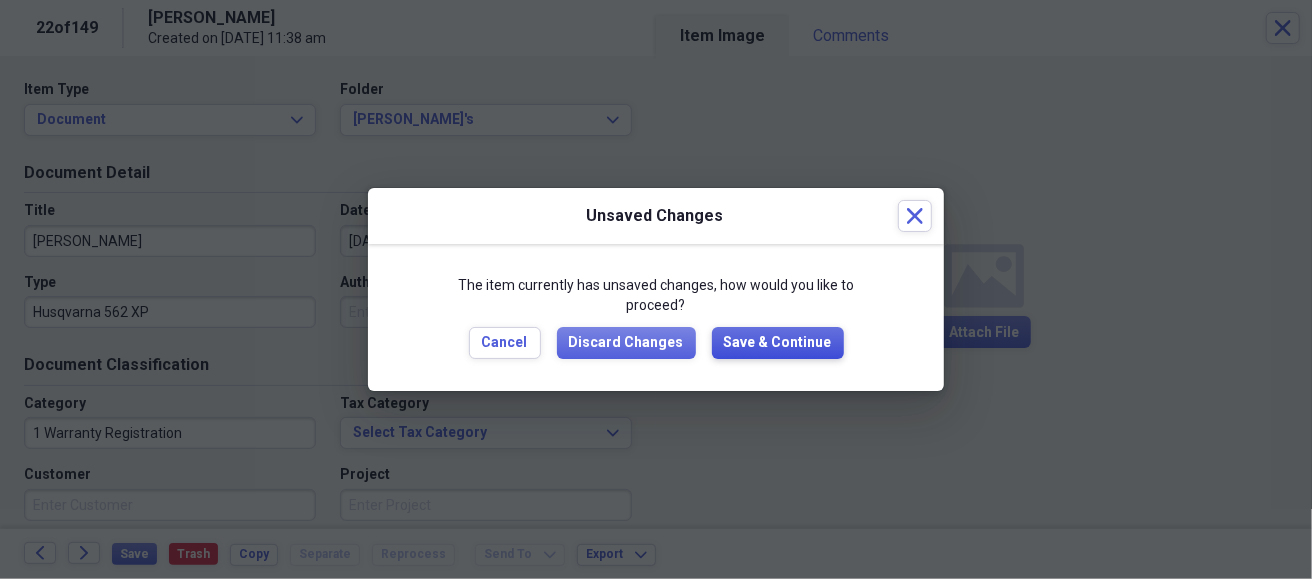 click on "Save & Continue" at bounding box center (778, 343) 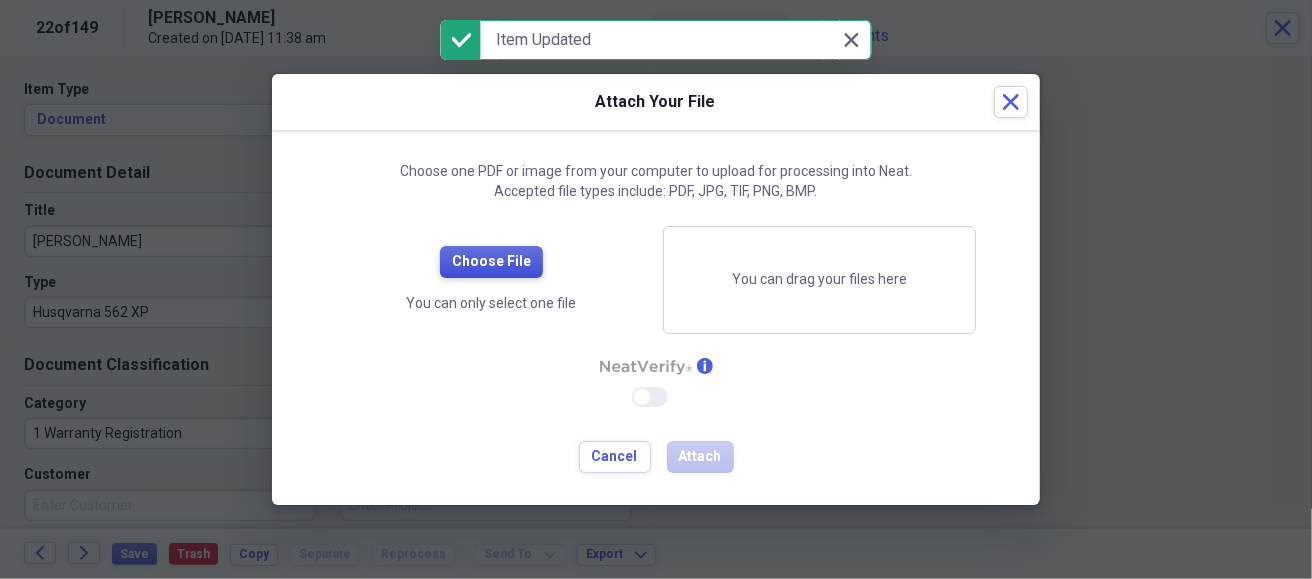 click on "Choose File" at bounding box center (491, 262) 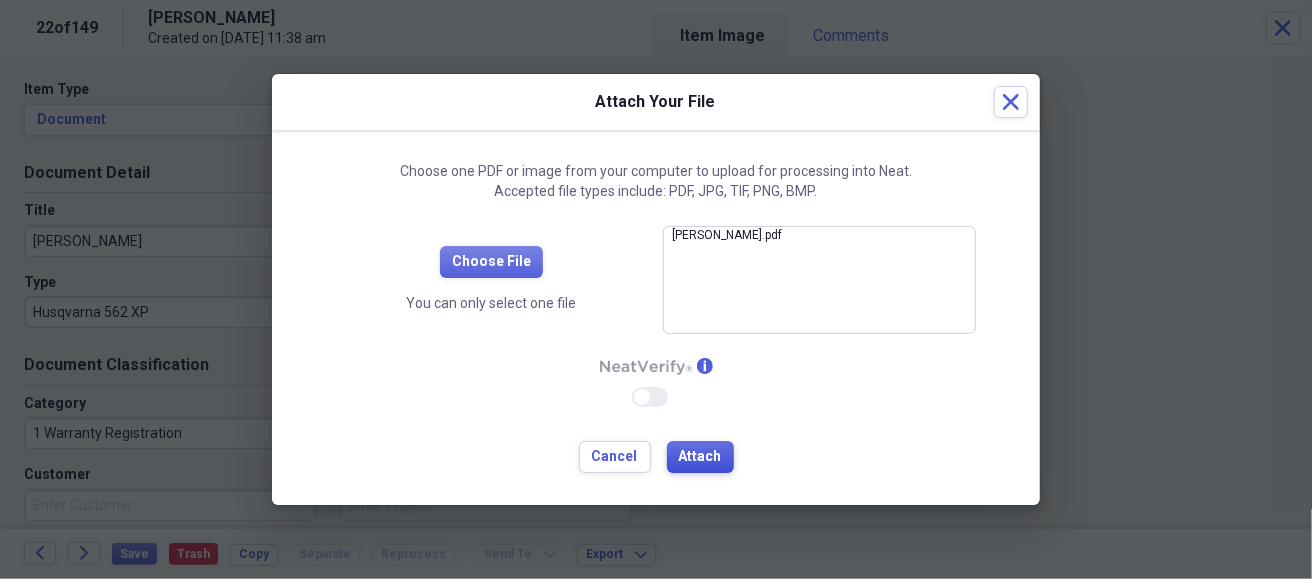 click on "Attach" at bounding box center [700, 457] 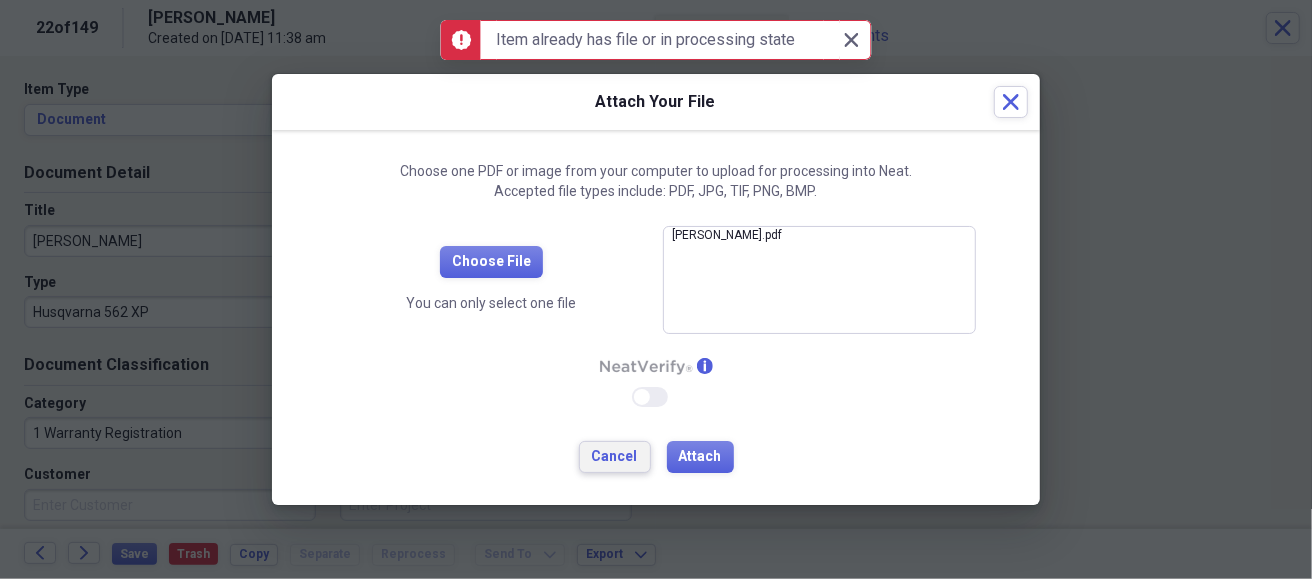 click on "Cancel" at bounding box center [615, 457] 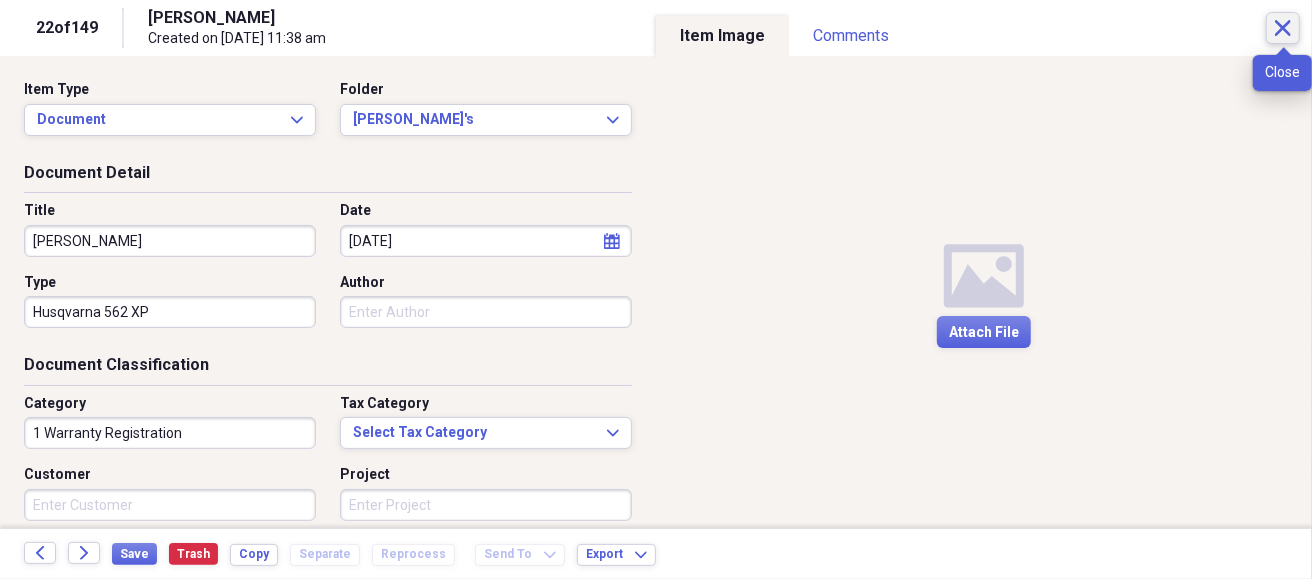 click 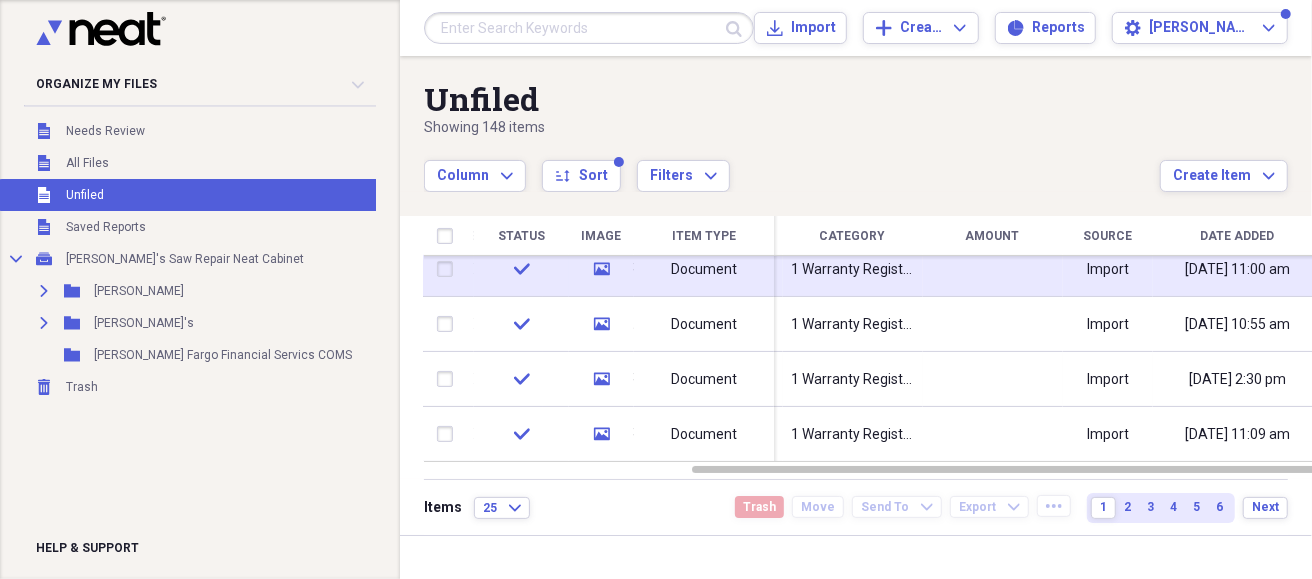 click on "1 Warranty Registration" at bounding box center [853, 270] 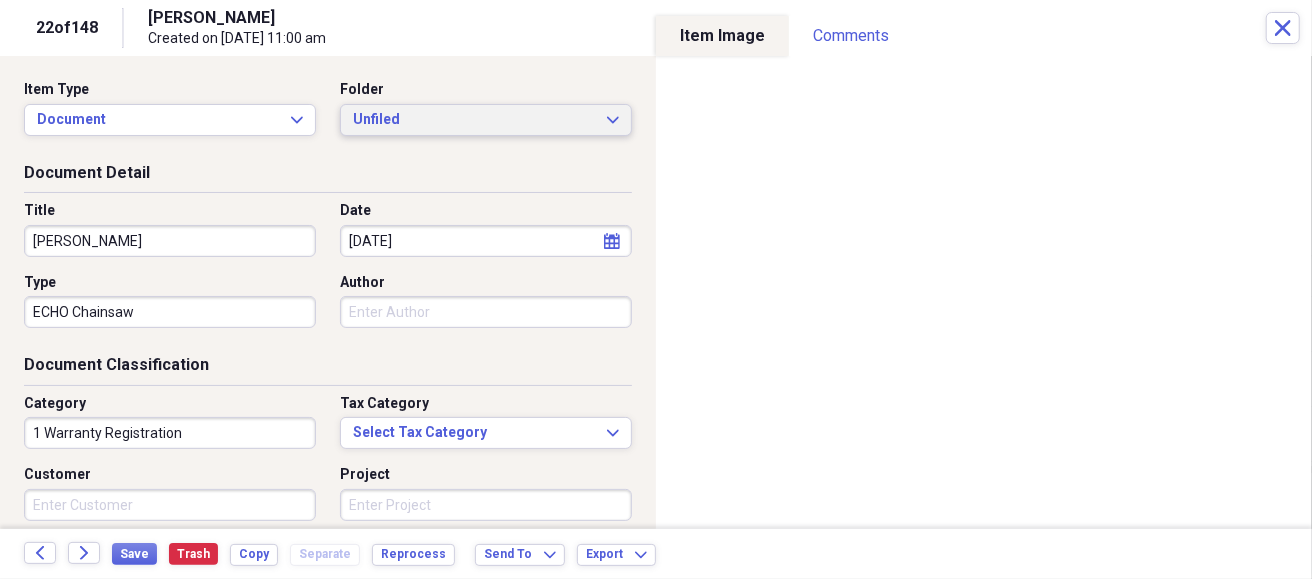 click on "Unfiled" at bounding box center (474, 120) 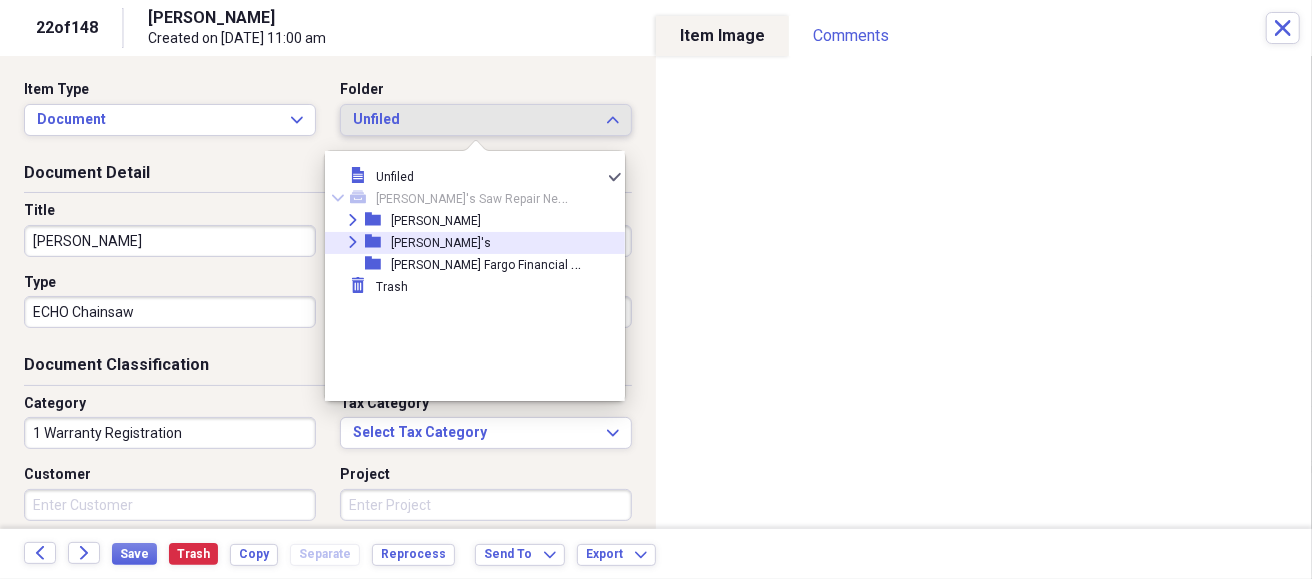 click on "[PERSON_NAME]'s" at bounding box center (441, 243) 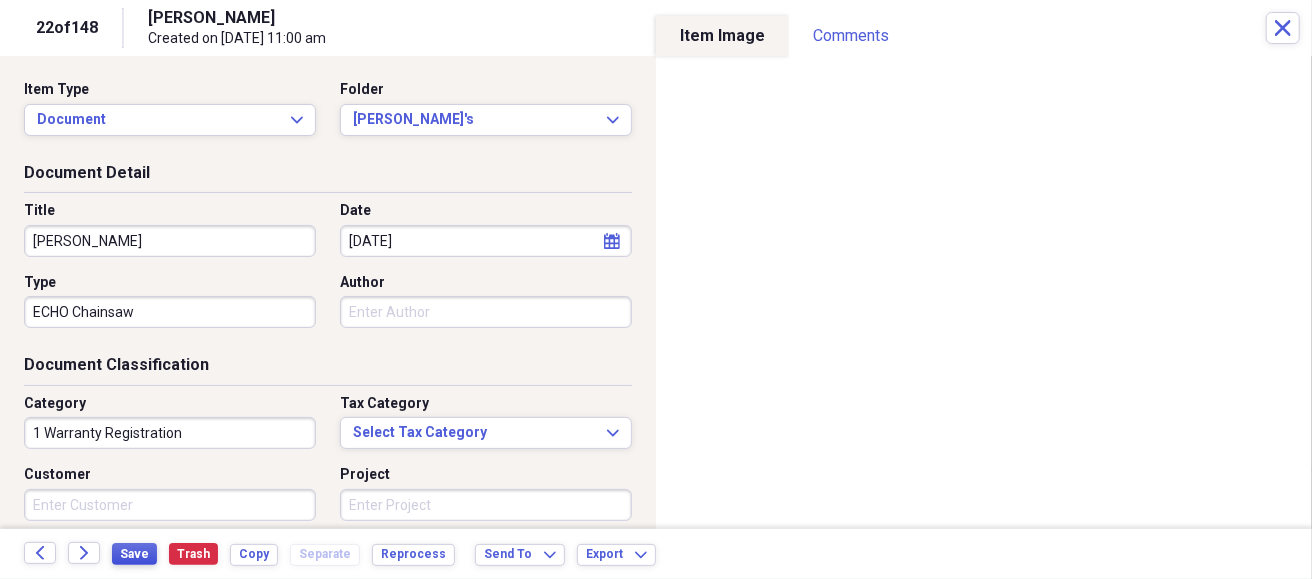 click on "Save" at bounding box center [134, 554] 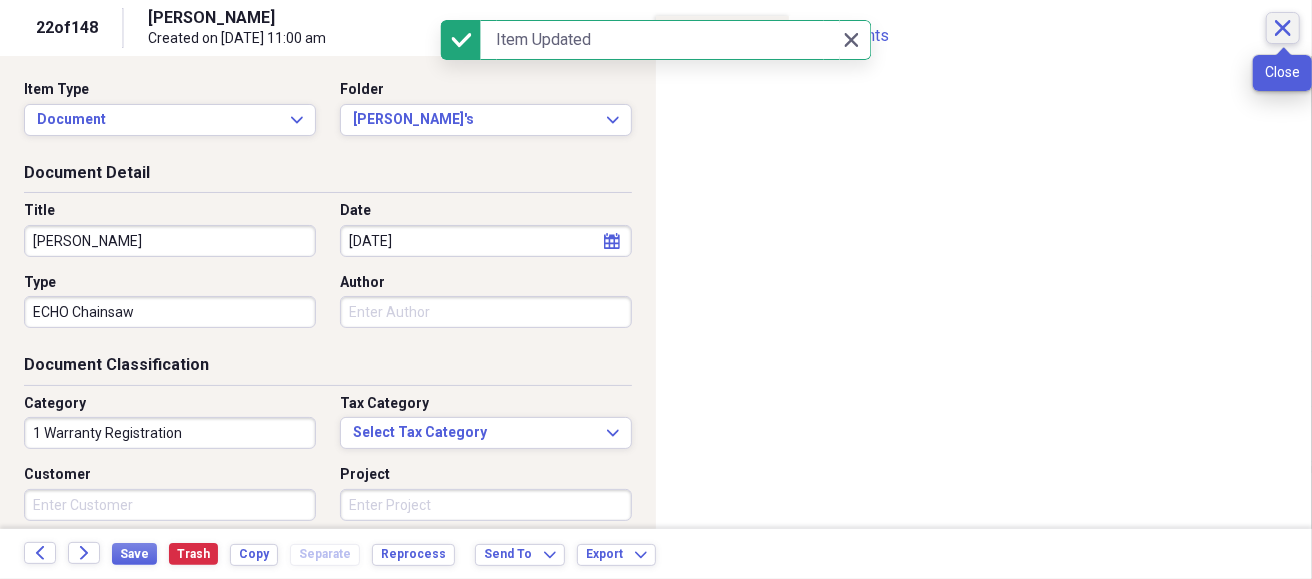click on "Close" 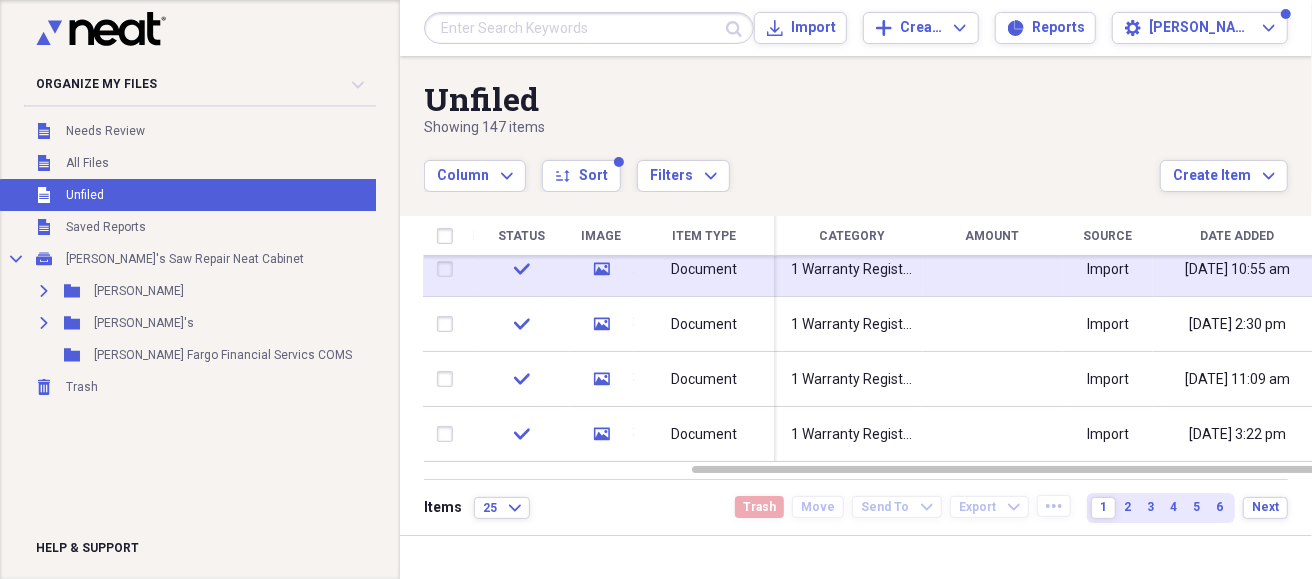click on "Document" at bounding box center [704, 269] 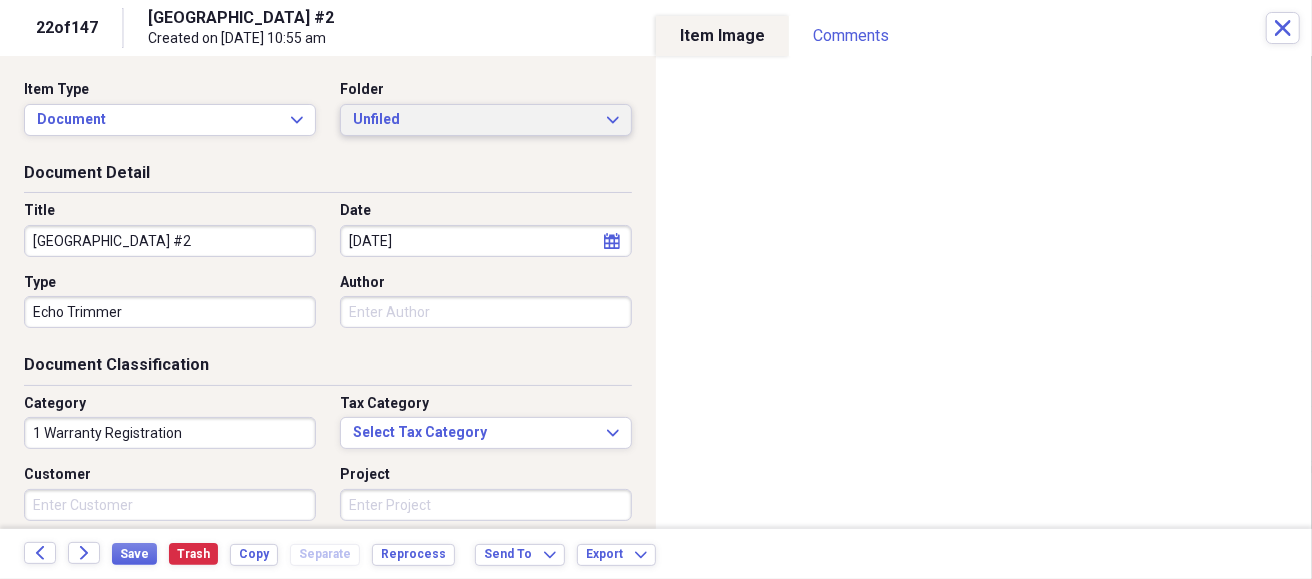 click on "Unfiled" at bounding box center [474, 120] 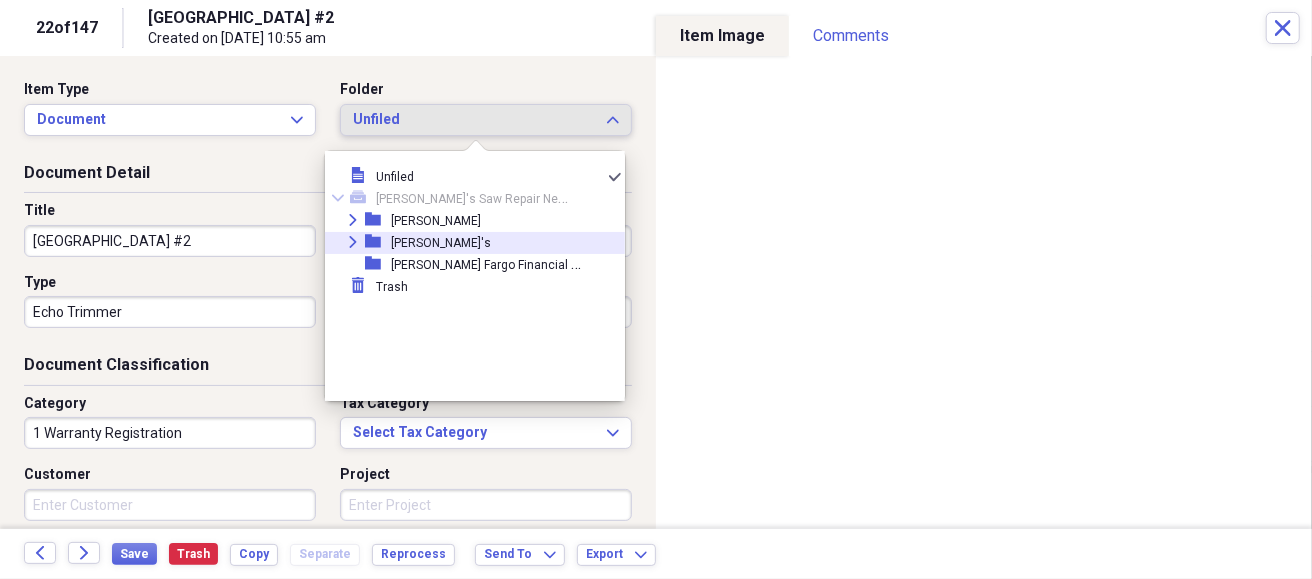 click on "[PERSON_NAME]'s" at bounding box center (441, 243) 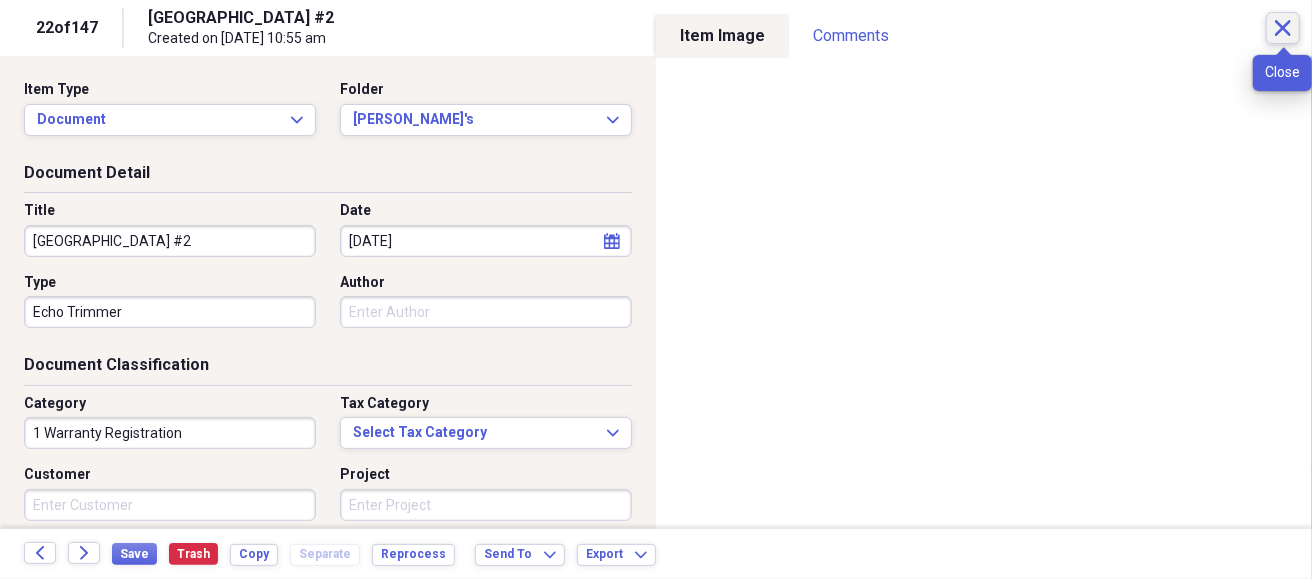click 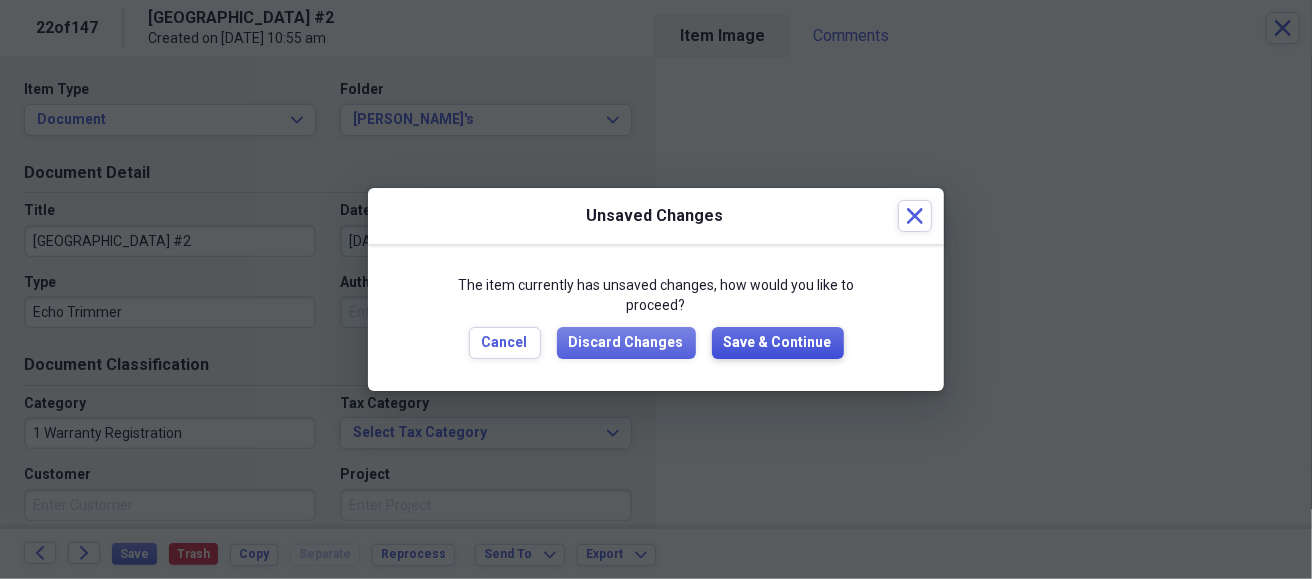 click on "Save & Continue" at bounding box center (778, 343) 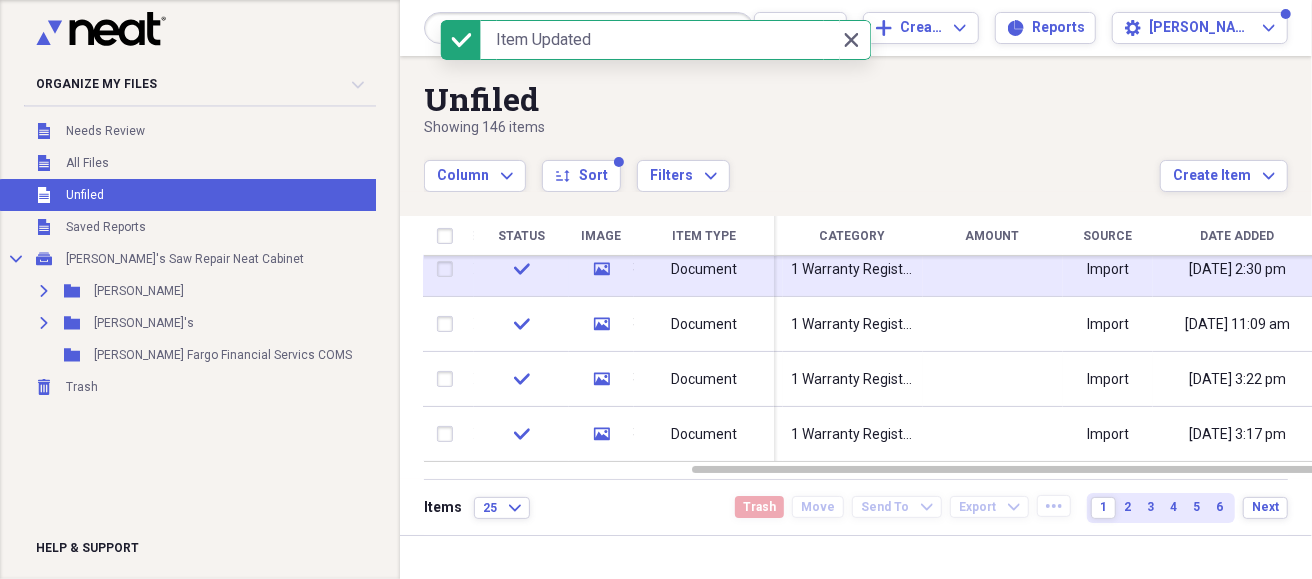 click on "1 Warranty Registration" at bounding box center [853, 270] 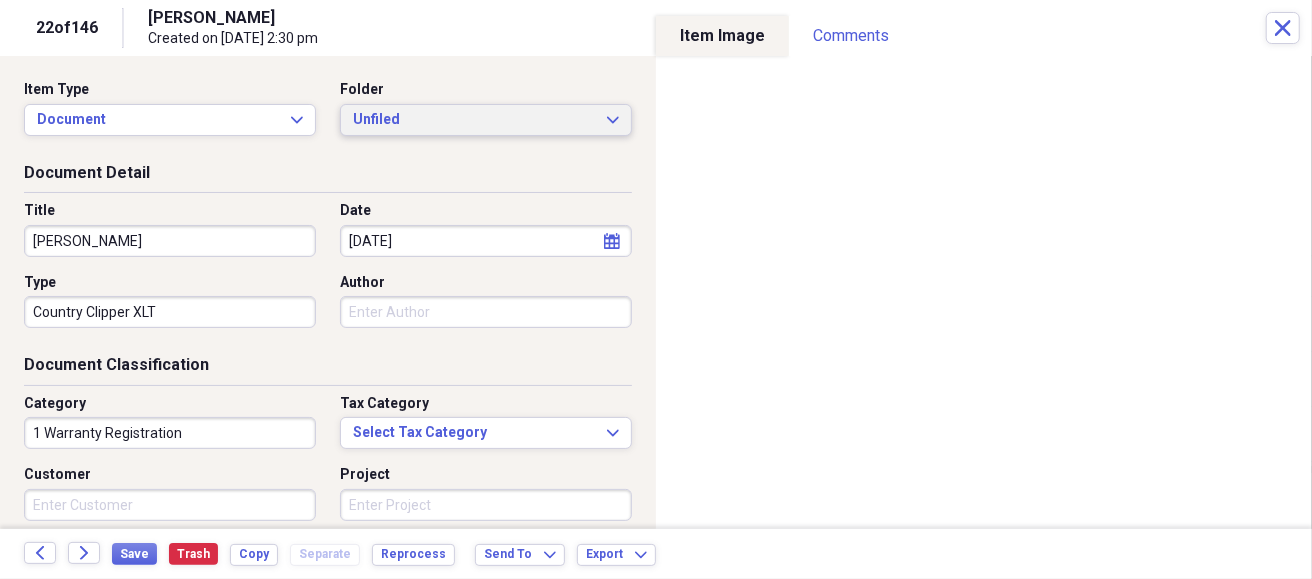 click on "Unfiled Expand" at bounding box center (486, 120) 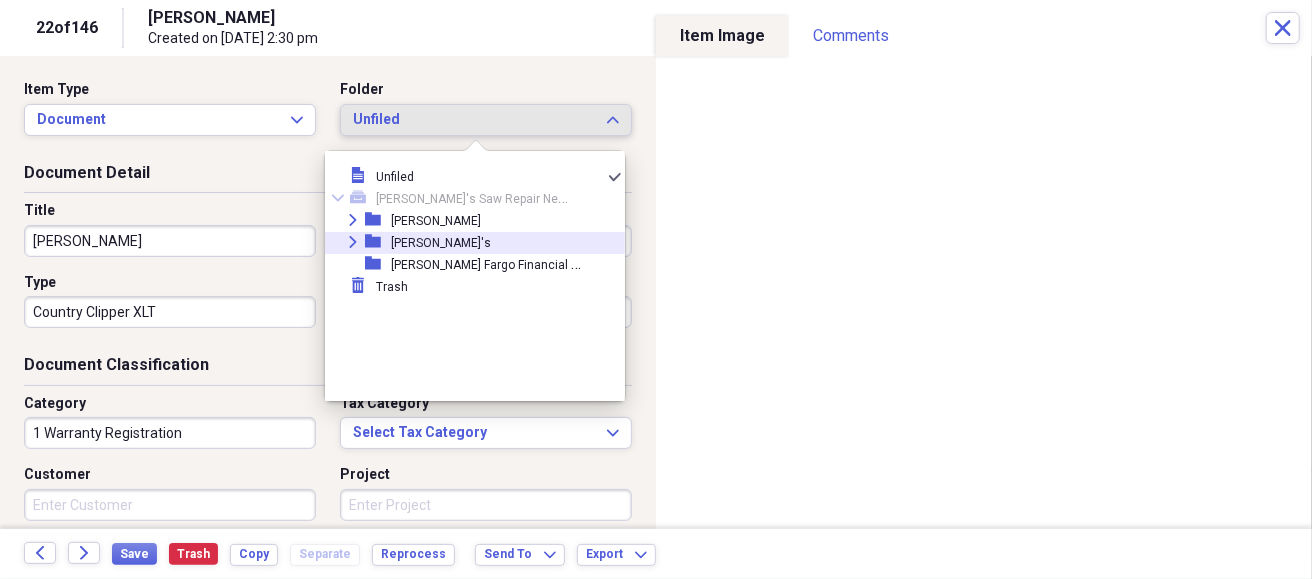click on "Expand folder Waranty's" at bounding box center (467, 243) 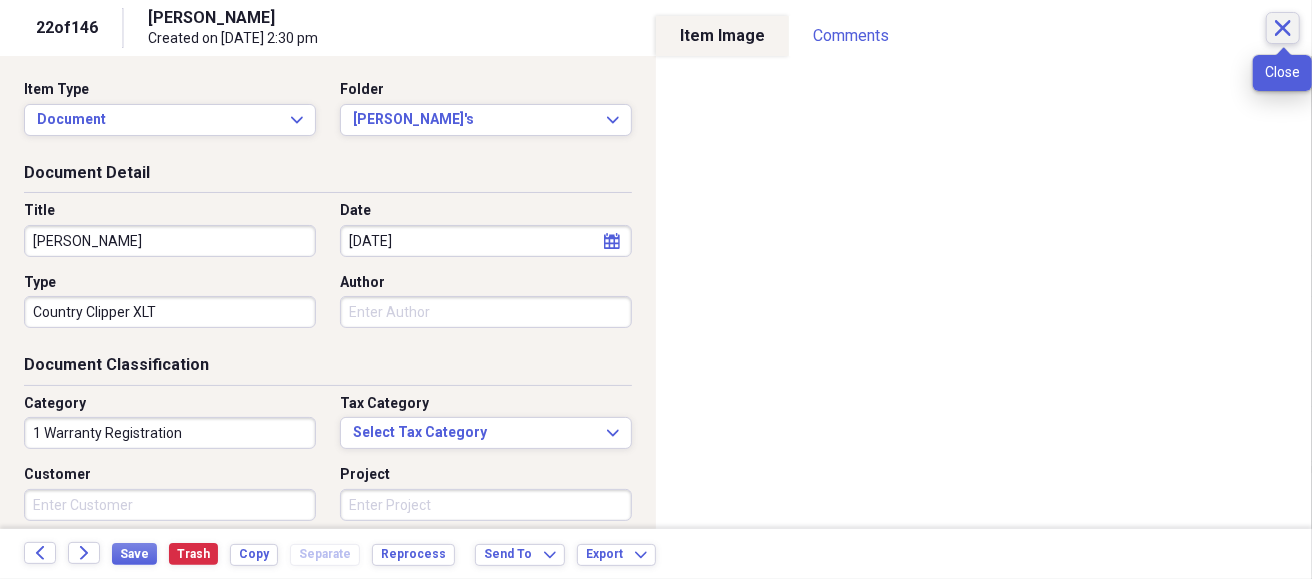 click on "Close" at bounding box center (1283, 28) 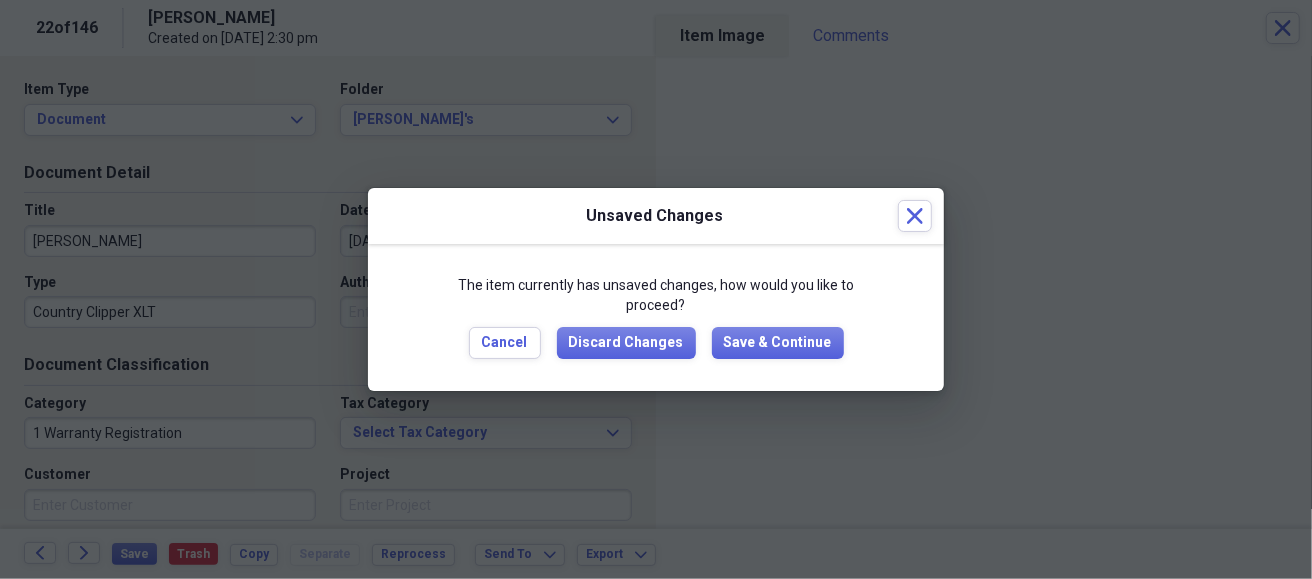 click on "The item currently has unsaved changes, how would you like to proceed? Cancel Discard Changes Save & Continue" at bounding box center [656, 317] 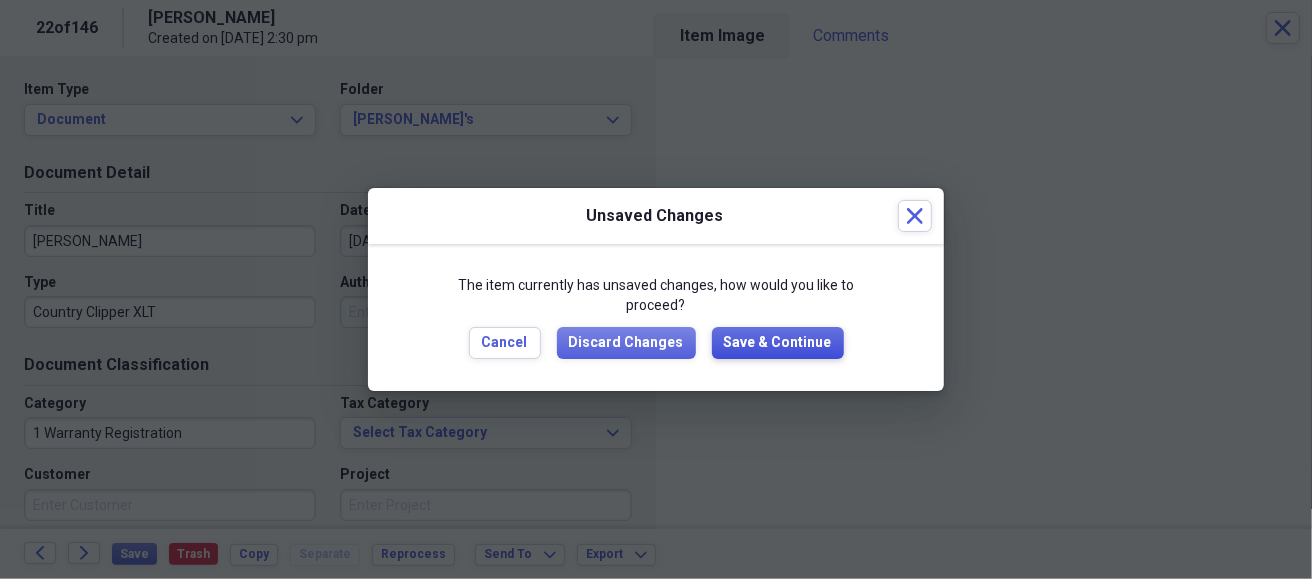 click on "Save & Continue" at bounding box center [778, 343] 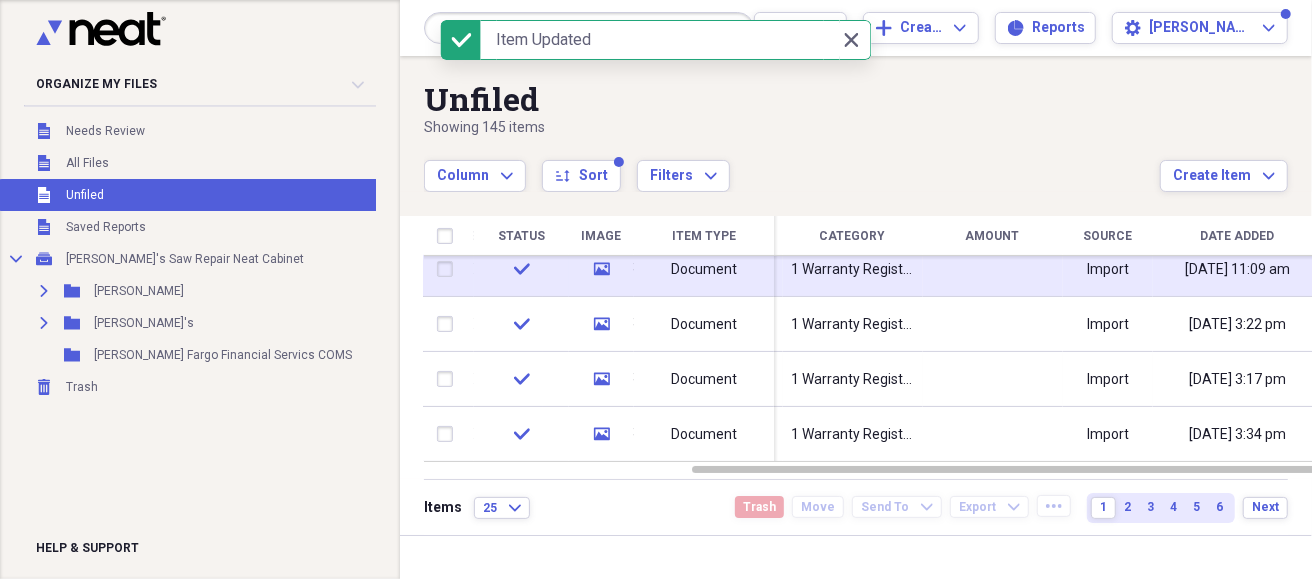 click on "1 Warranty Registration" at bounding box center [853, 270] 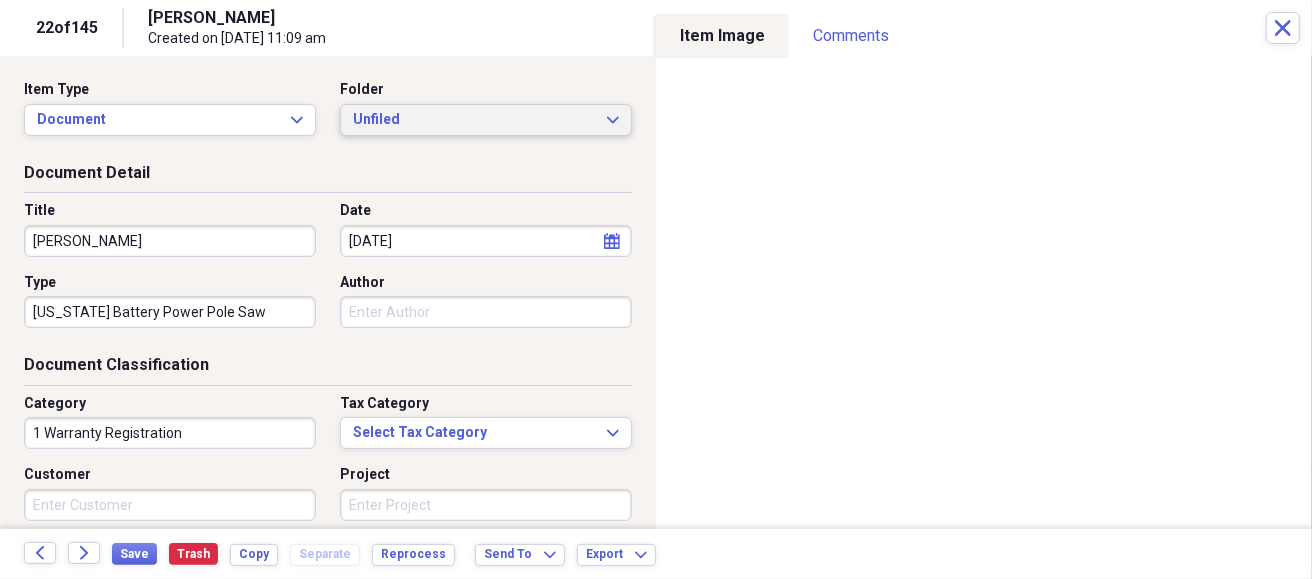 click on "Unfiled" at bounding box center (474, 120) 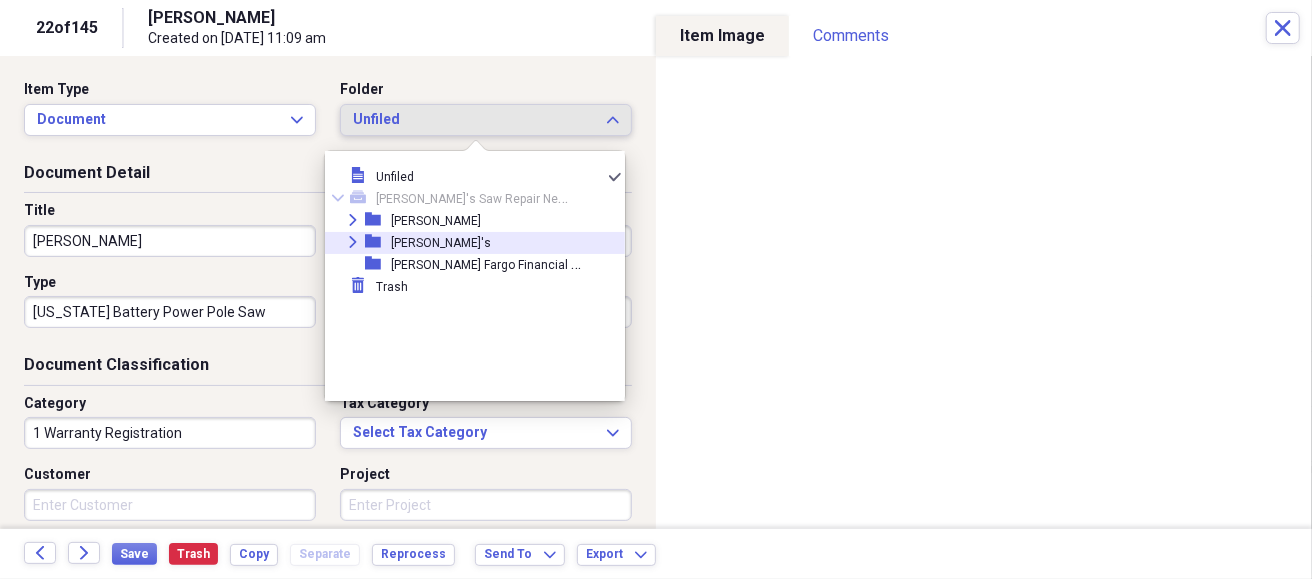 click on "Expand folder Waranty's" at bounding box center (467, 243) 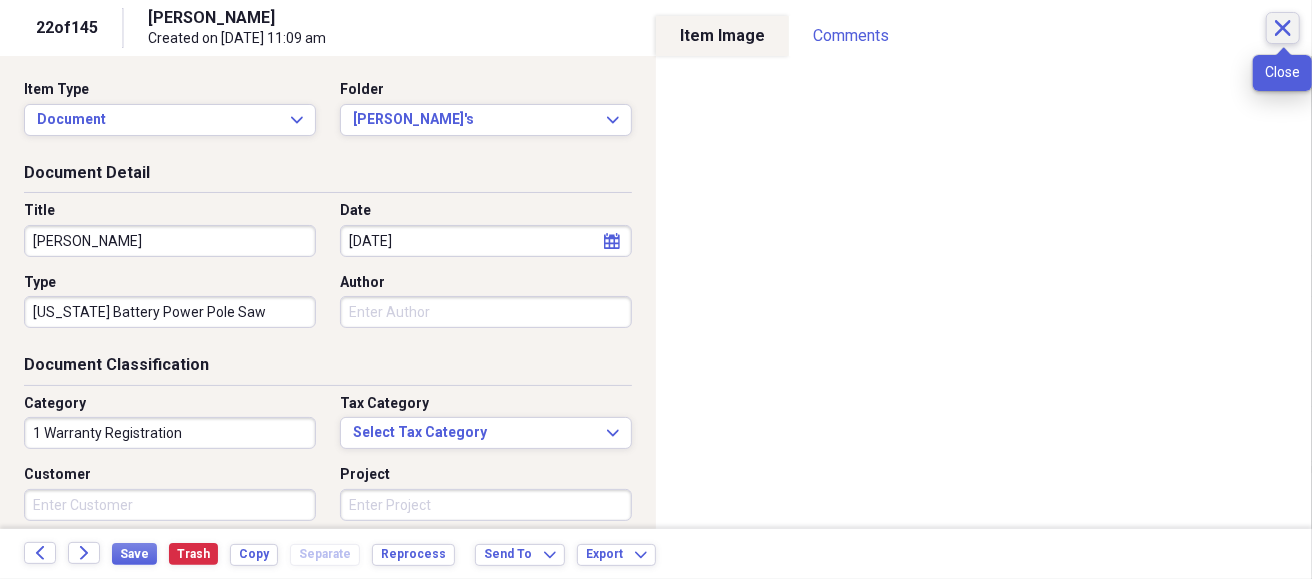 click on "Close" 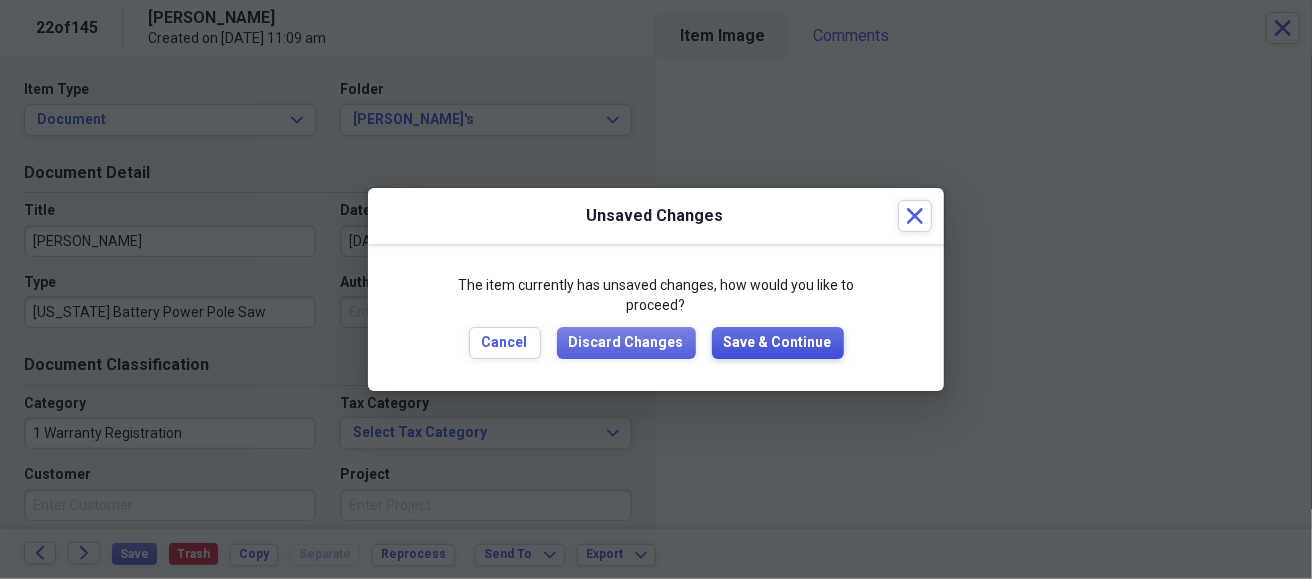 click on "Save & Continue" at bounding box center (778, 343) 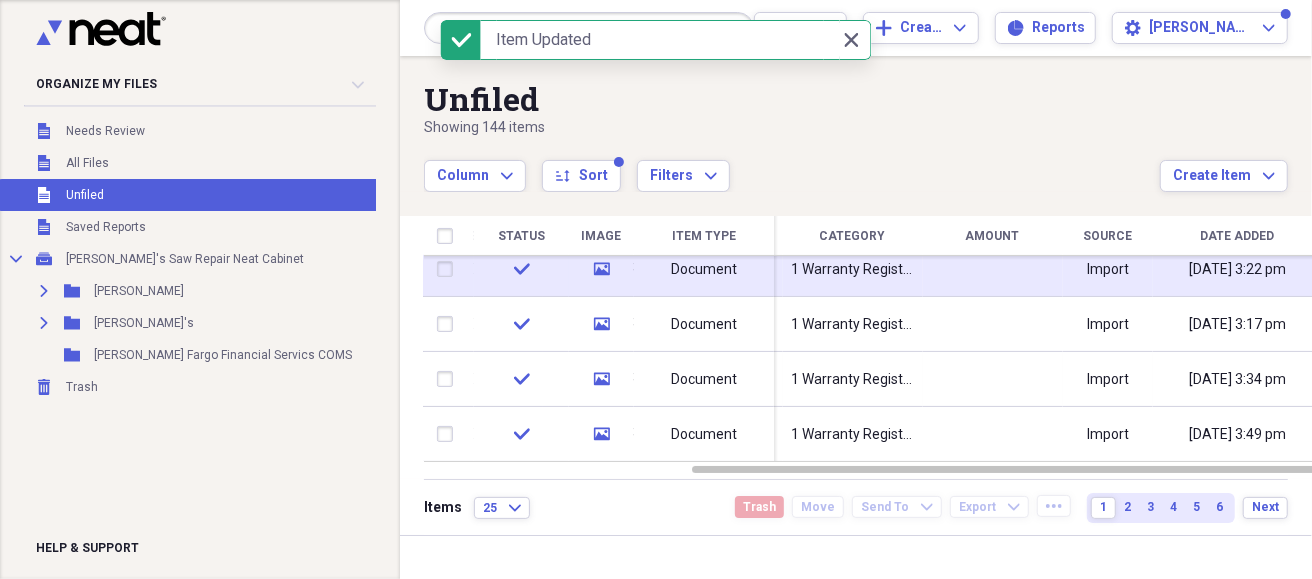 click on "Document" at bounding box center (704, 270) 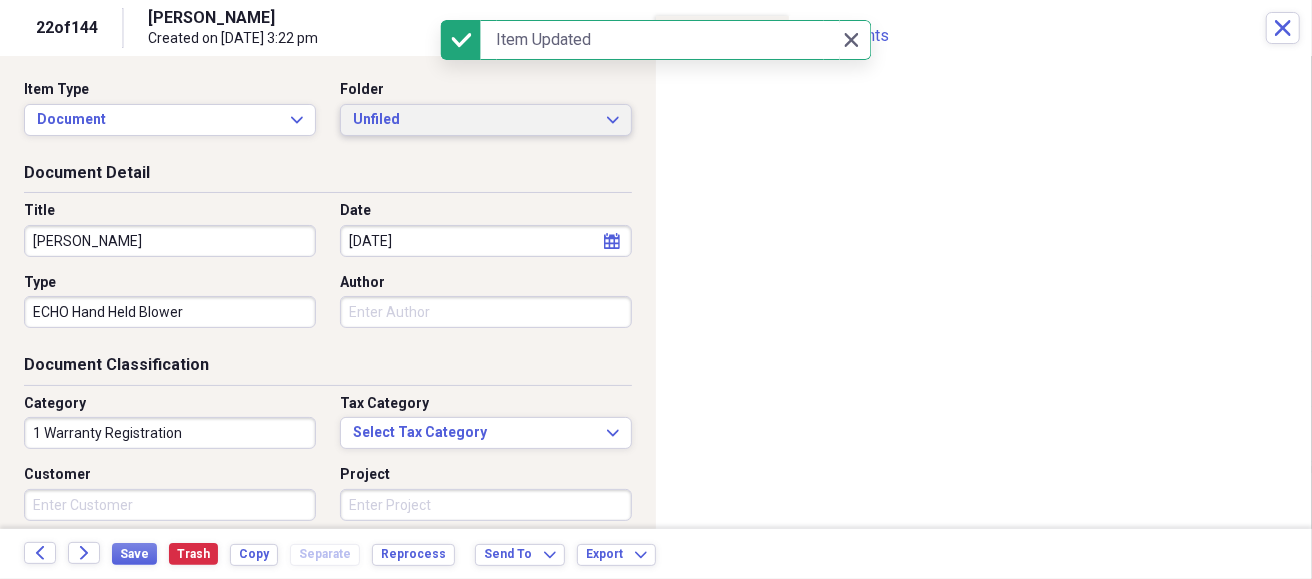 click on "Unfiled" at bounding box center [474, 120] 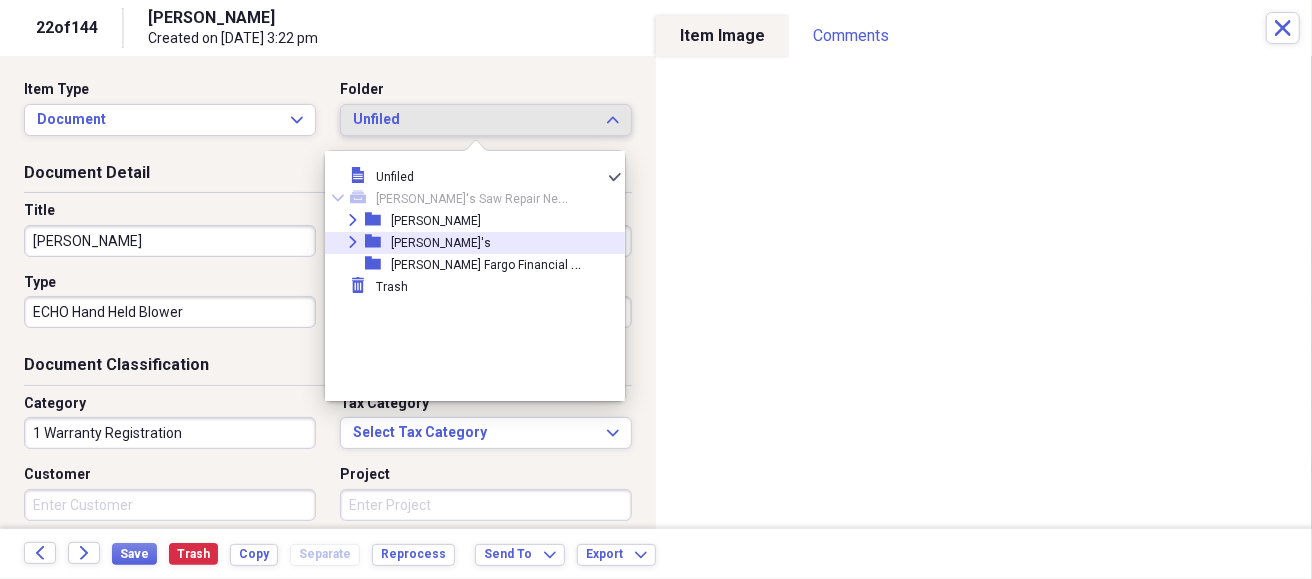 click on "[PERSON_NAME]'s" at bounding box center (441, 243) 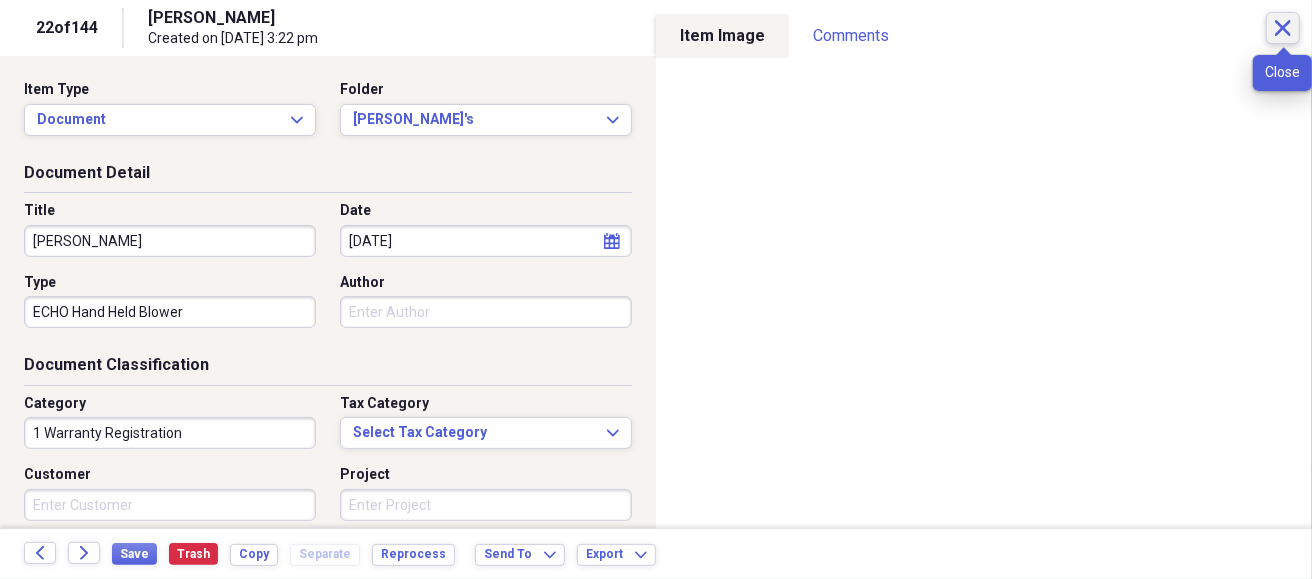 click on "Close" 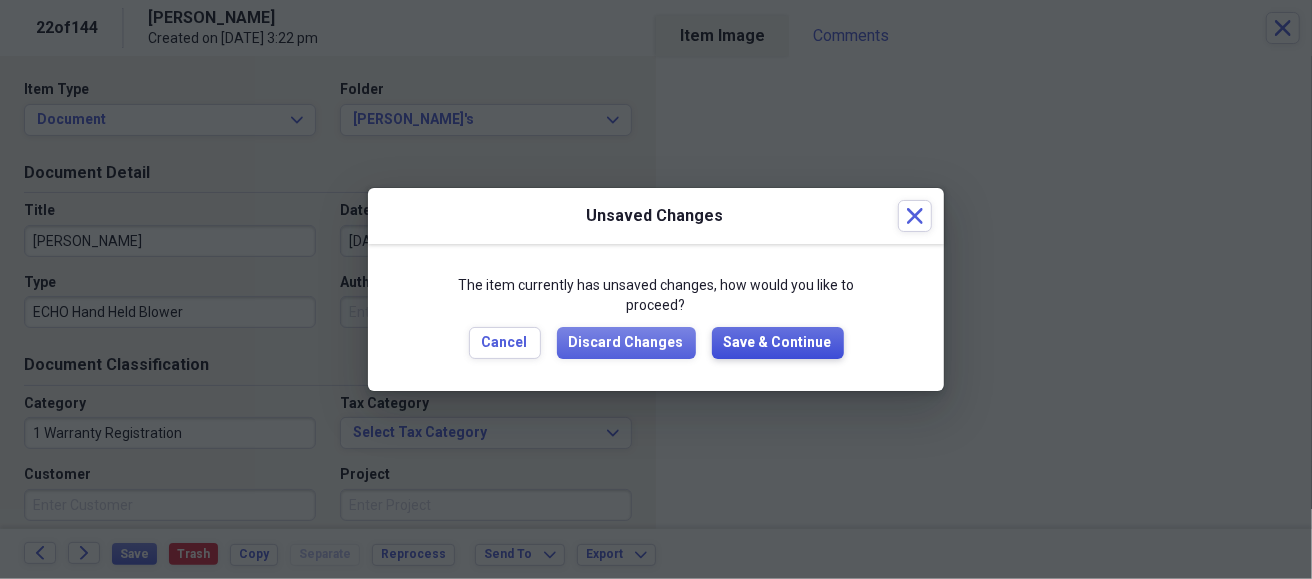 click on "Save & Continue" at bounding box center [778, 343] 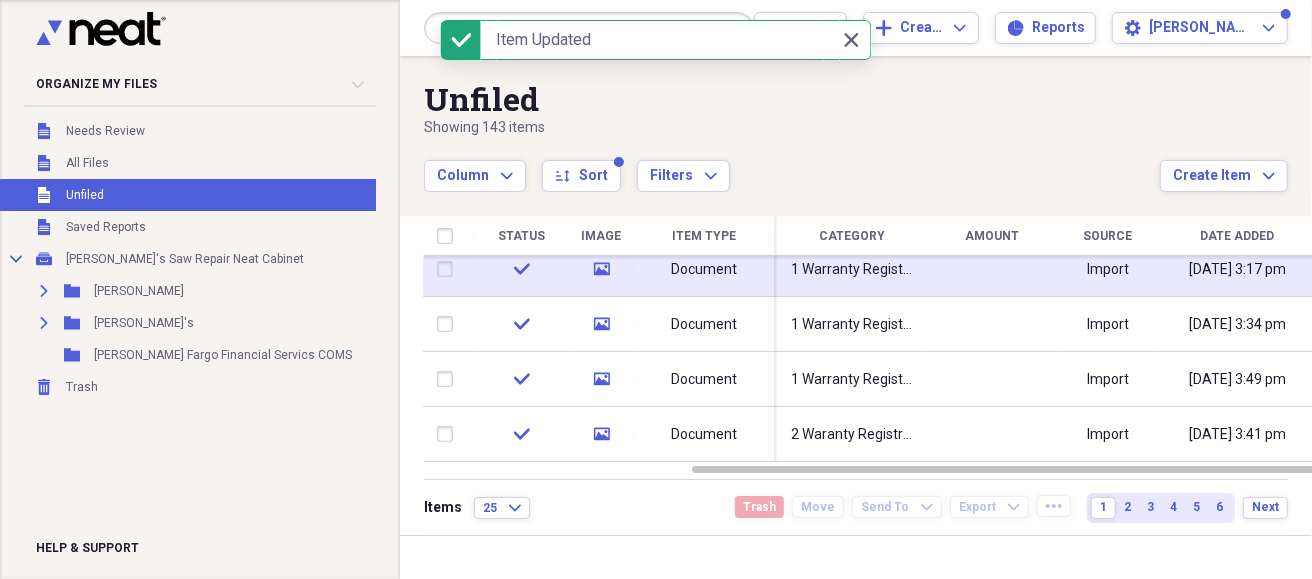 click on "1 Warranty Registration" at bounding box center (853, 270) 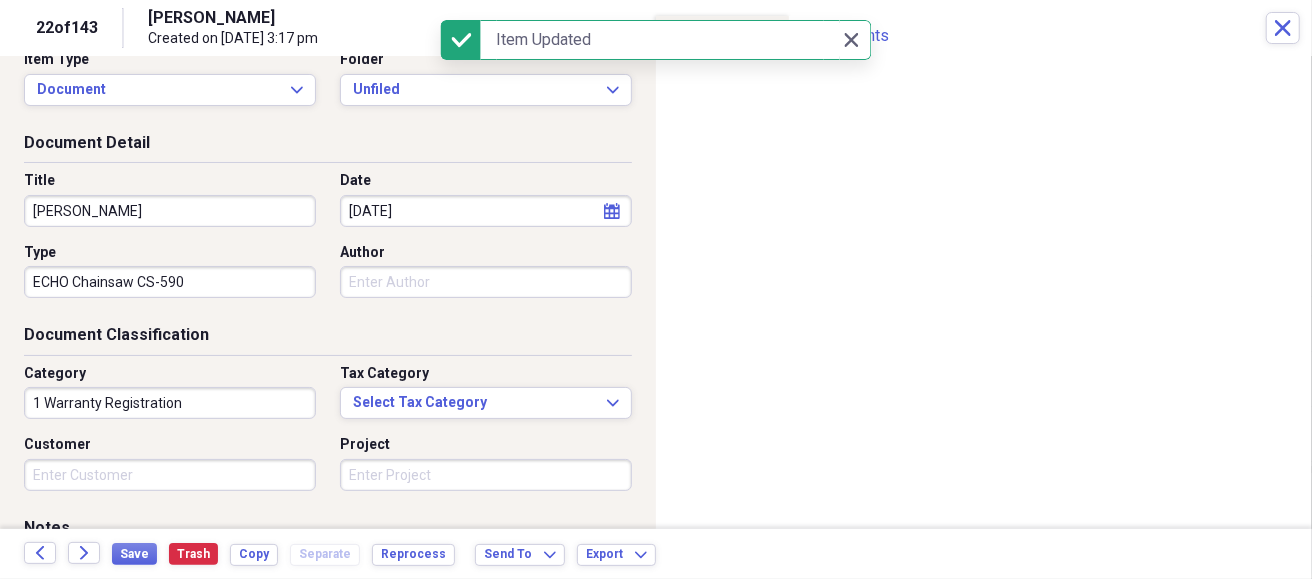 scroll, scrollTop: 0, scrollLeft: 0, axis: both 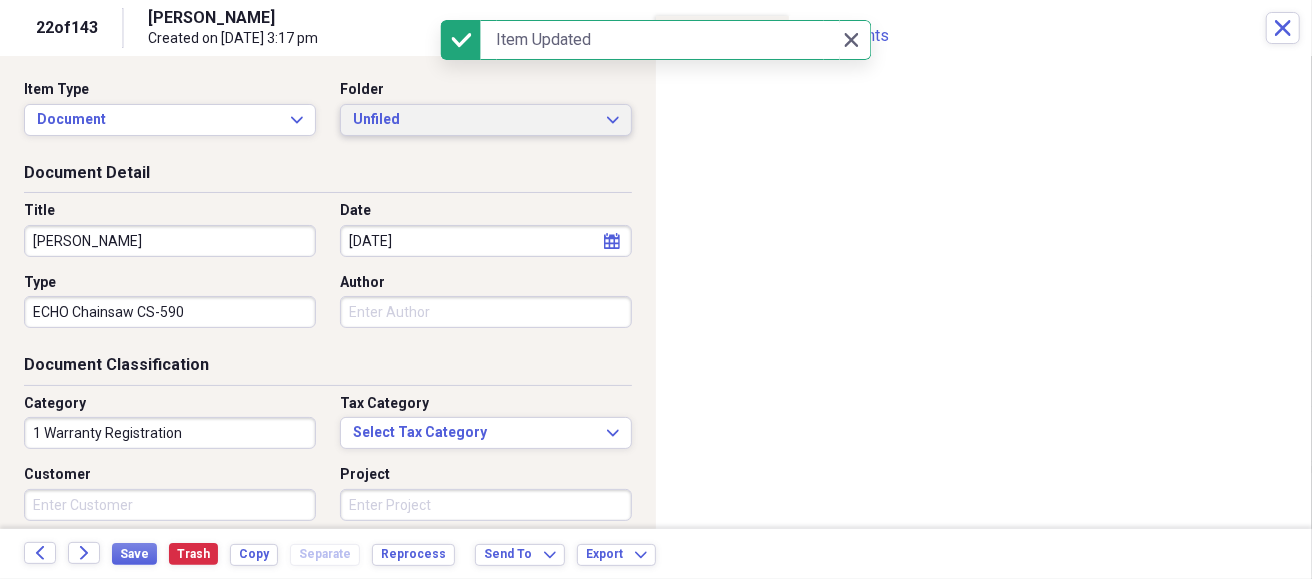 click on "Unfiled" at bounding box center [474, 120] 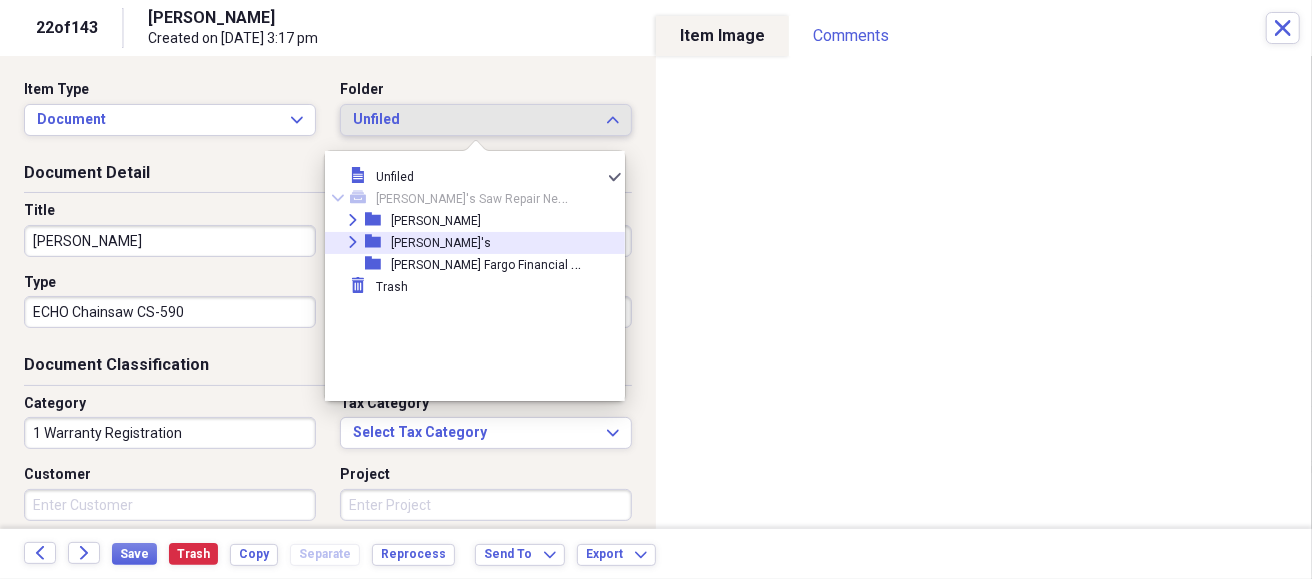 click on "[PERSON_NAME]'s" at bounding box center [441, 243] 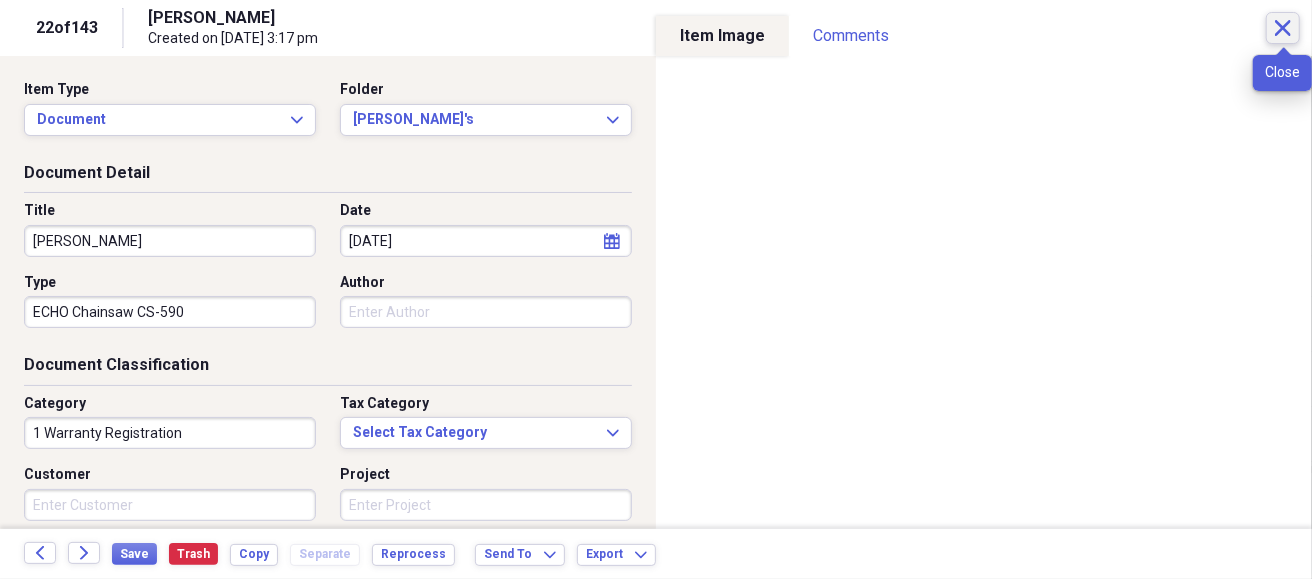 click on "Close" 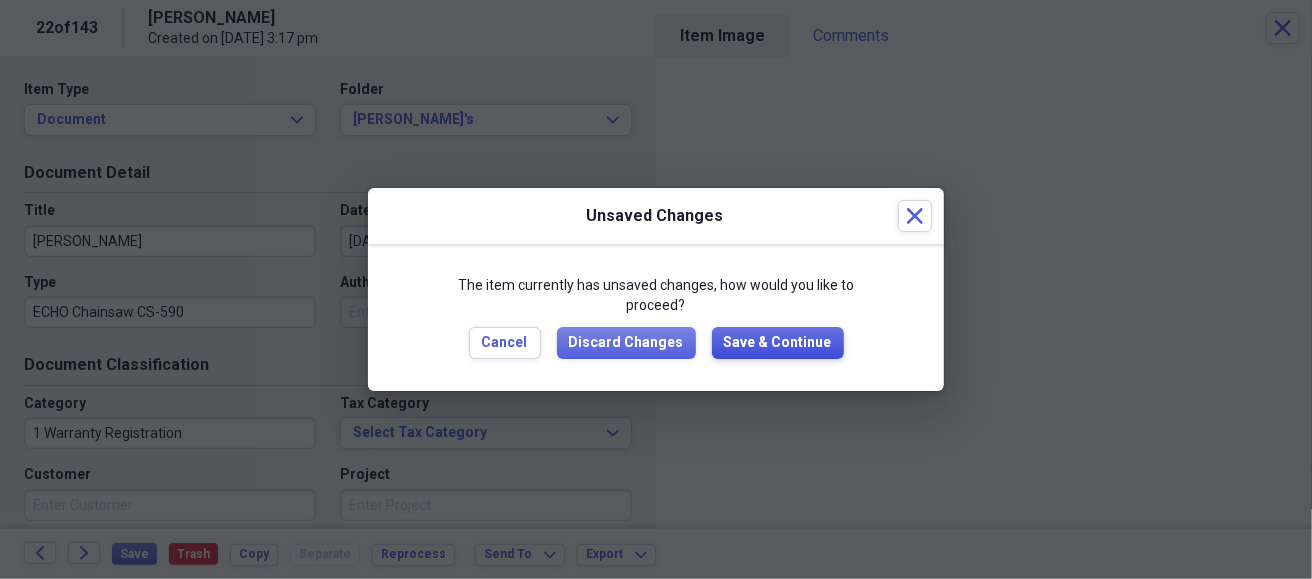 click on "Save & Continue" at bounding box center [778, 343] 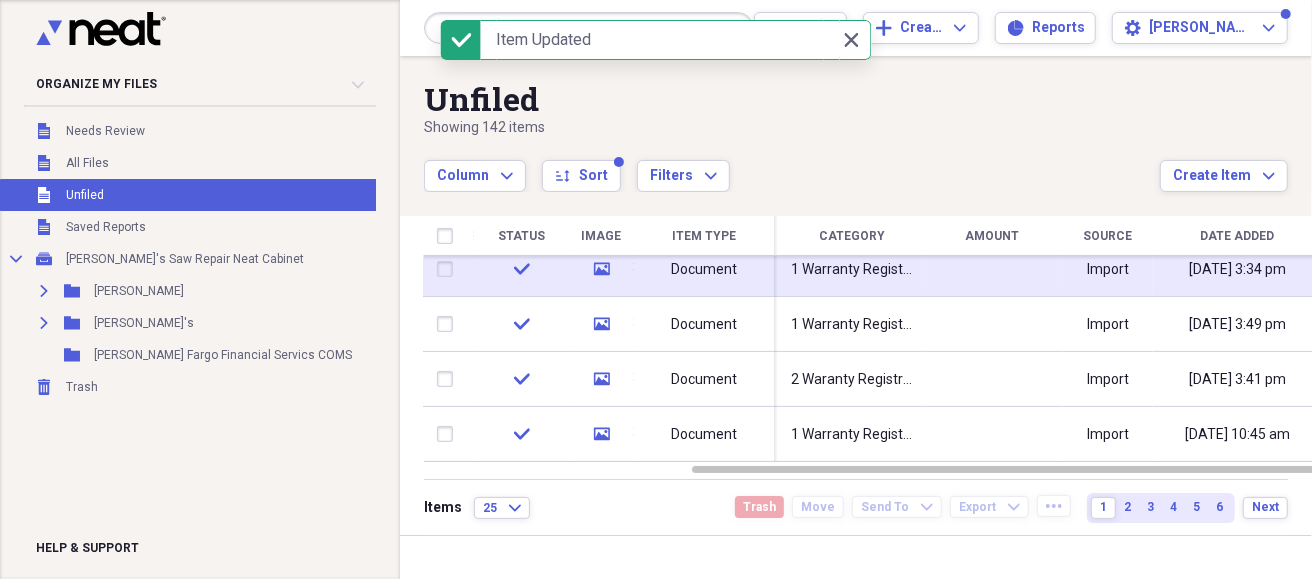 click on "1 Warranty Registration" at bounding box center (853, 270) 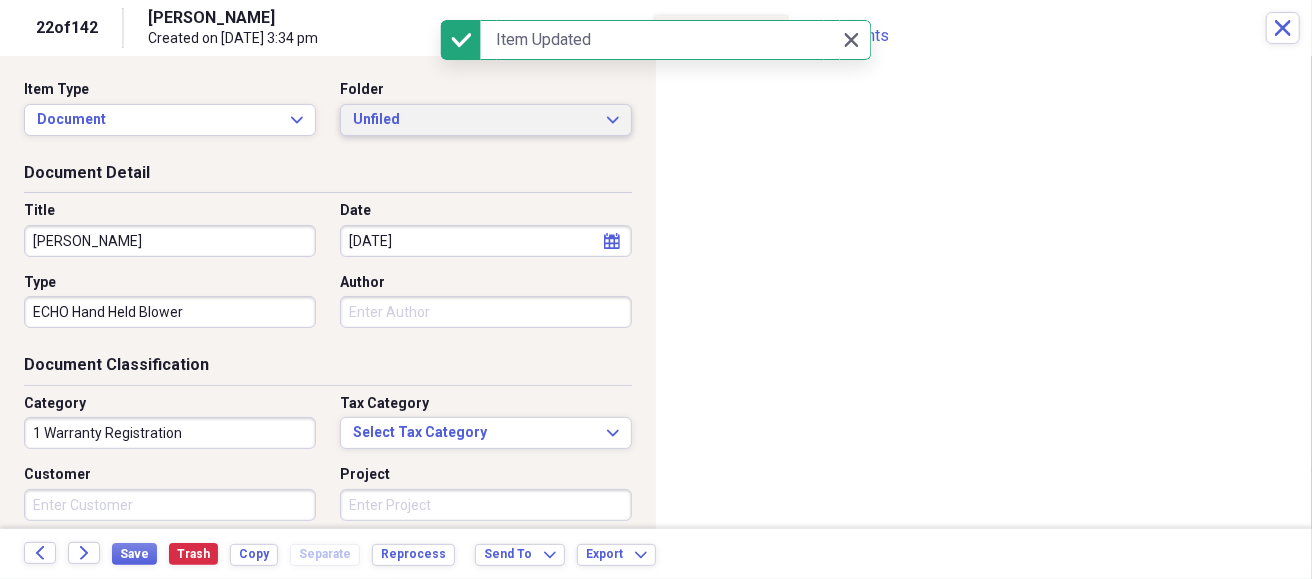 click on "Unfiled" at bounding box center (474, 120) 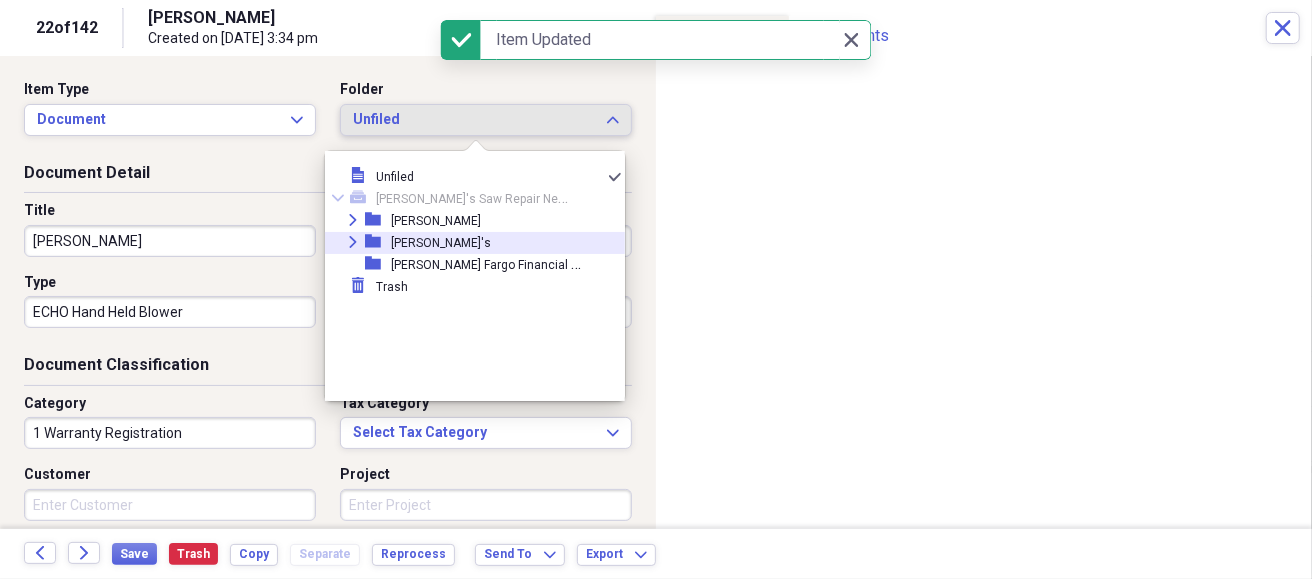 click on "[PERSON_NAME]'s" at bounding box center (441, 243) 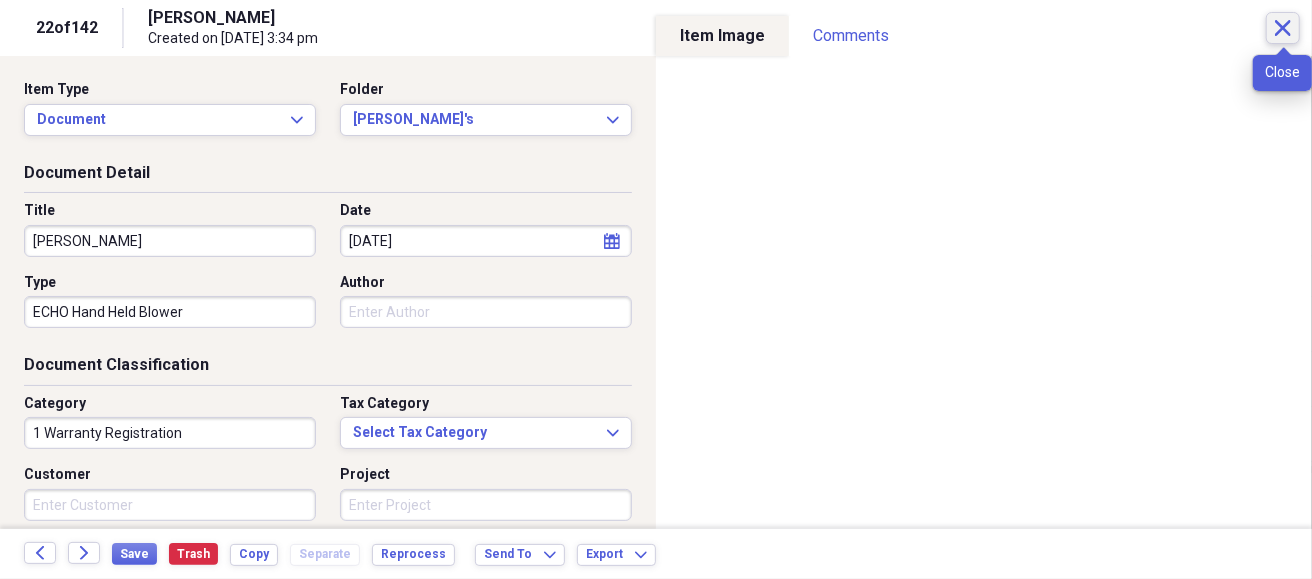 click 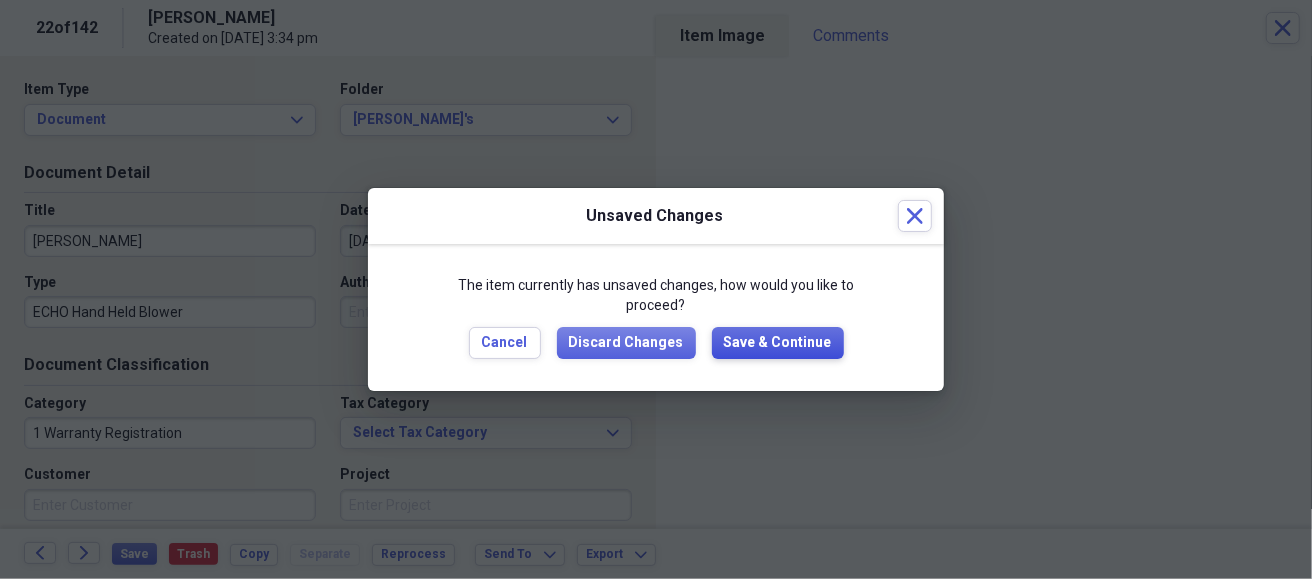 click on "Save & Continue" at bounding box center [778, 343] 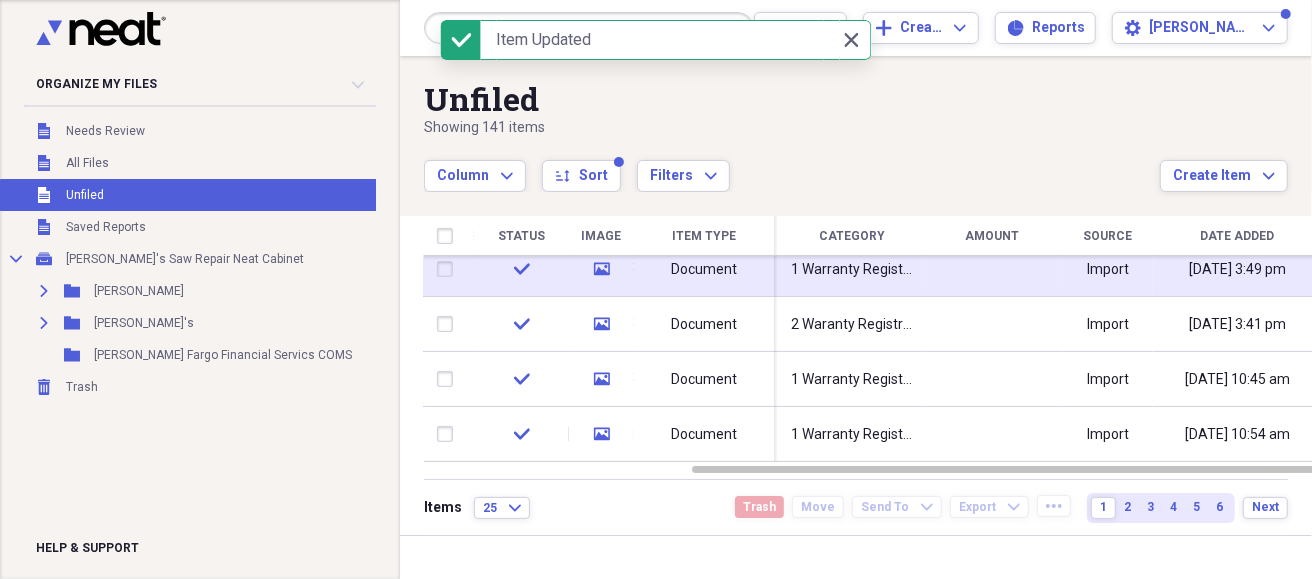 click on "Document" at bounding box center [704, 270] 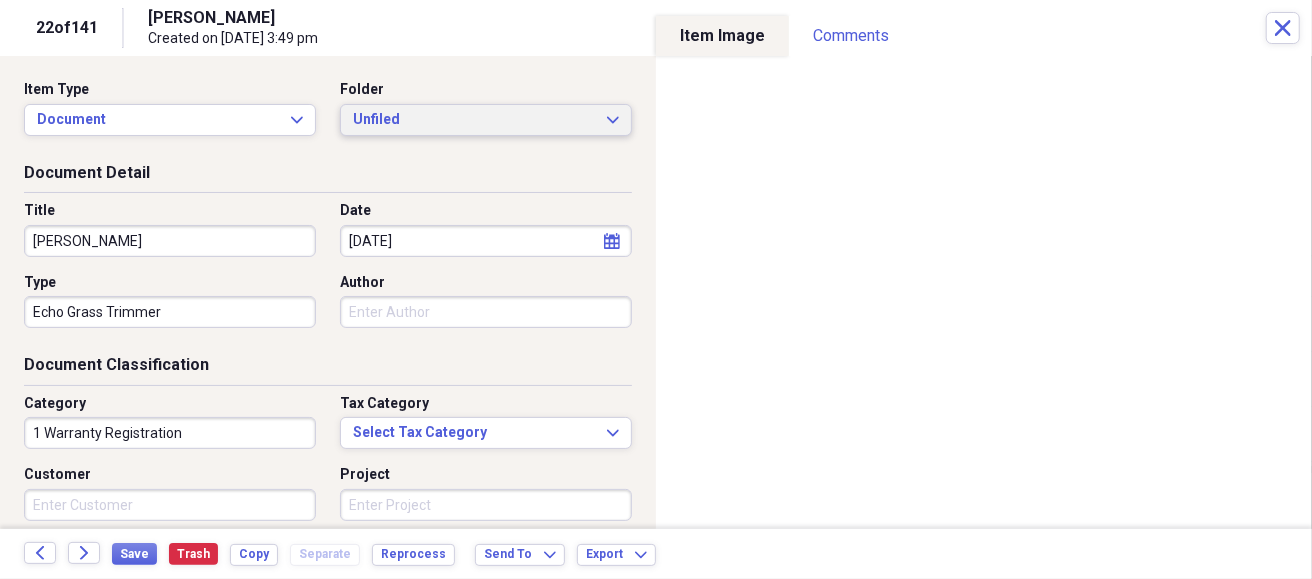 click on "Unfiled" at bounding box center (474, 120) 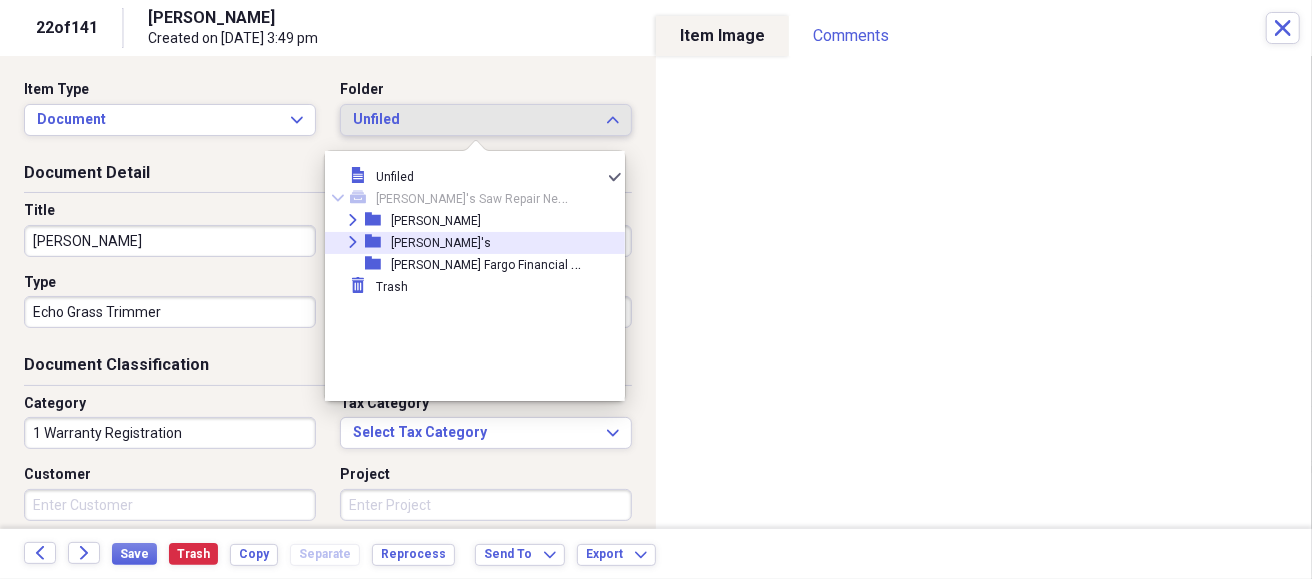 click on "Expand folder Waranty's" at bounding box center [467, 243] 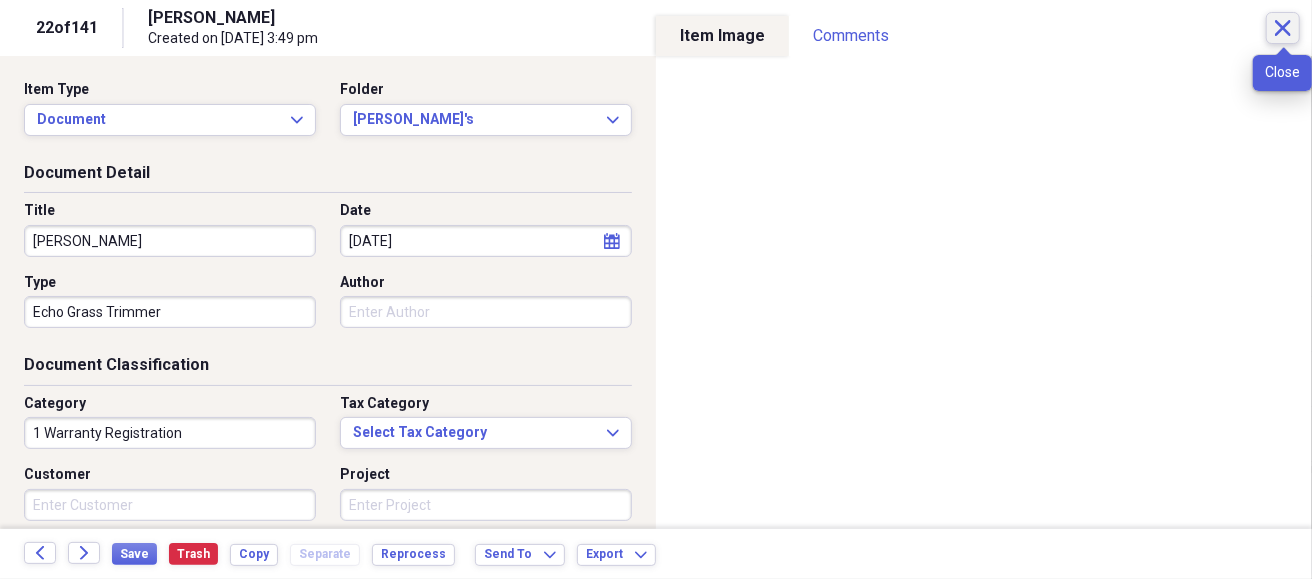 click on "Close" at bounding box center (1283, 28) 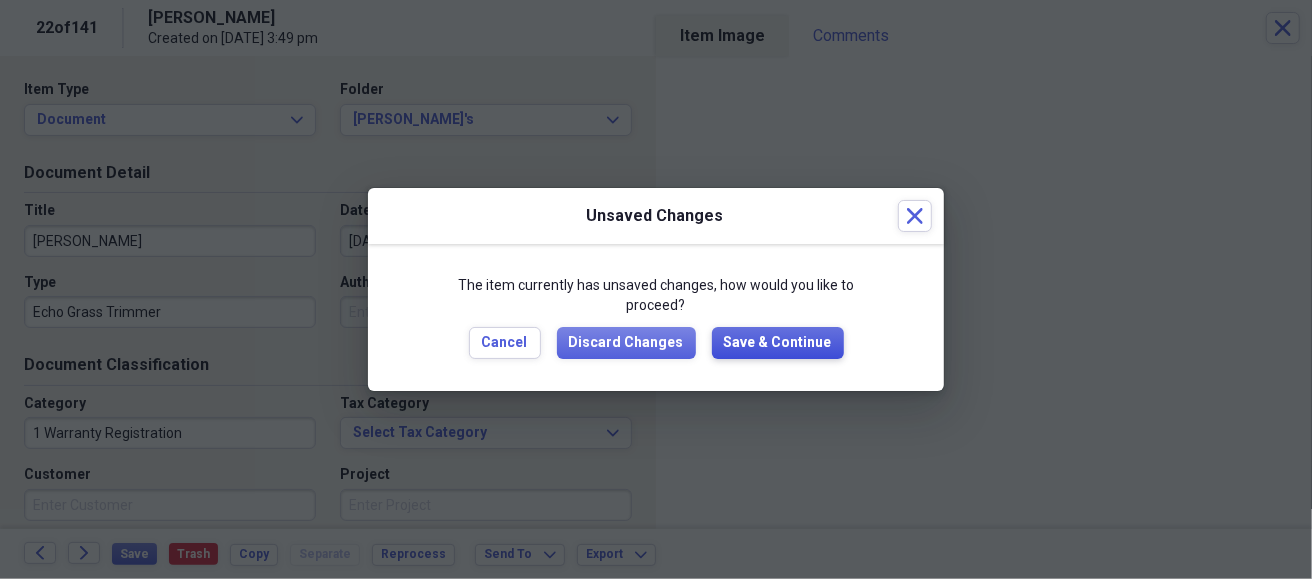 click on "Save & Continue" at bounding box center [778, 343] 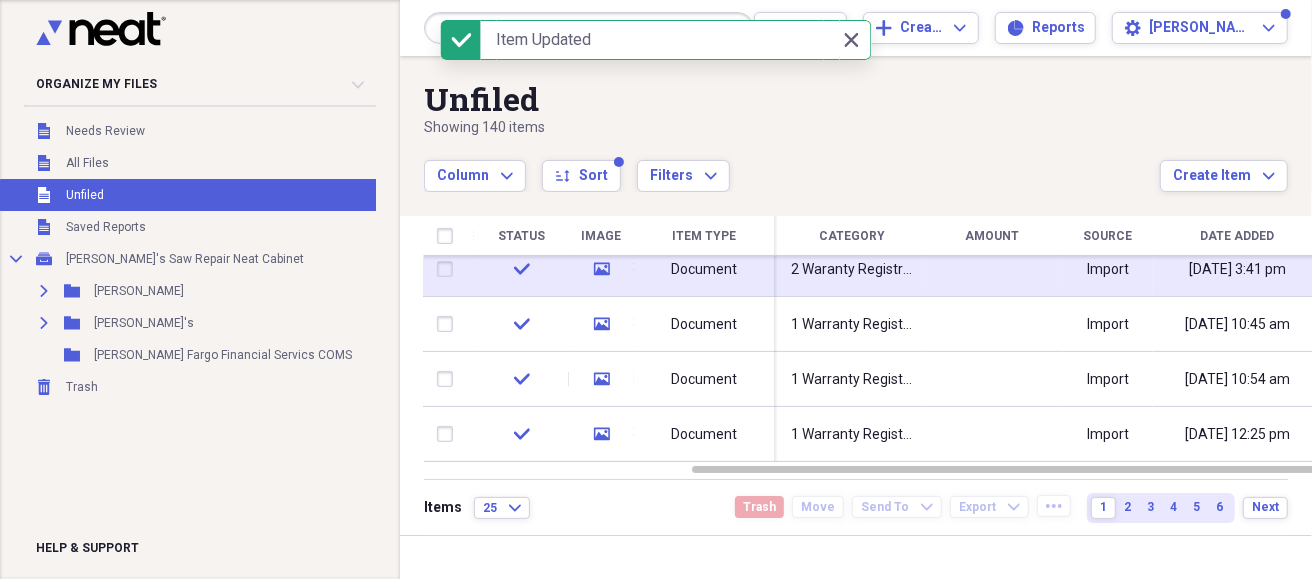 click on "2 Waranty Registration" at bounding box center (853, 270) 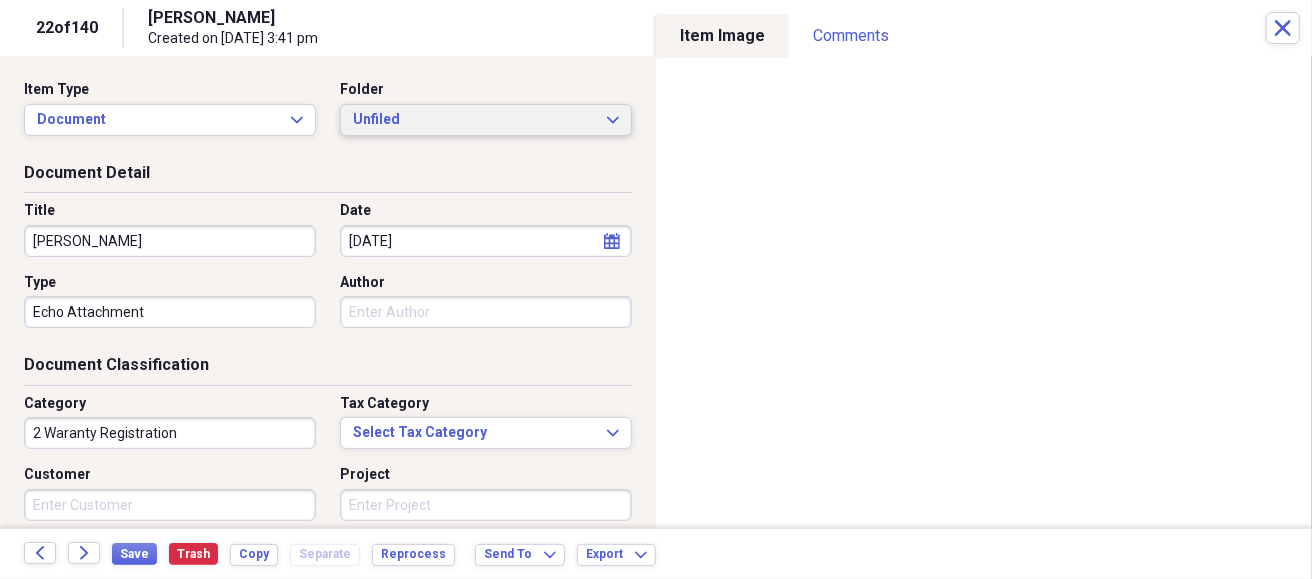click on "Unfiled Expand" at bounding box center [486, 120] 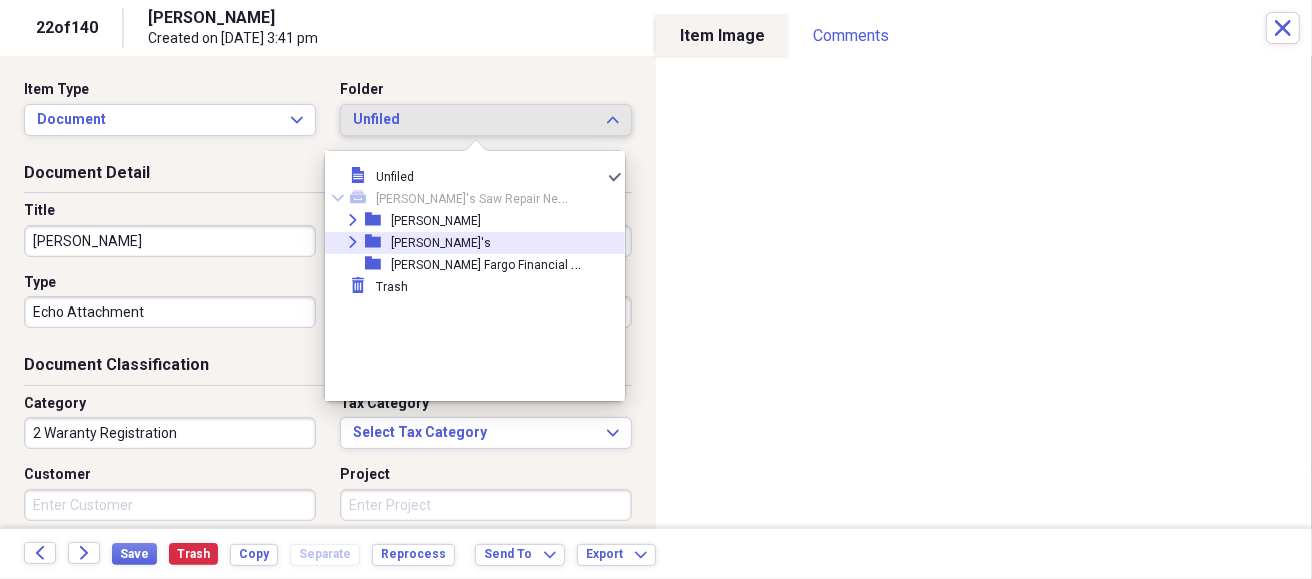 click on "Expand folder Waranty's" at bounding box center (467, 243) 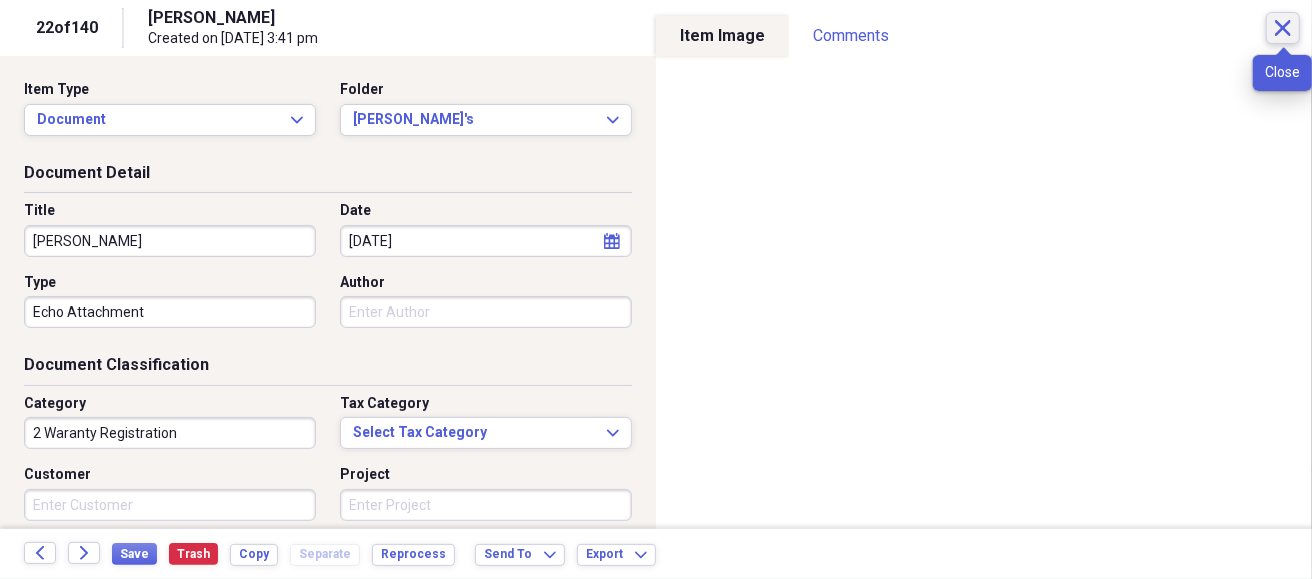 click on "Close" 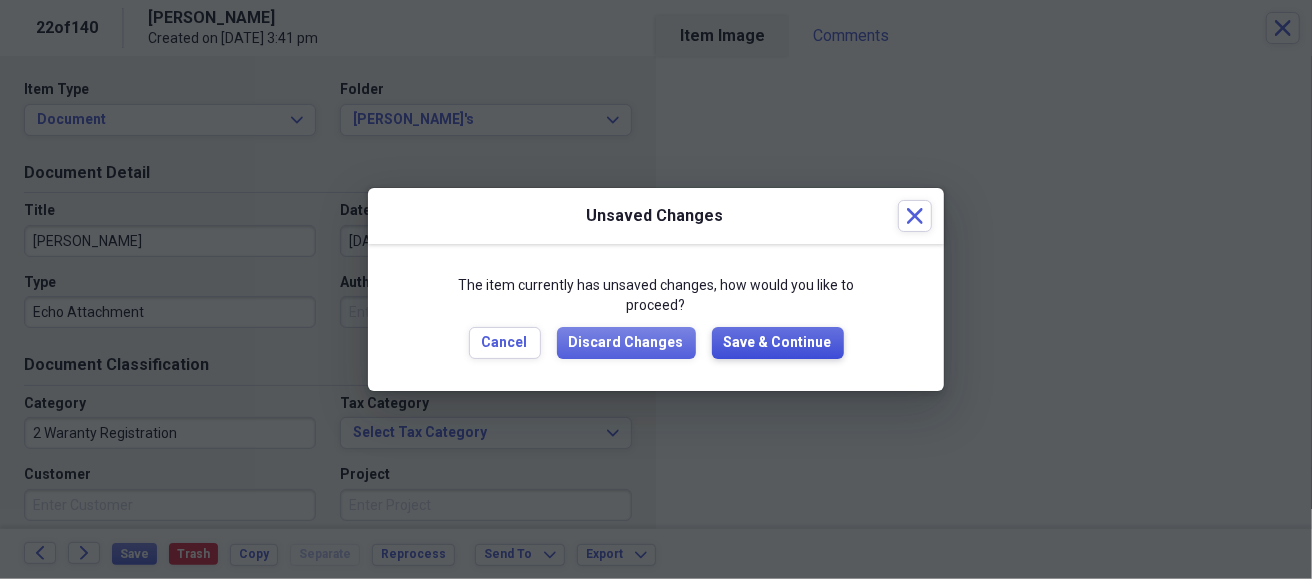 click on "Save & Continue" at bounding box center (778, 343) 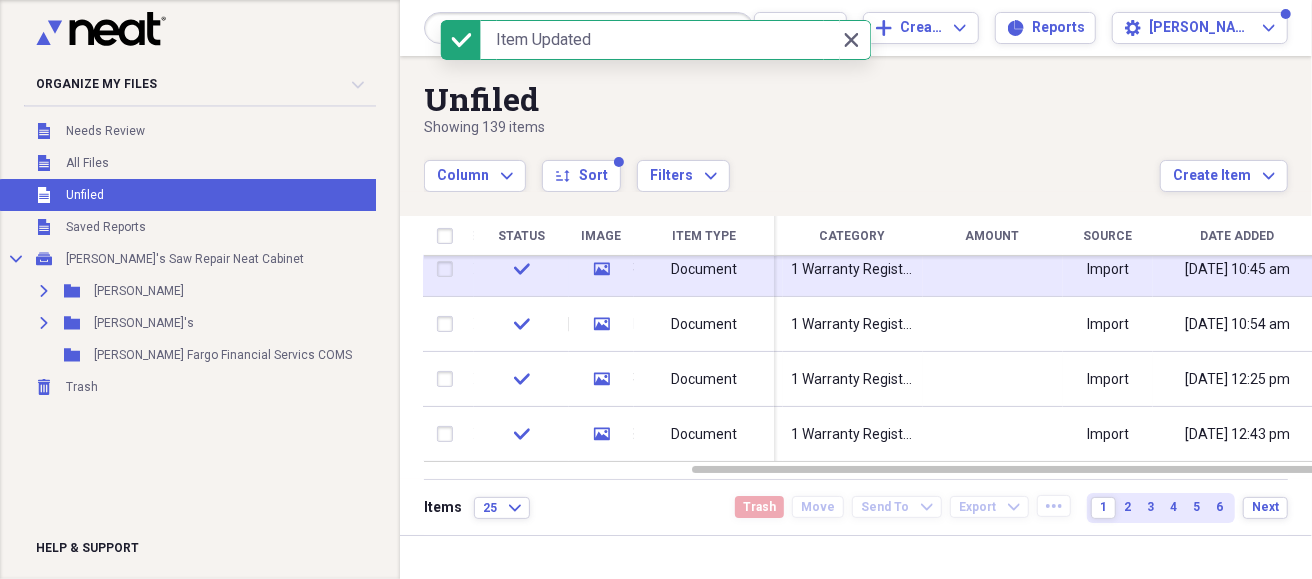 click on "1 Warranty Registration" at bounding box center [853, 269] 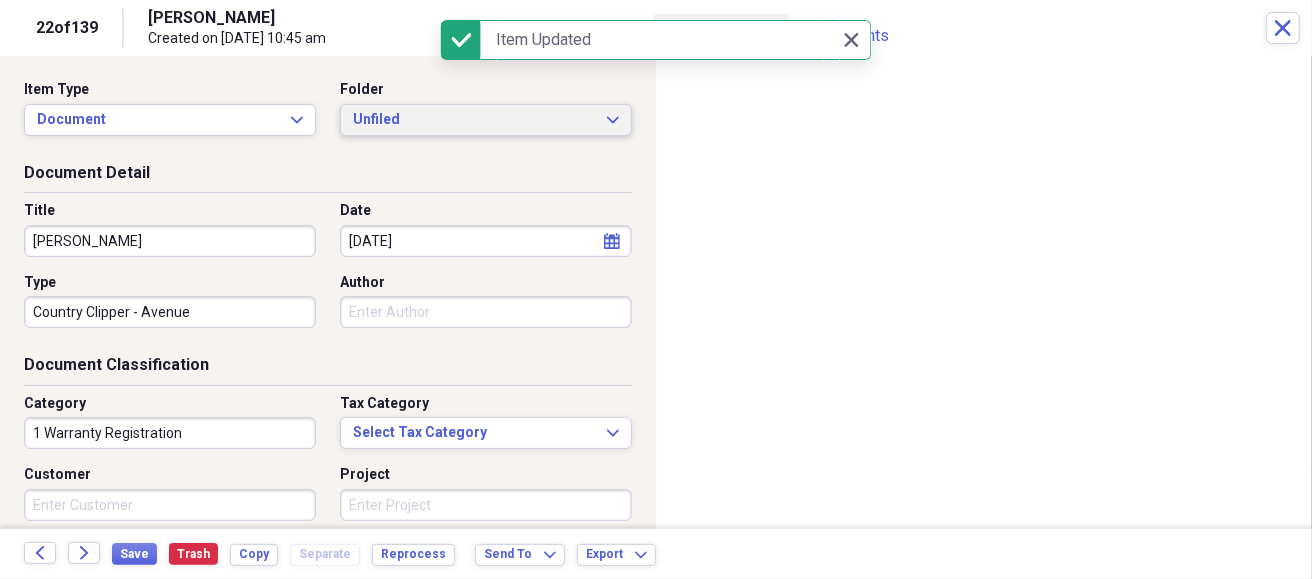 click on "Unfiled" at bounding box center [474, 120] 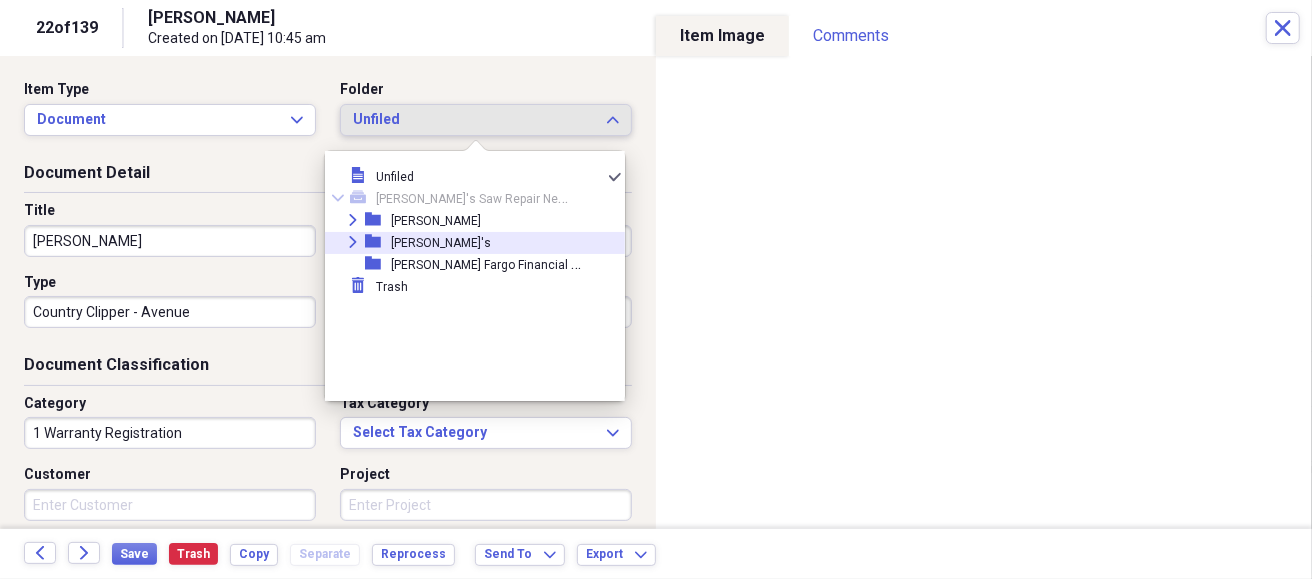 click on "[PERSON_NAME]'s" at bounding box center (441, 243) 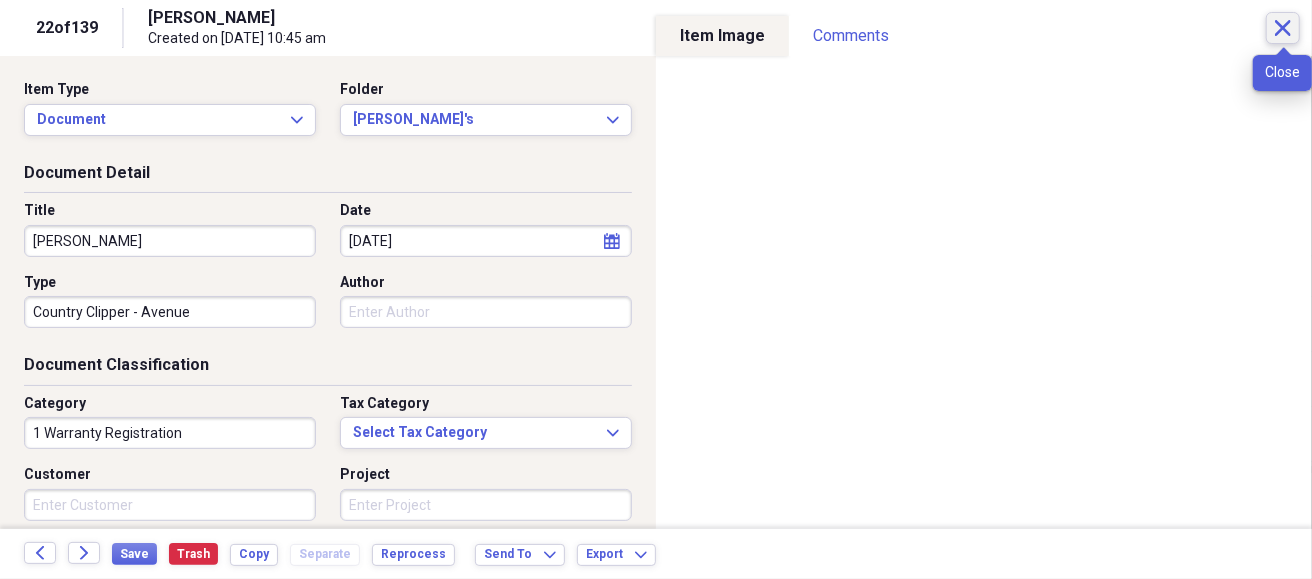 click on "Close" at bounding box center (1283, 28) 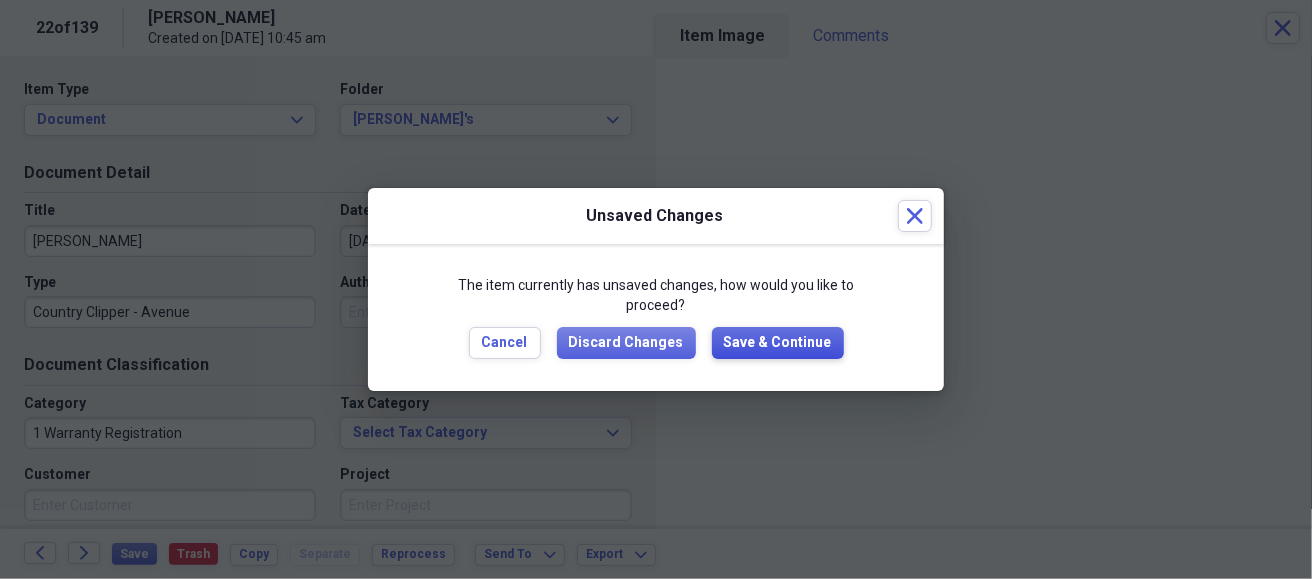 click on "Save & Continue" at bounding box center [778, 343] 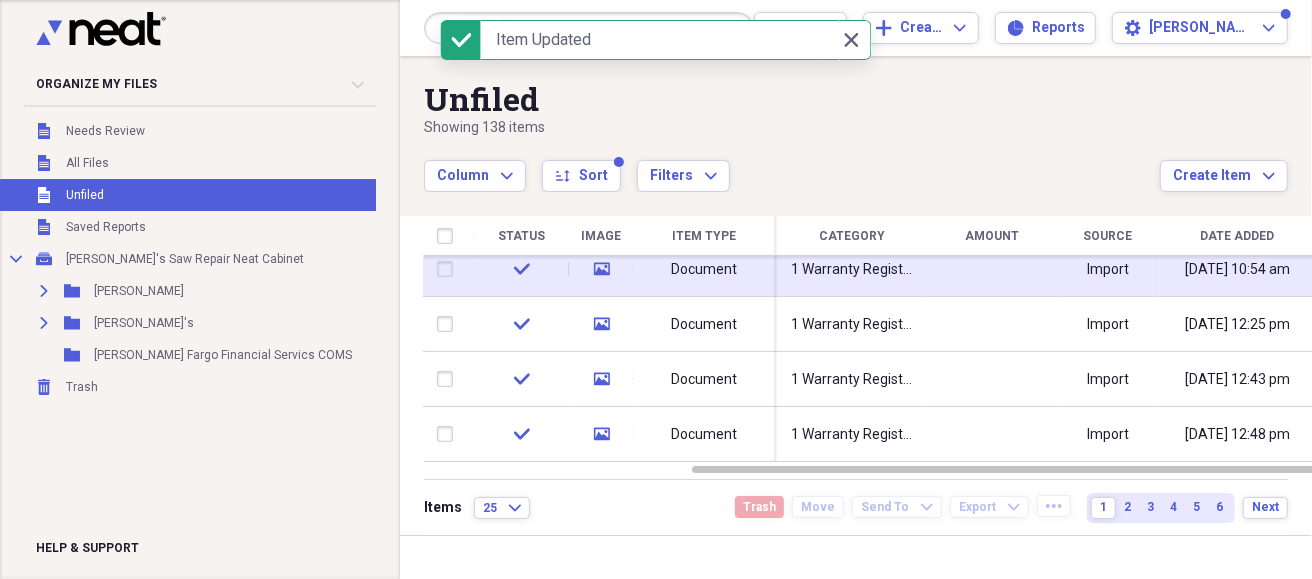 click on "1 Warranty Registration" at bounding box center (853, 269) 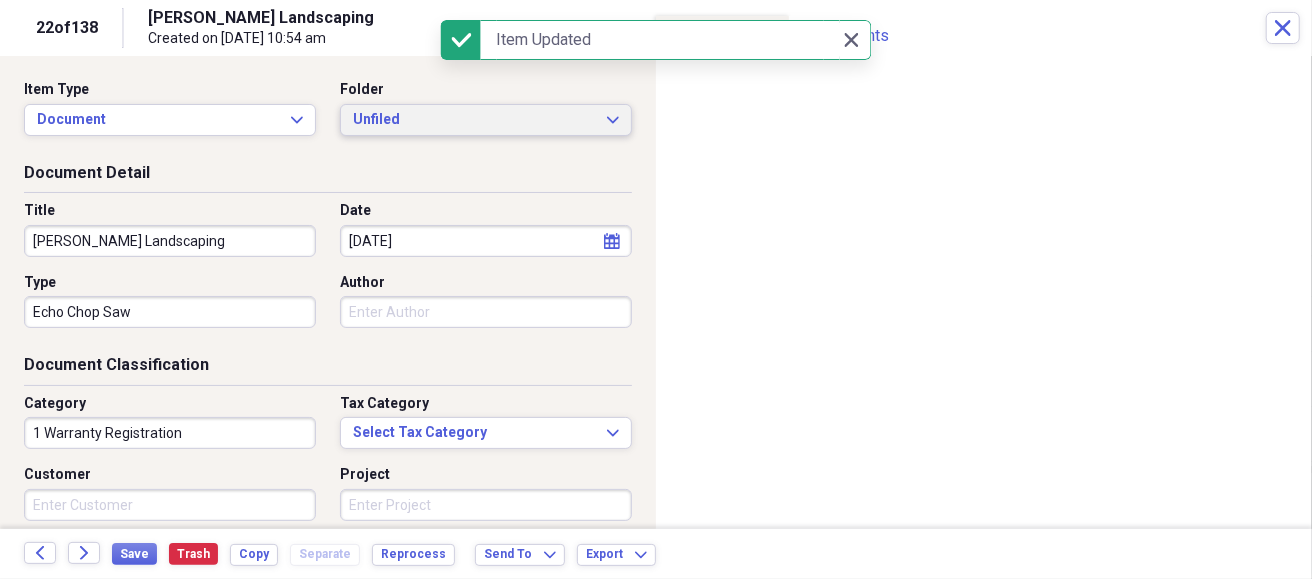 click on "Unfiled Expand" at bounding box center (486, 120) 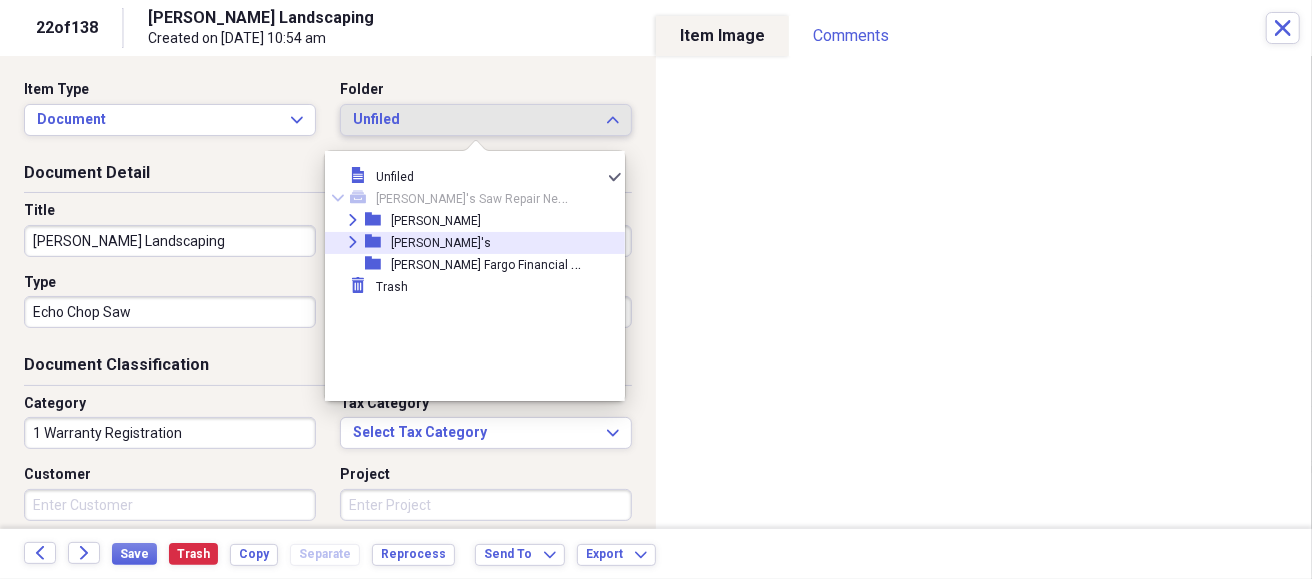 click on "[PERSON_NAME]'s" at bounding box center (441, 243) 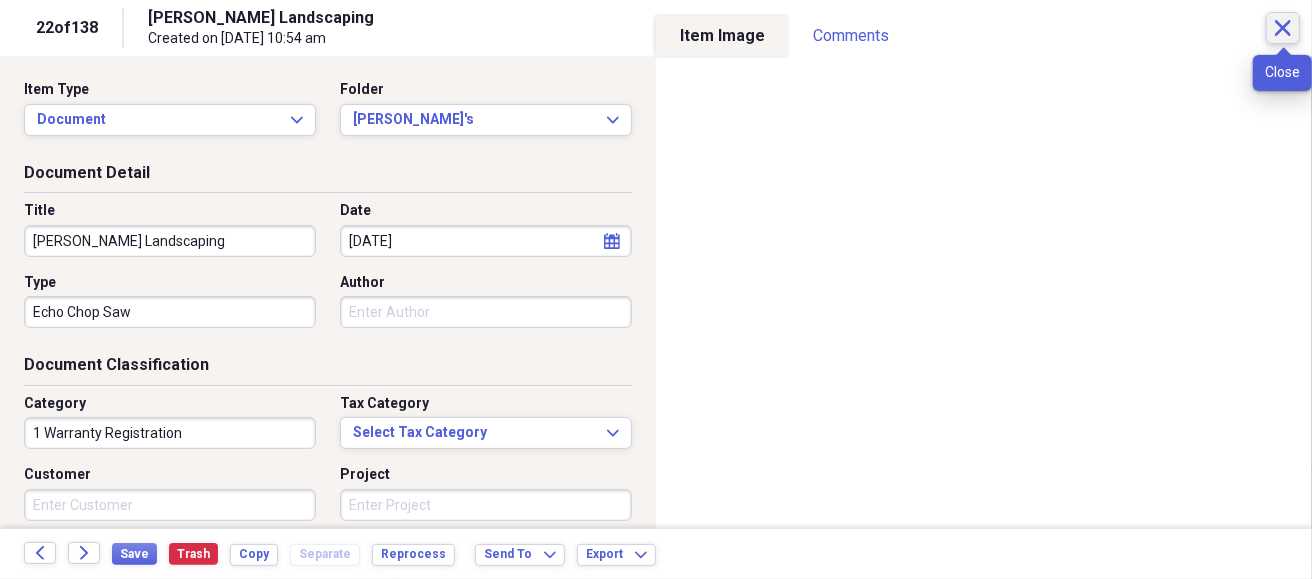 click 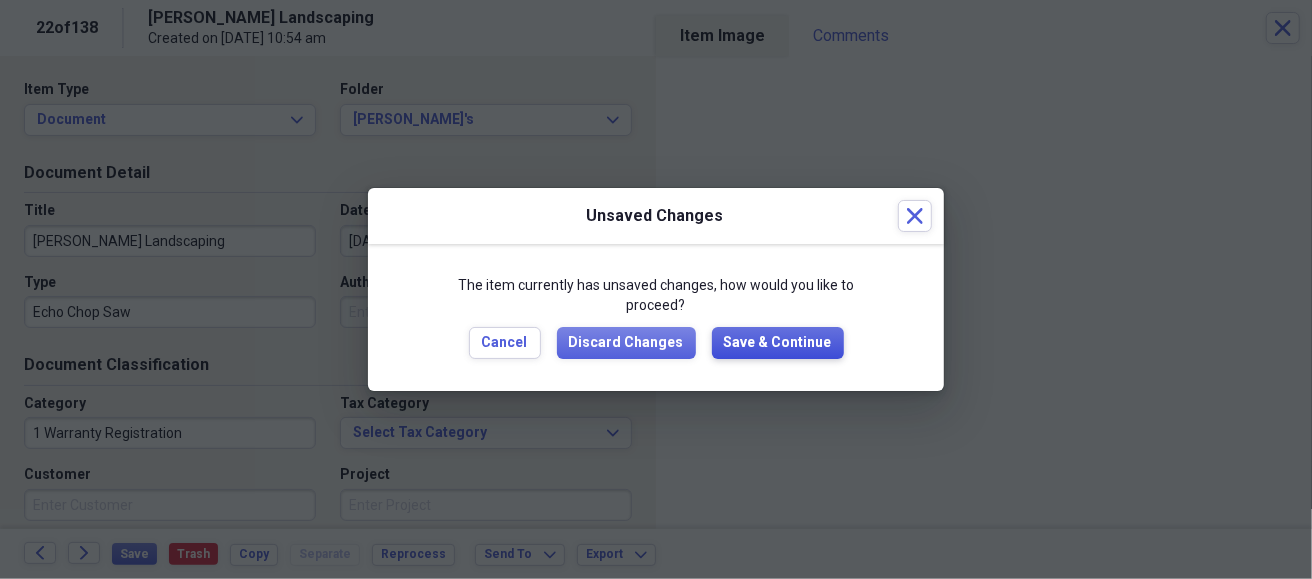 click on "Save & Continue" at bounding box center [778, 343] 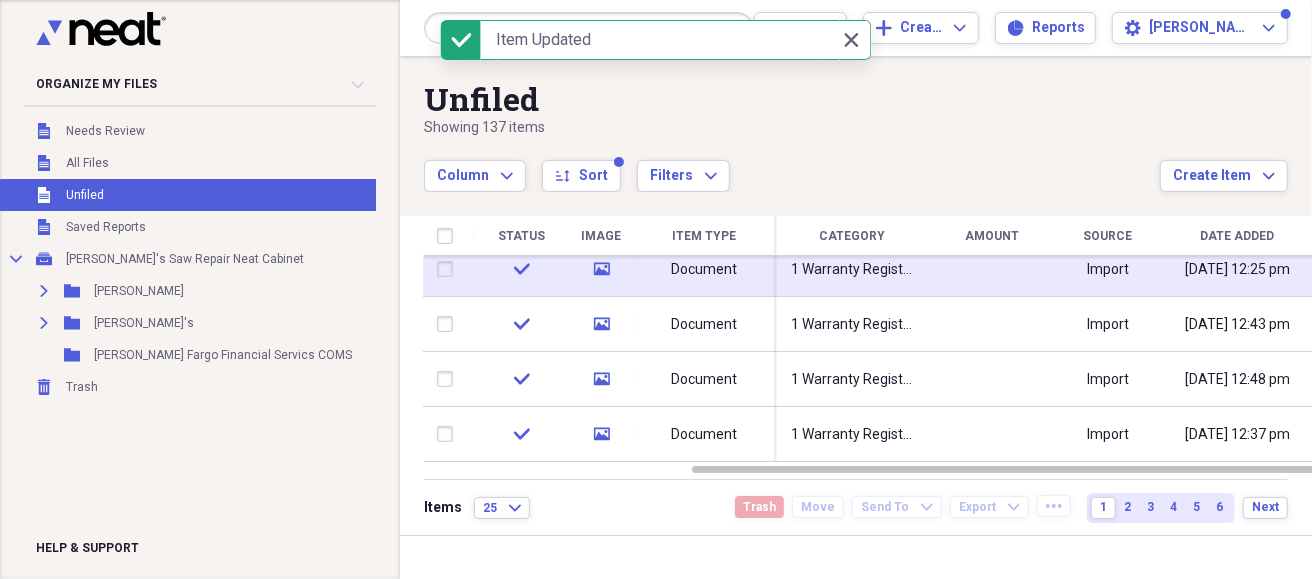 click on "1 Warranty Registration" at bounding box center [853, 270] 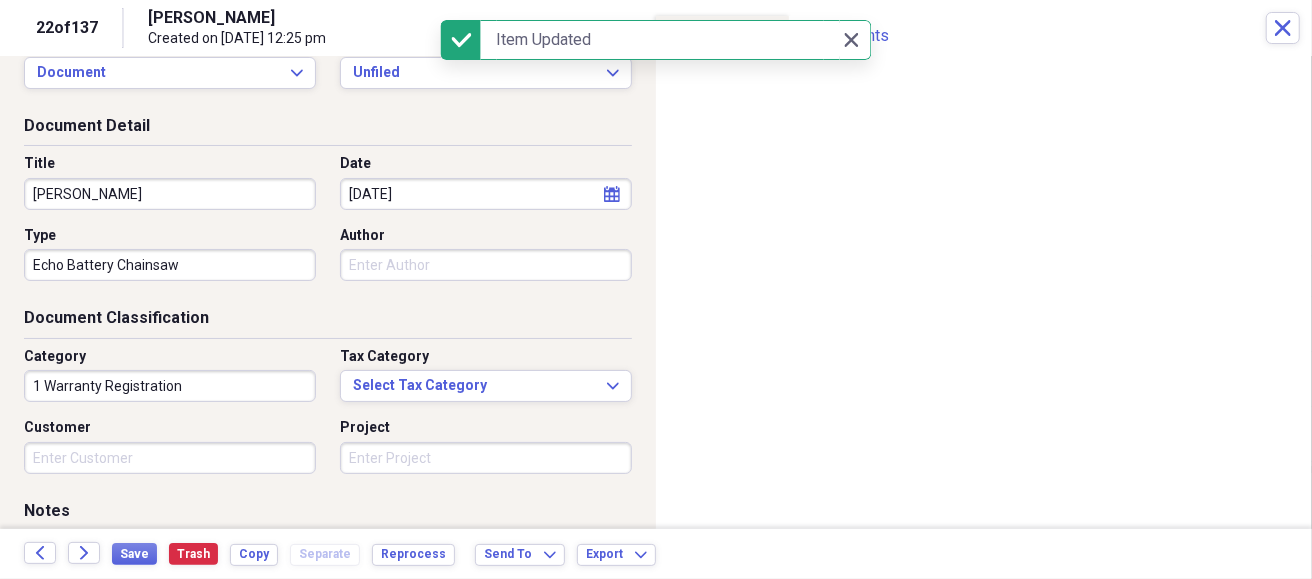 scroll, scrollTop: 0, scrollLeft: 0, axis: both 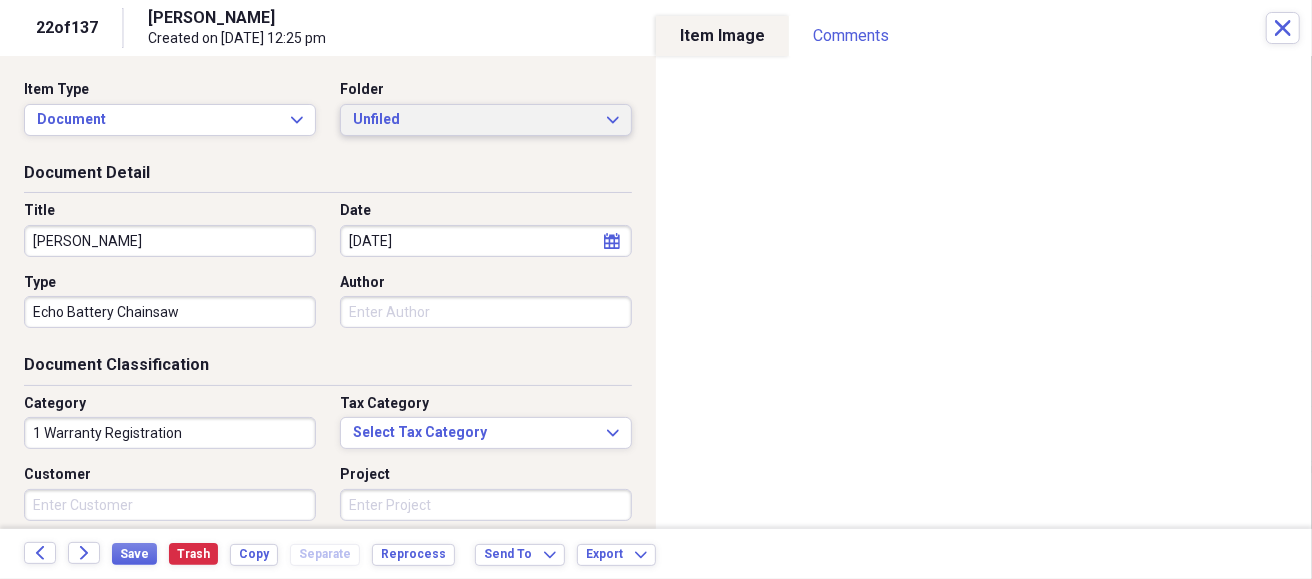 click on "Unfiled" at bounding box center [474, 120] 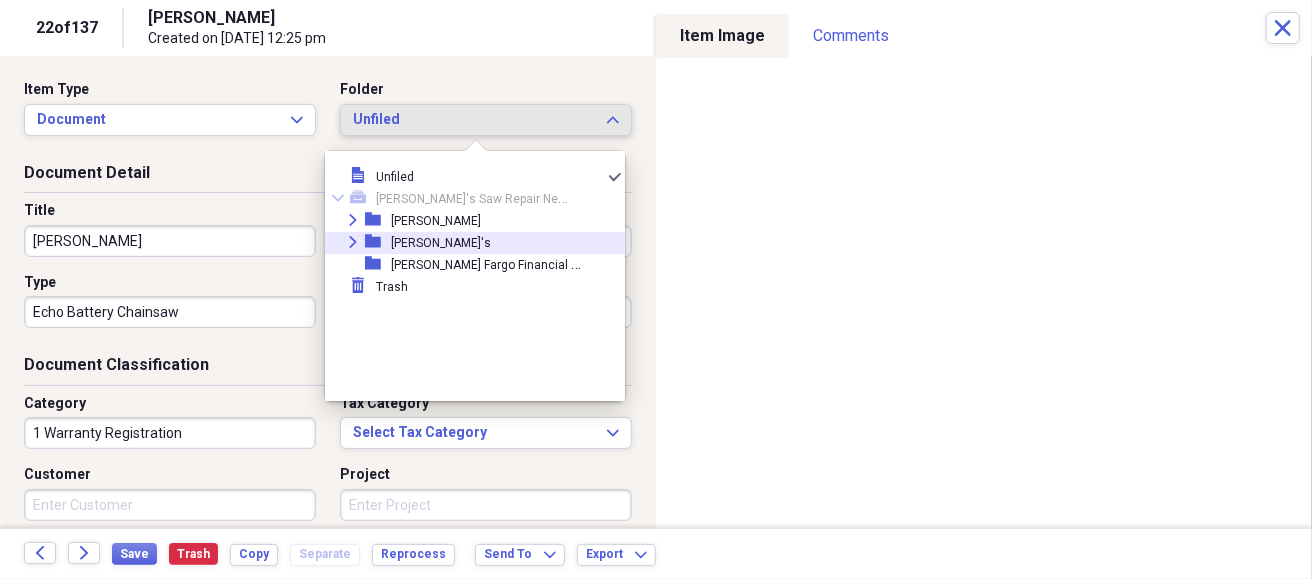 click on "Expand folder Waranty's" at bounding box center (467, 243) 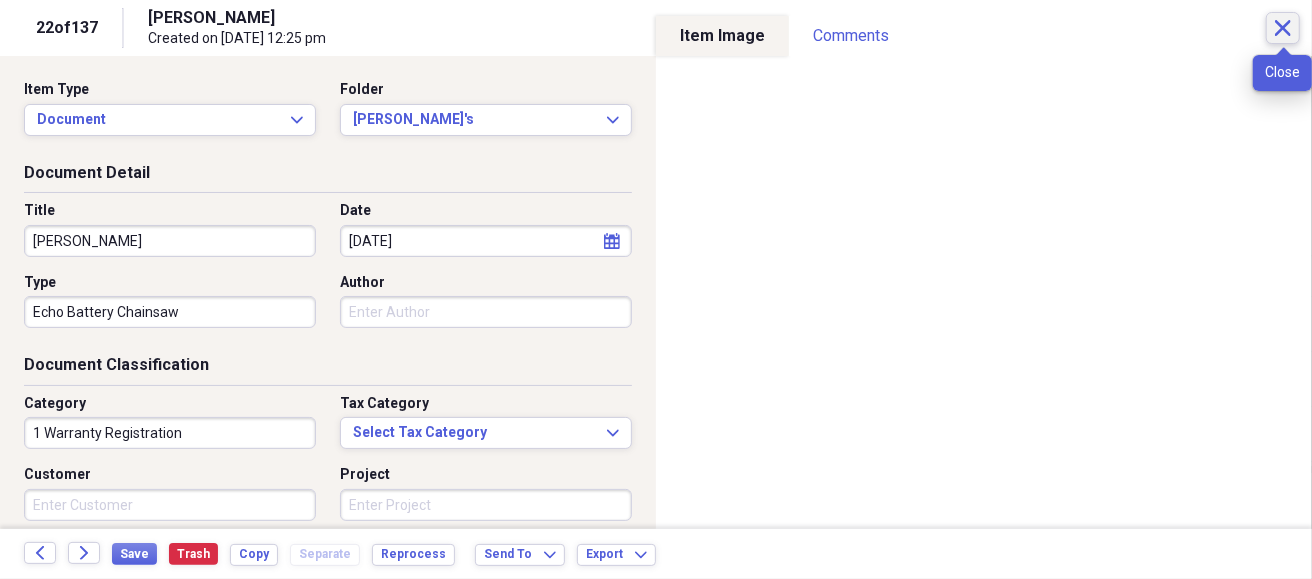 click 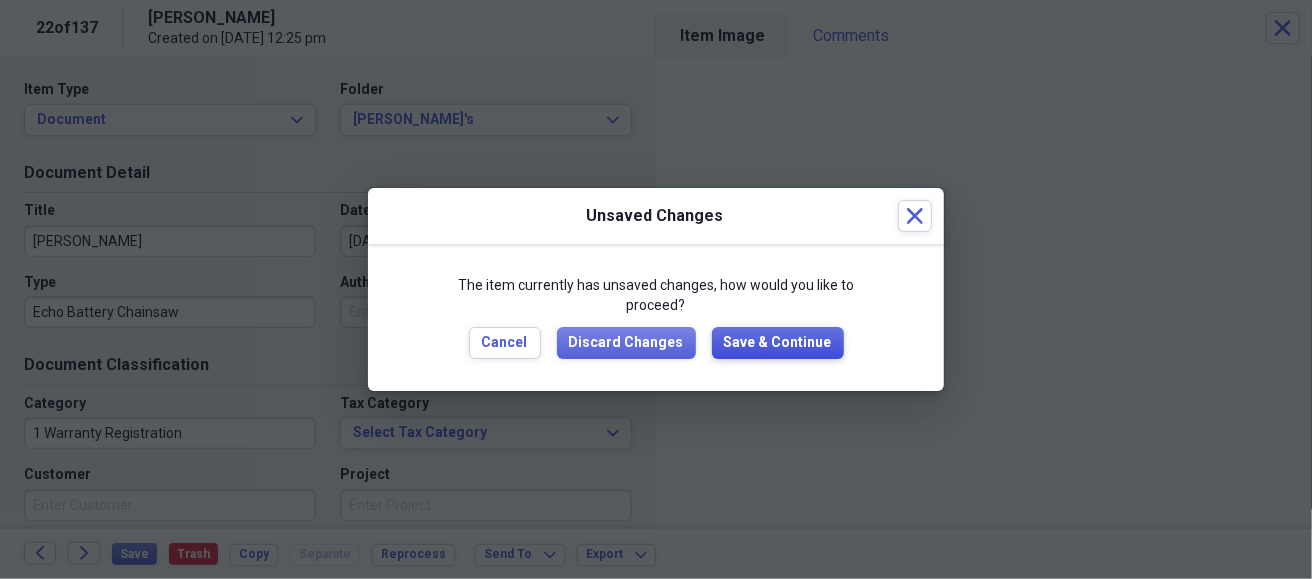 click on "Save & Continue" at bounding box center [778, 343] 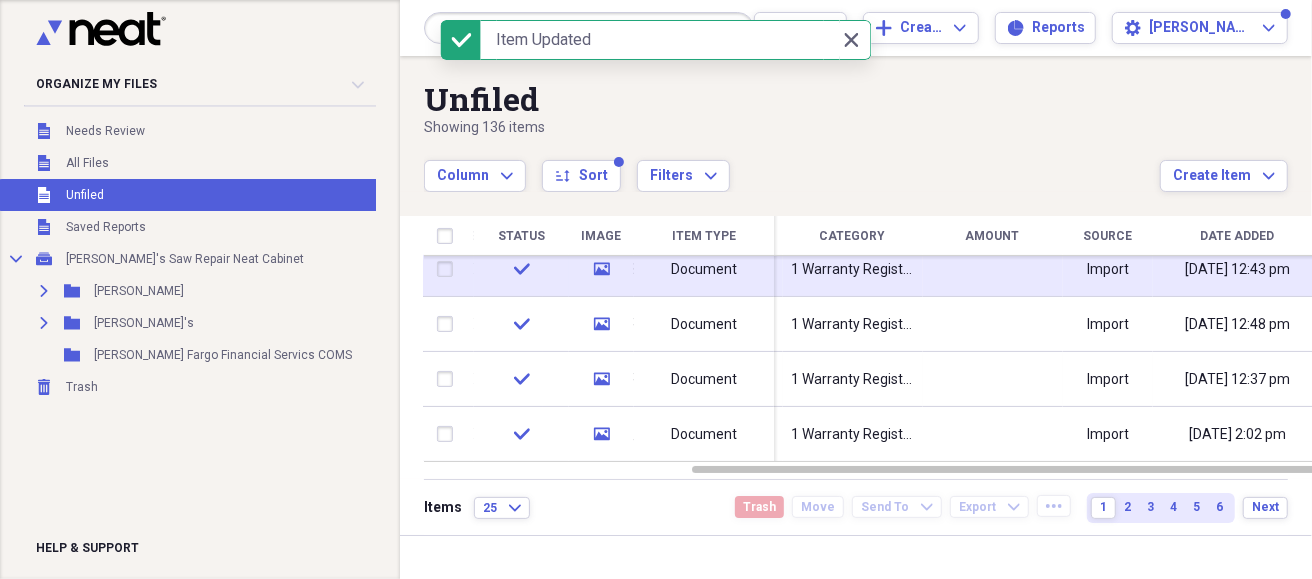 click on "1 Warranty Registration" at bounding box center [853, 270] 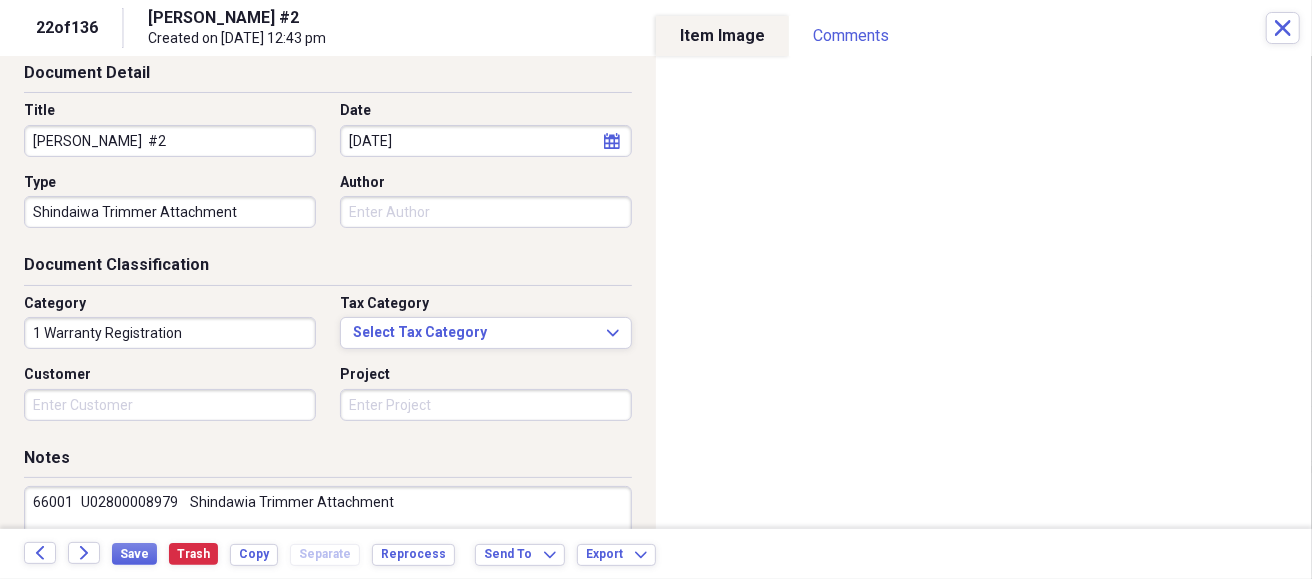 scroll, scrollTop: 0, scrollLeft: 0, axis: both 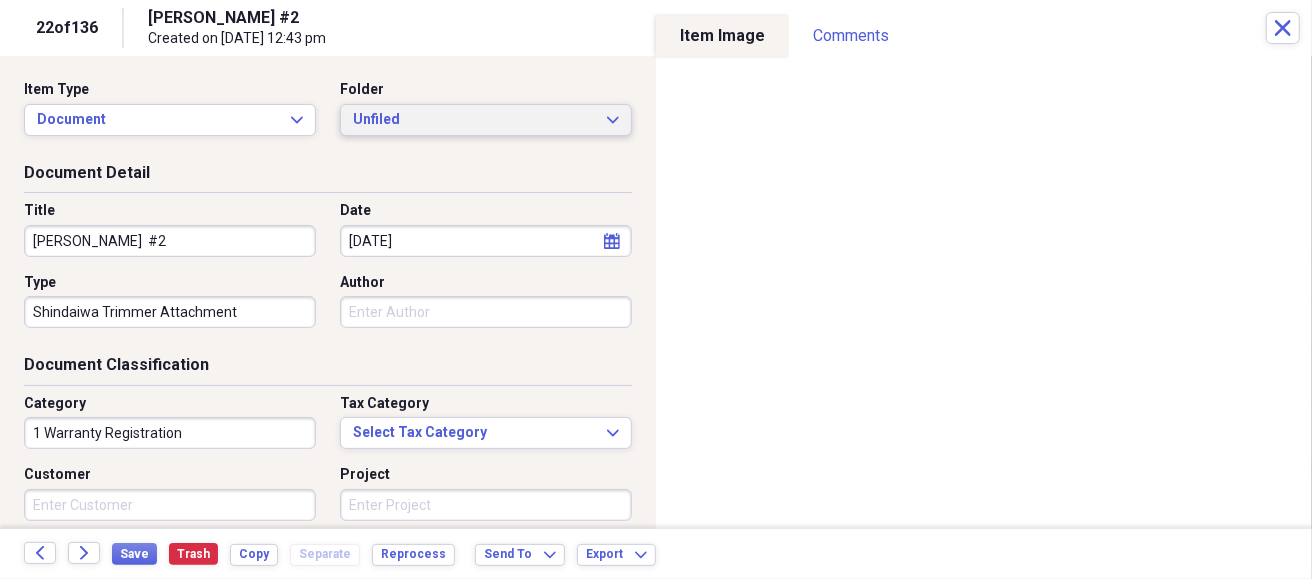 click on "Unfiled" at bounding box center [474, 120] 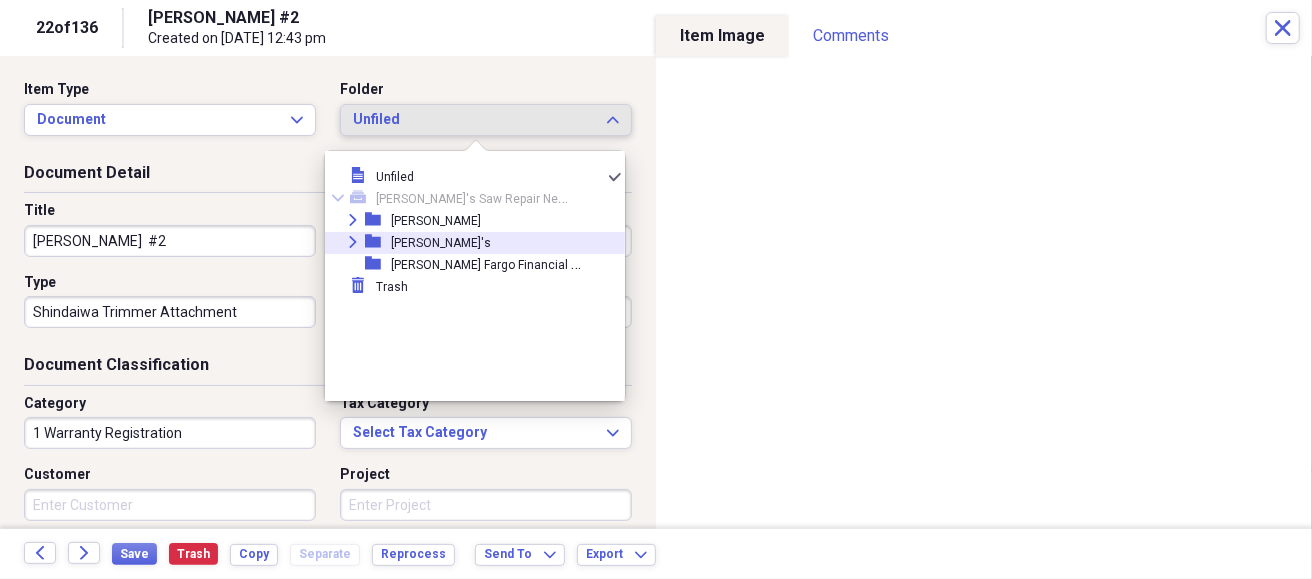 click on "[PERSON_NAME]'s" at bounding box center [441, 243] 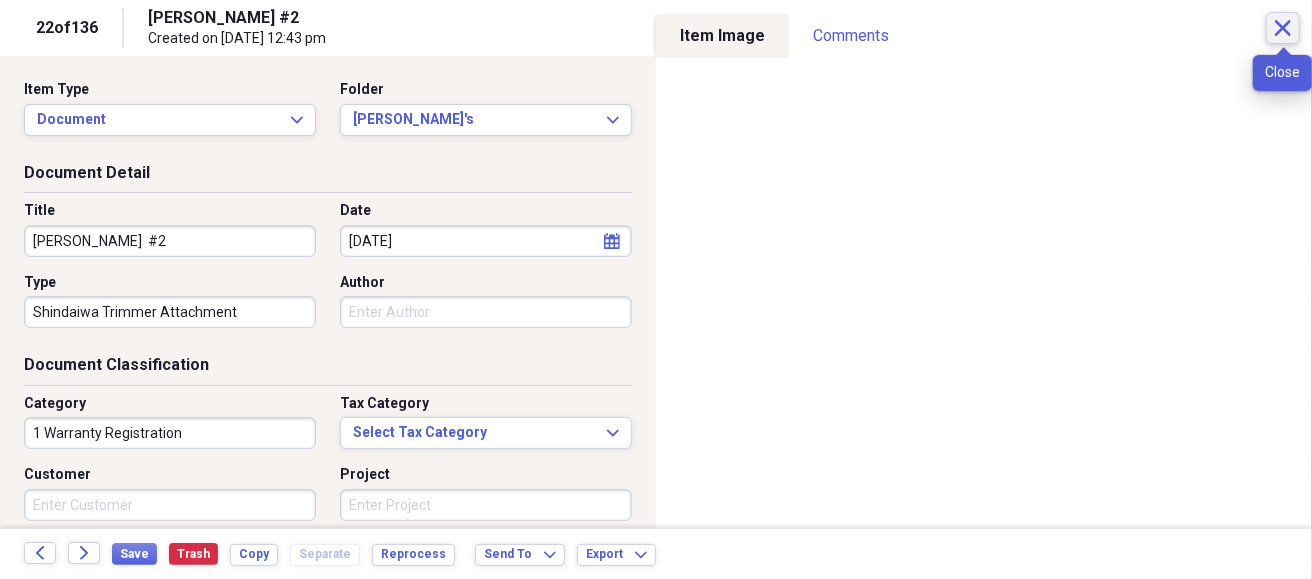 click 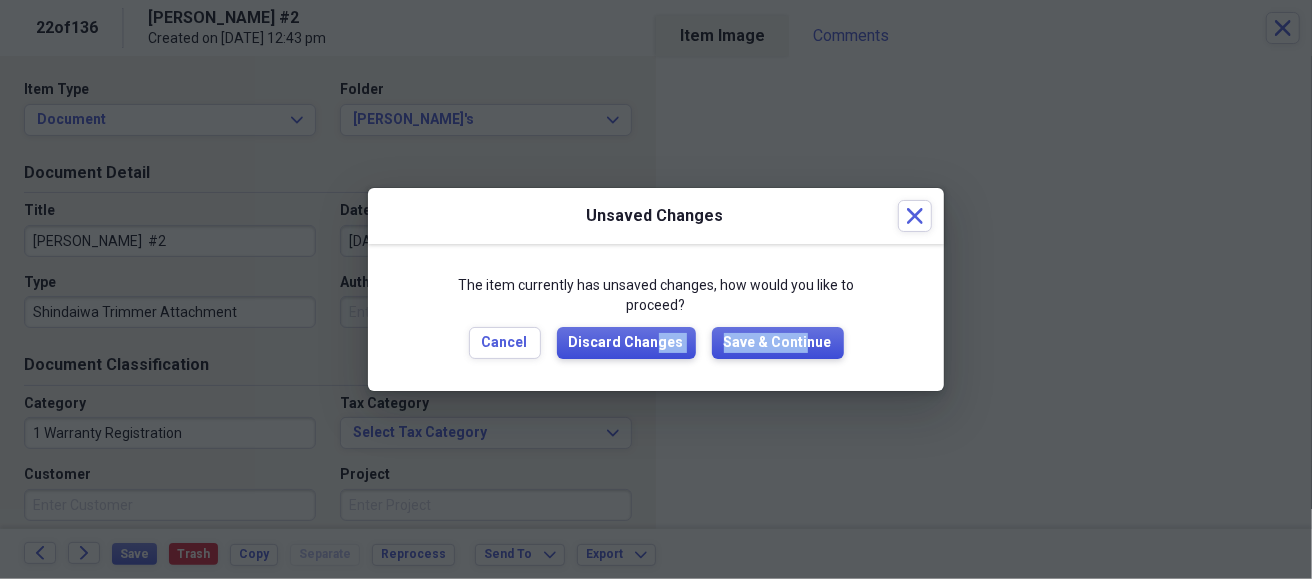 drag, startPoint x: 659, startPoint y: 333, endPoint x: 799, endPoint y: 343, distance: 140.35669 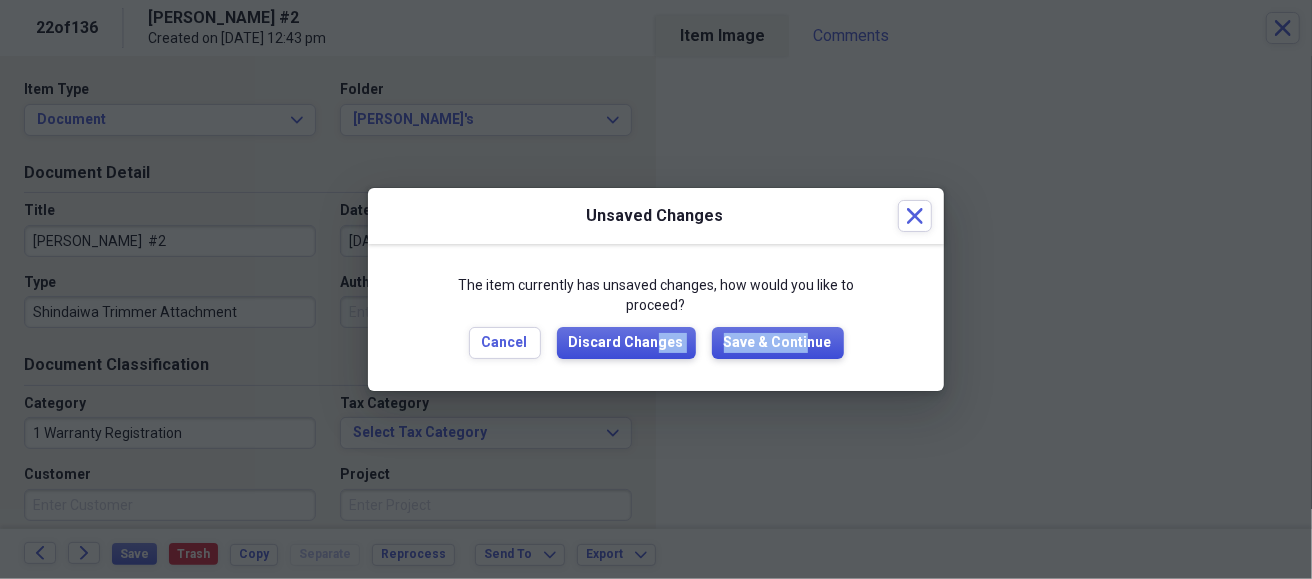 click on "Cancel Discard Changes Save & Continue" at bounding box center [656, 343] 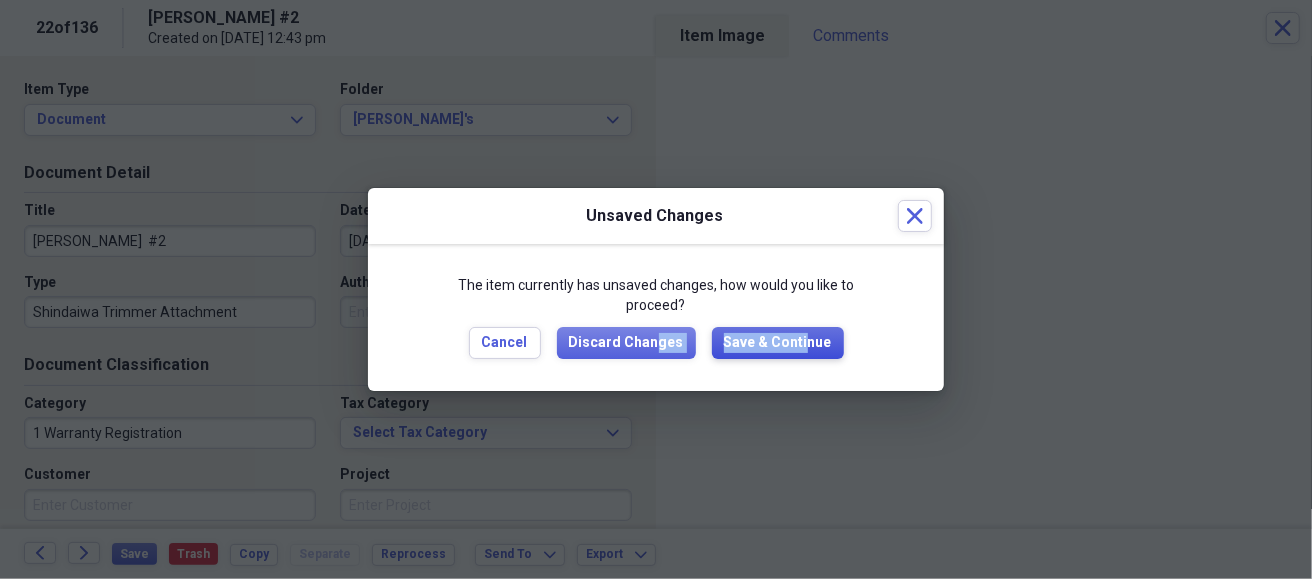 click on "Save & Continue" at bounding box center (778, 343) 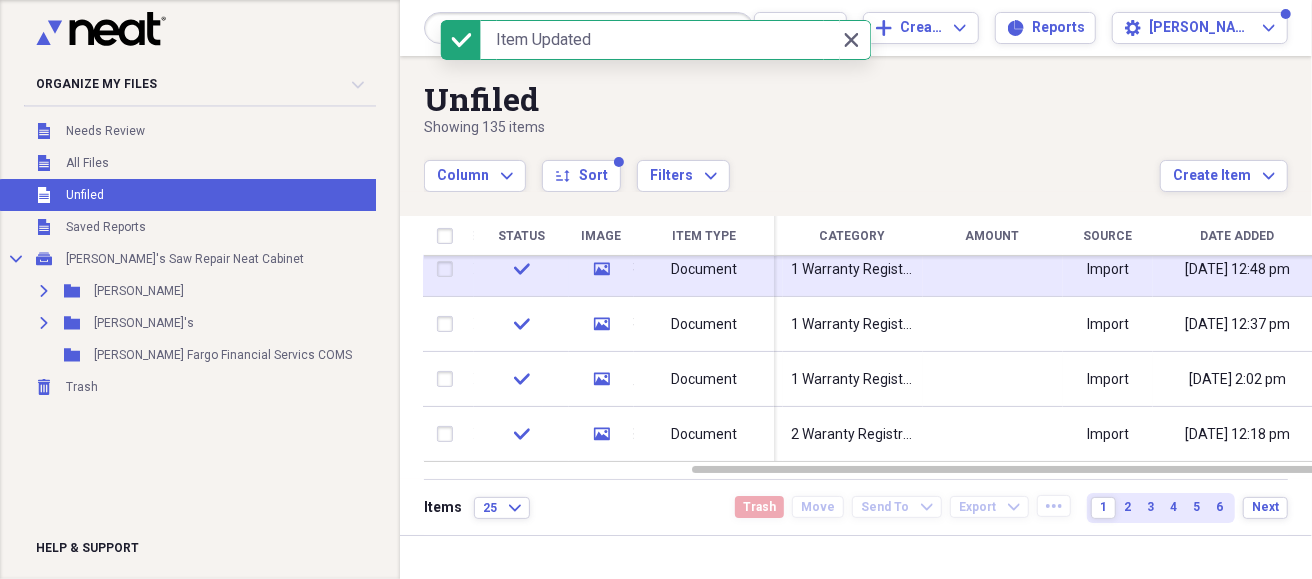 click on "1 Warranty Registration" at bounding box center (853, 270) 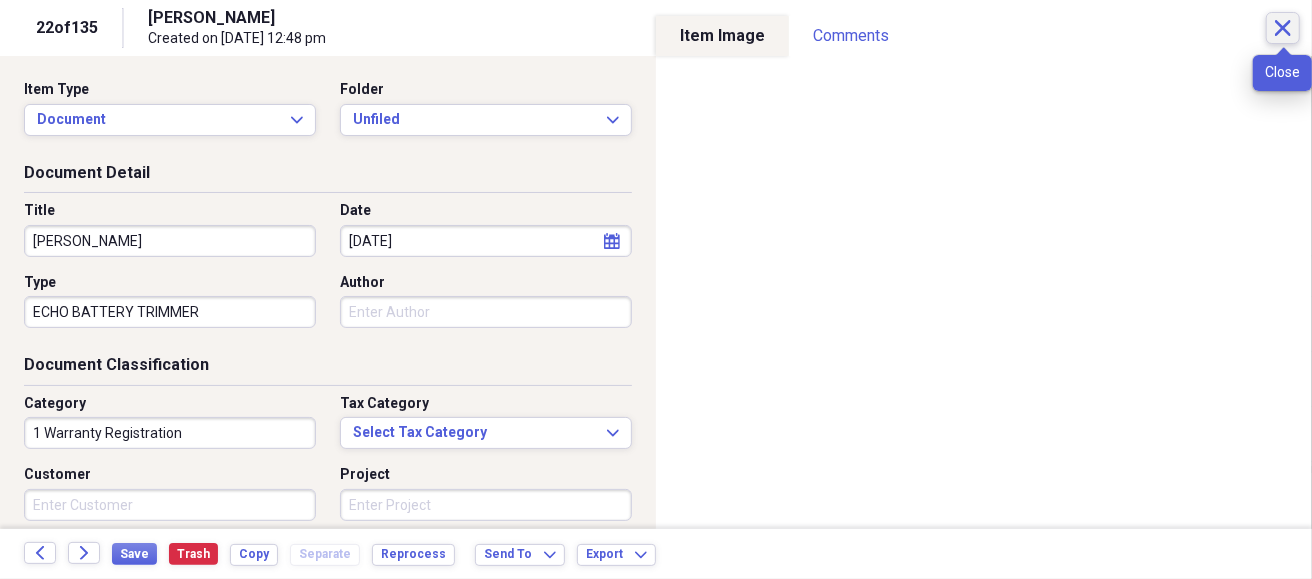 click 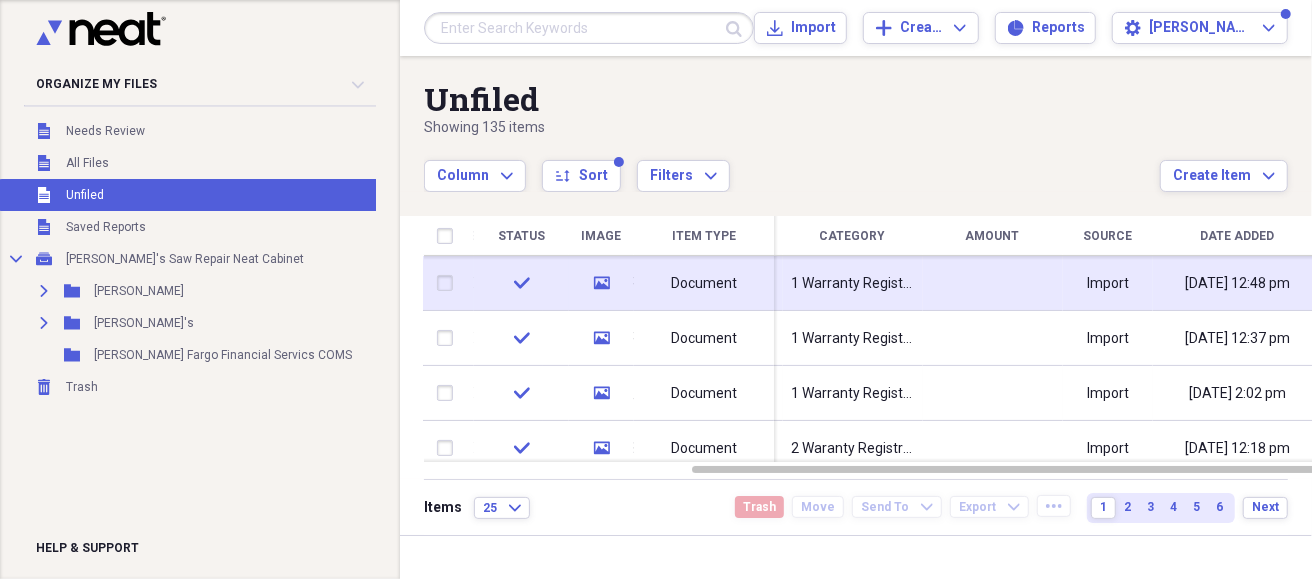 click on "1 Warranty Registration" at bounding box center [853, 284] 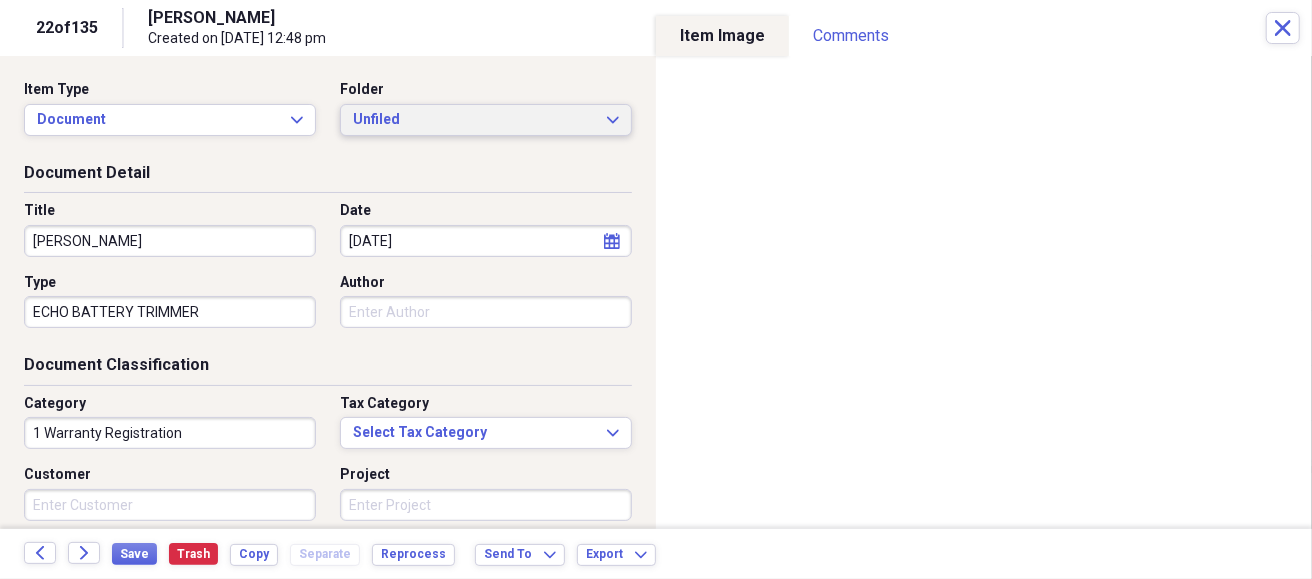 click on "Unfiled" at bounding box center [474, 120] 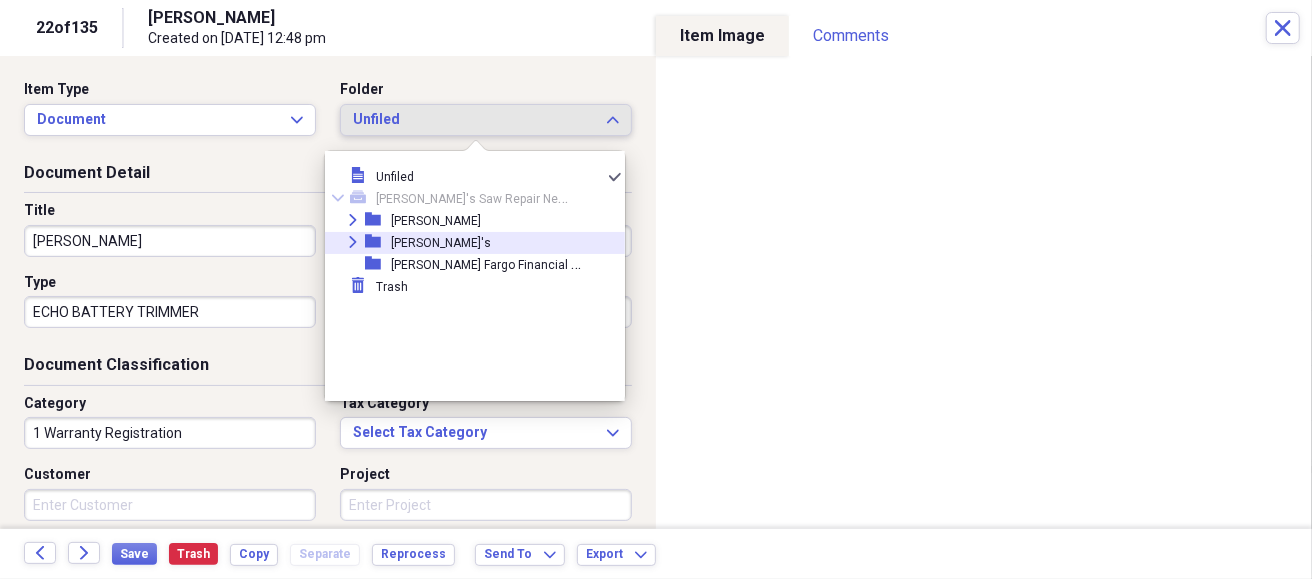 click on "Expand folder Waranty's" at bounding box center [467, 243] 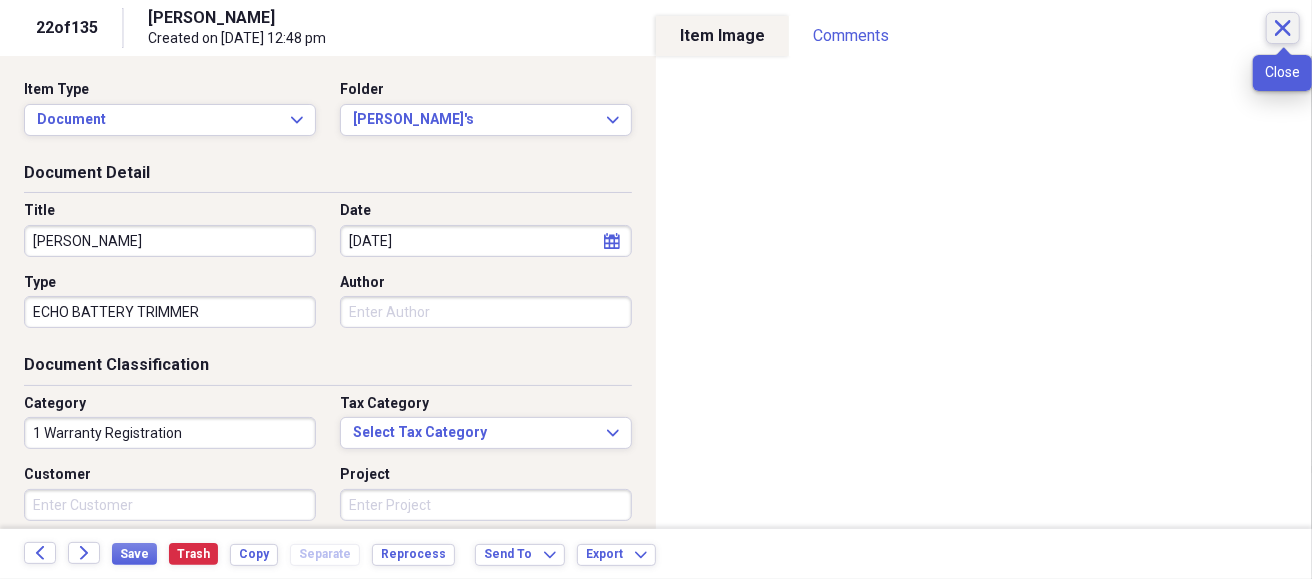 click on "Close" 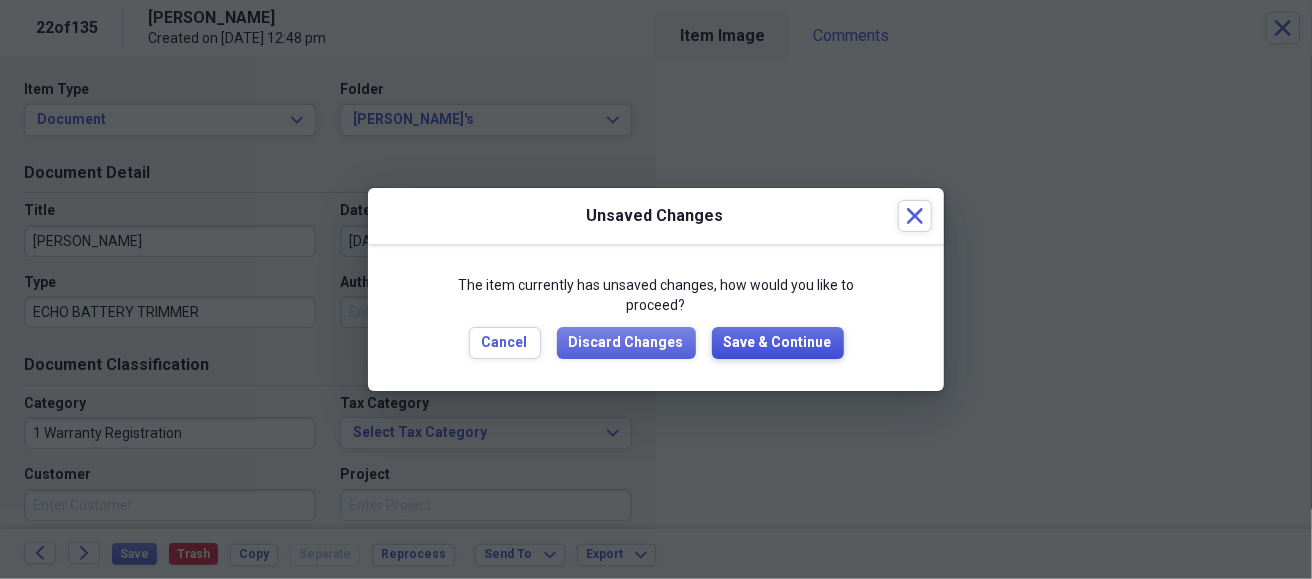 click on "Save & Continue" at bounding box center (778, 343) 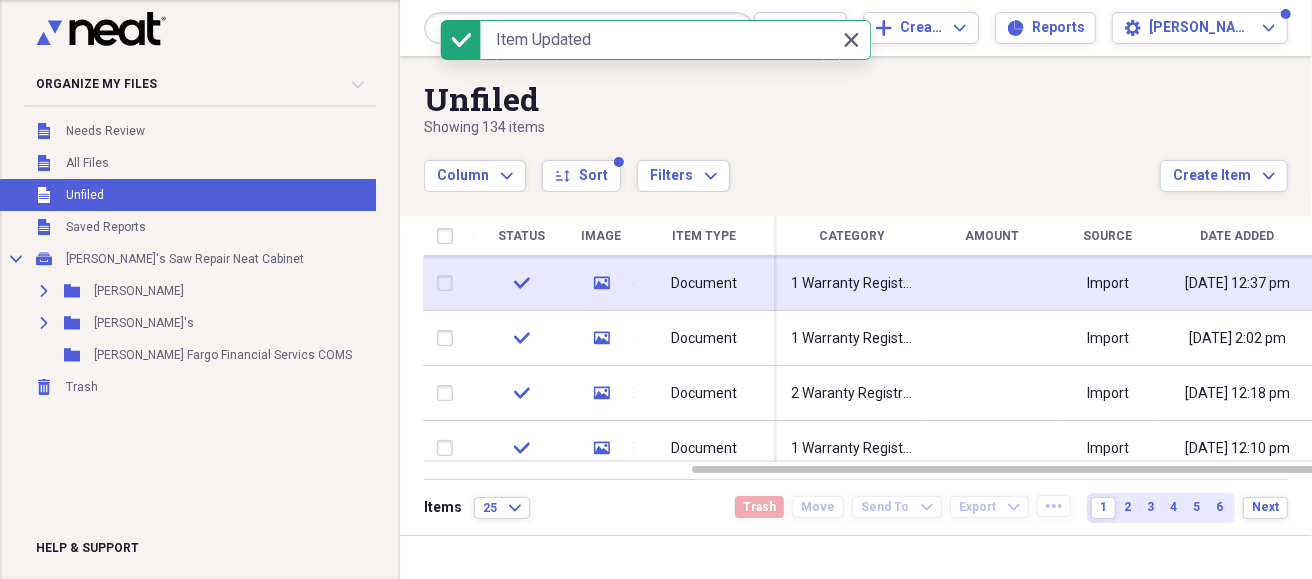 click on "1 Warranty Registration" at bounding box center (853, 284) 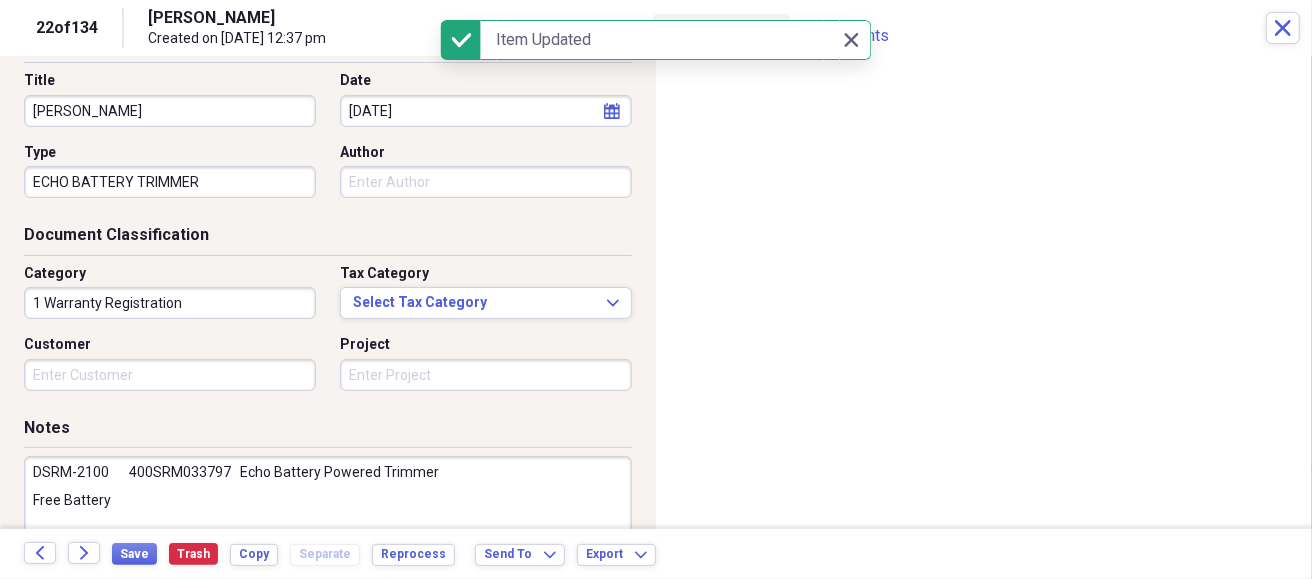 scroll, scrollTop: 0, scrollLeft: 0, axis: both 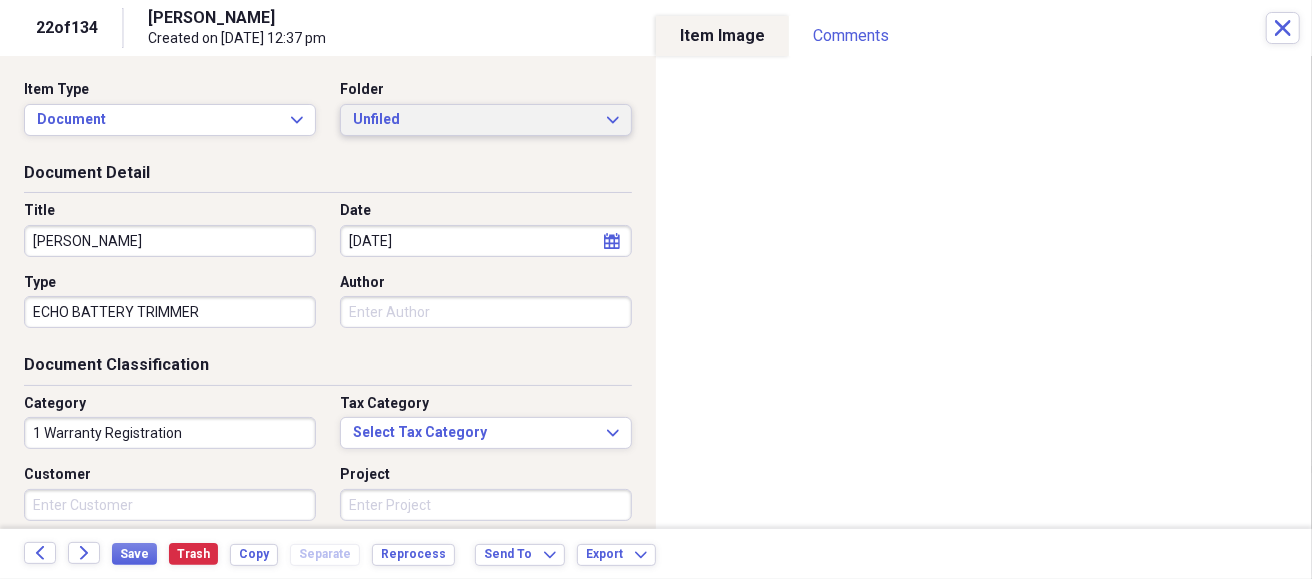 click on "Unfiled" at bounding box center (474, 120) 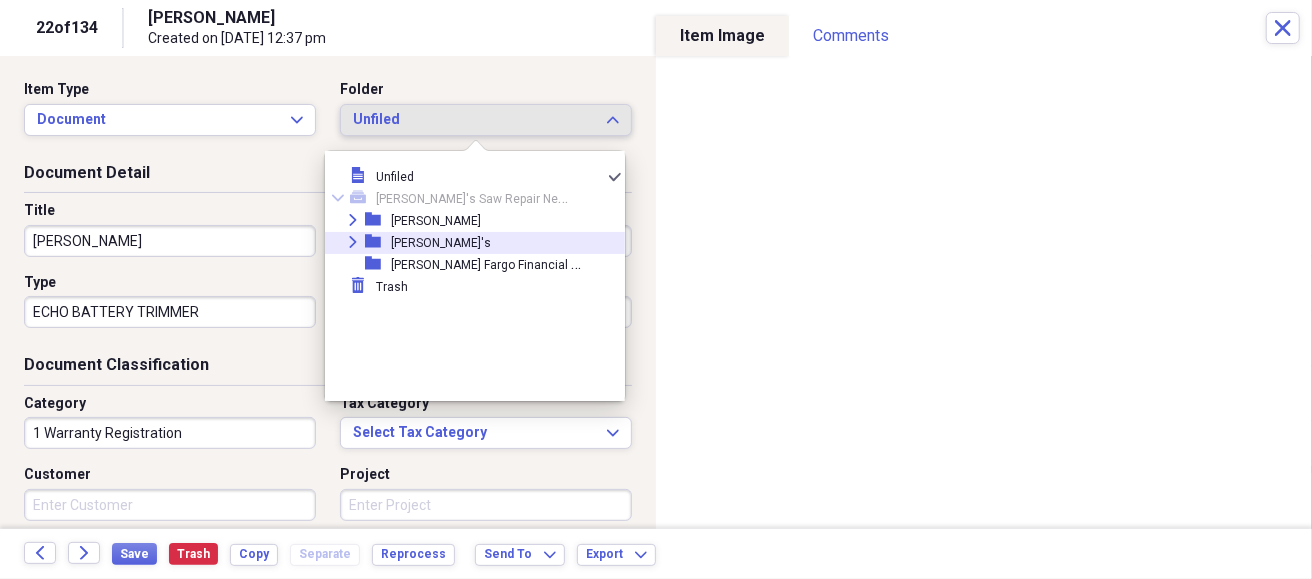 click on "[PERSON_NAME]'s" at bounding box center [441, 243] 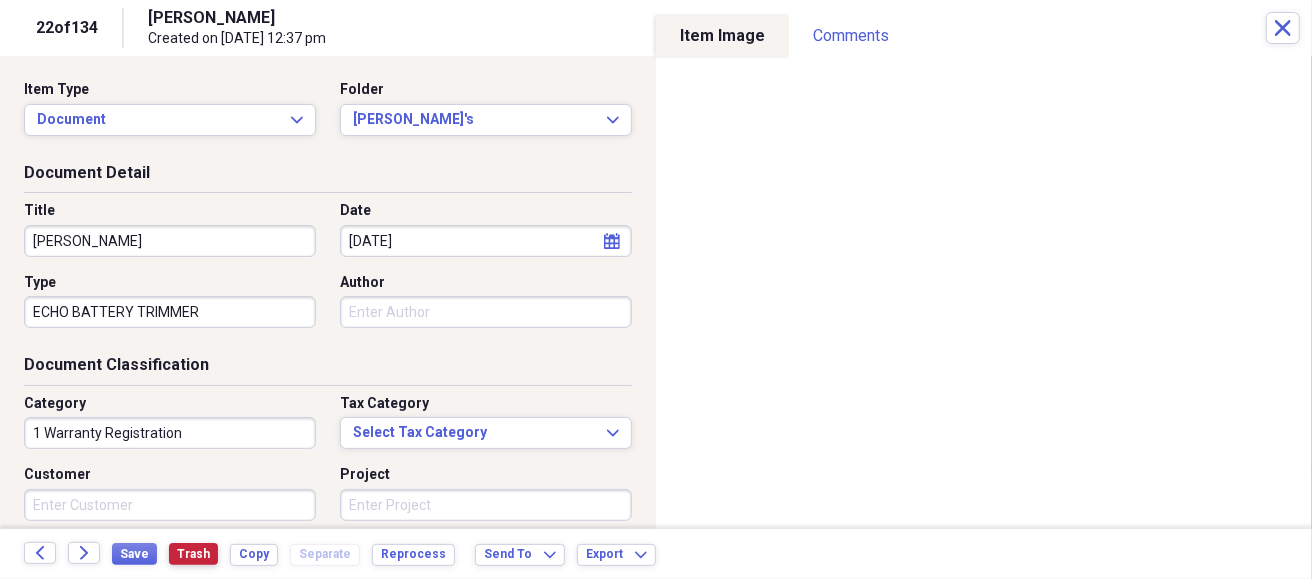 click on "Trash" at bounding box center [193, 554] 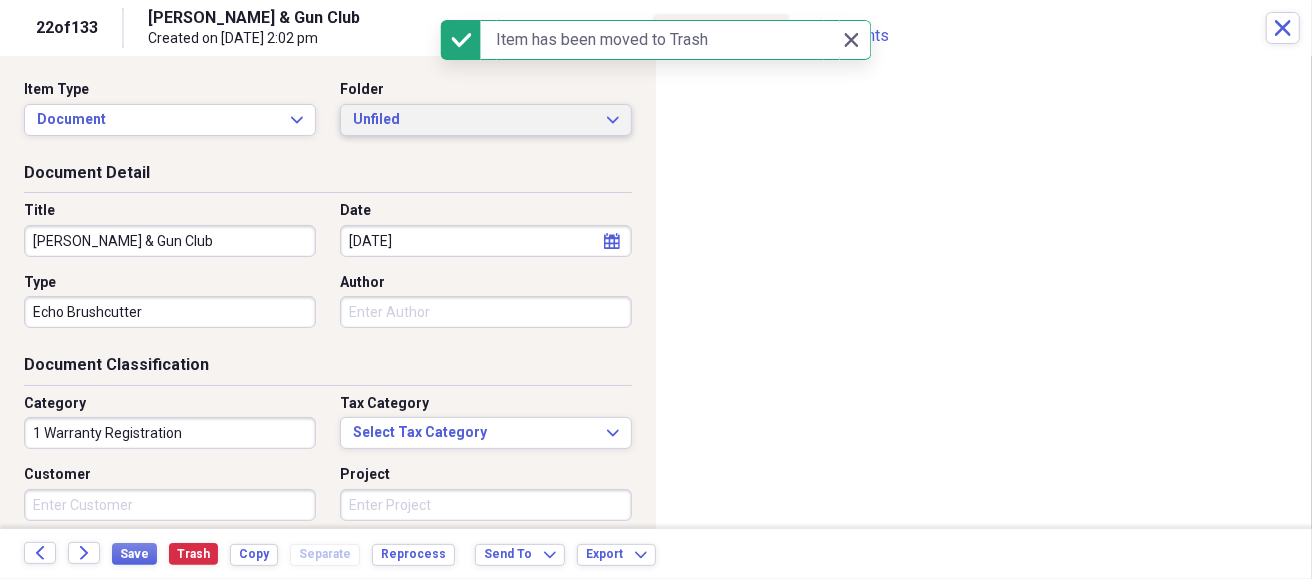 click on "Unfiled" at bounding box center [474, 120] 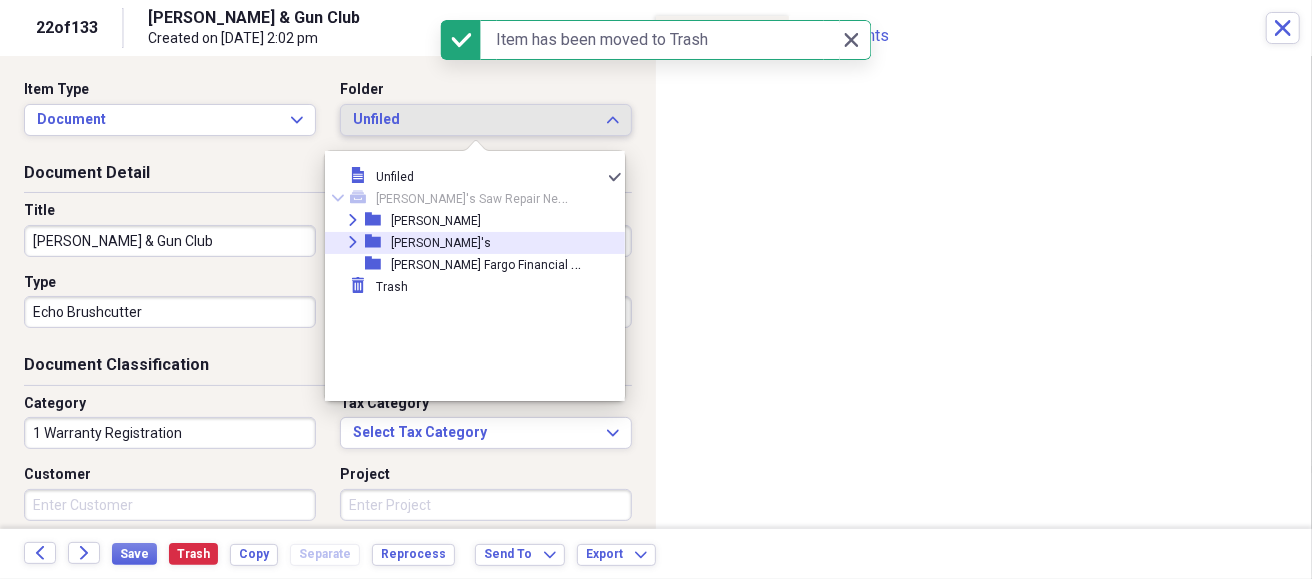 click on "[PERSON_NAME]'s" at bounding box center (441, 243) 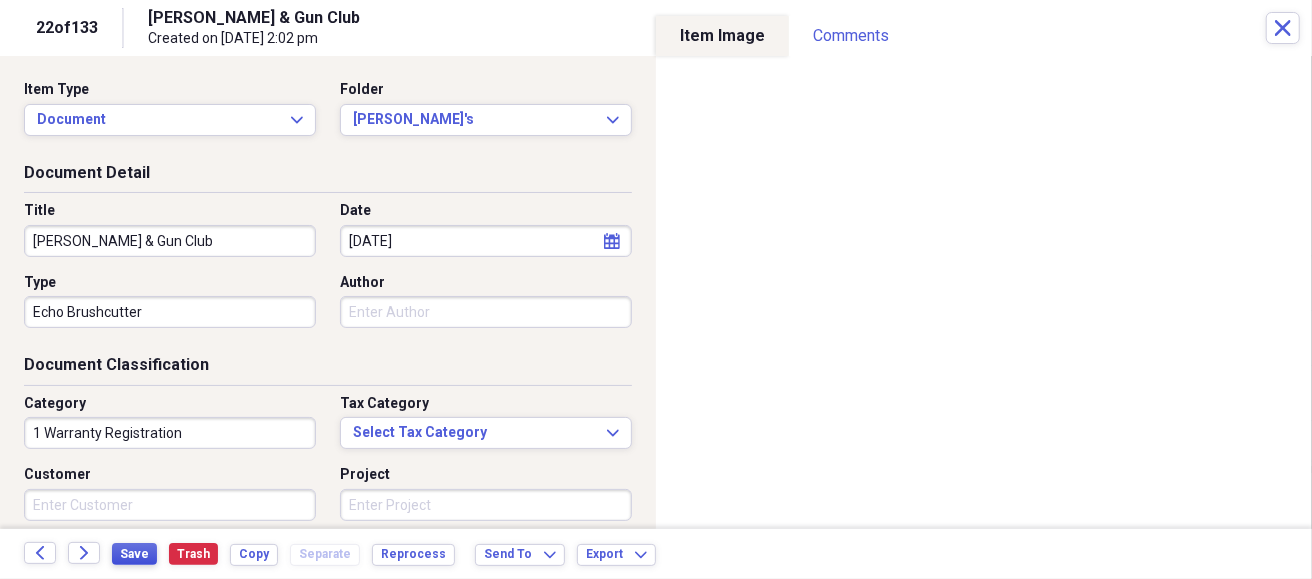 click on "Save" at bounding box center (134, 554) 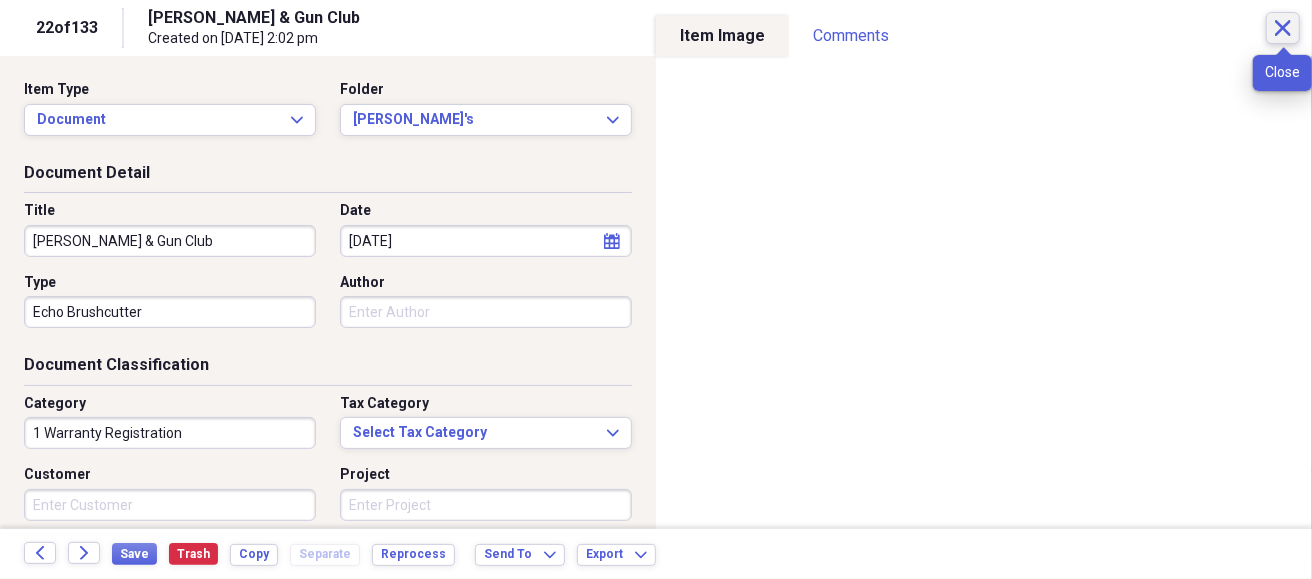 click on "Close" 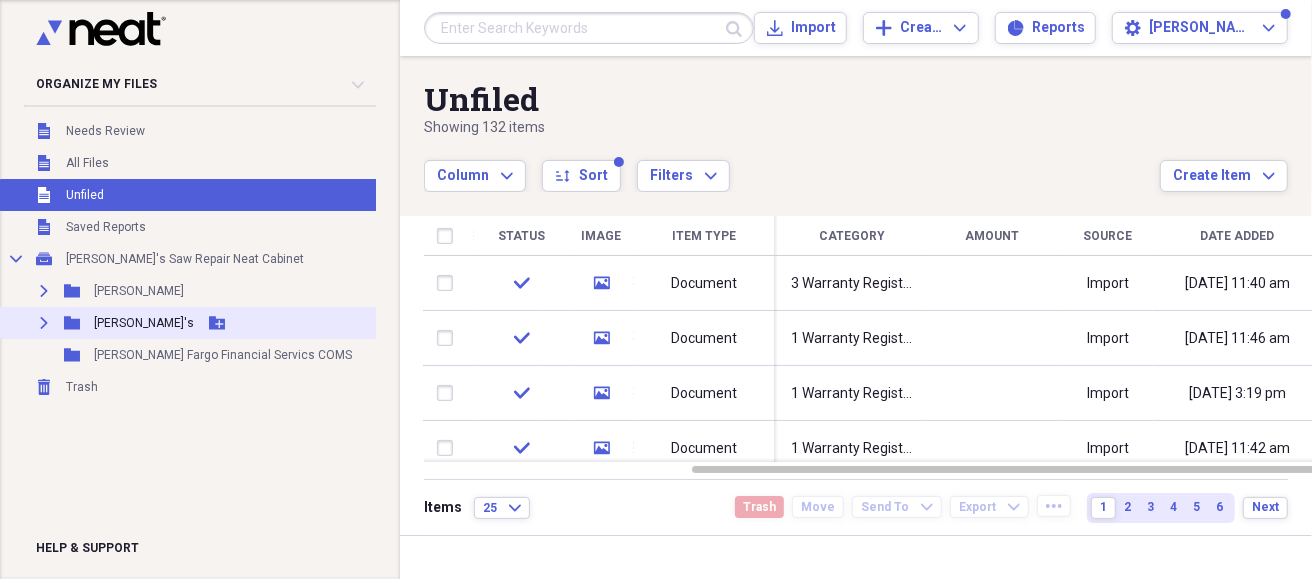 click on "[PERSON_NAME]'s" at bounding box center [144, 323] 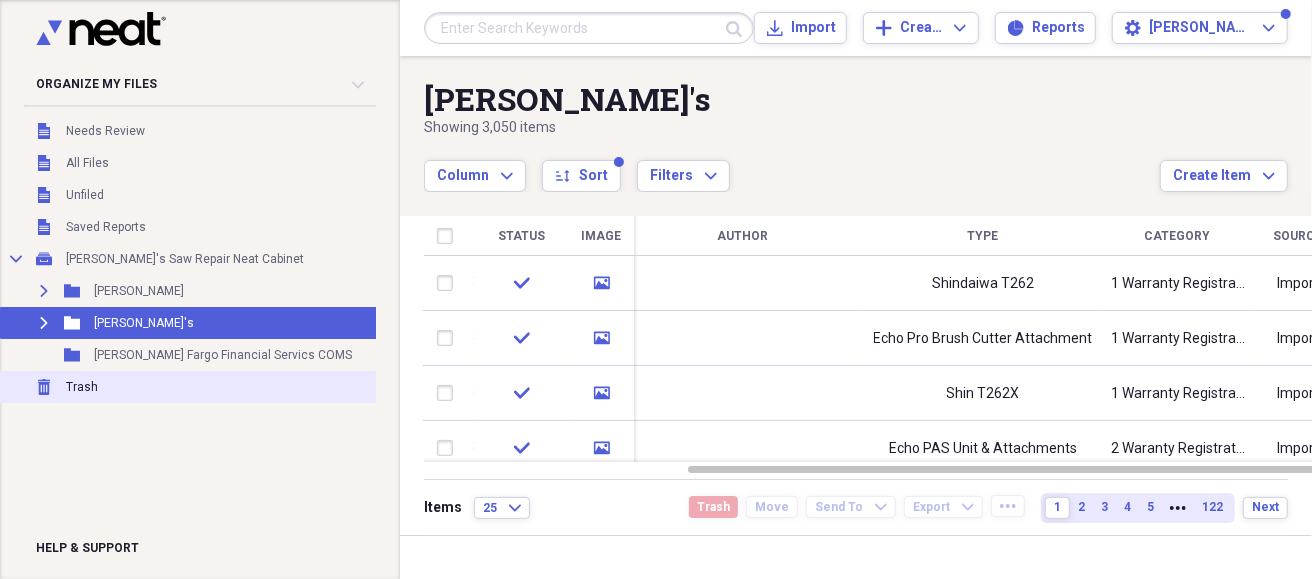 click on "Trash Trash" at bounding box center [206, 387] 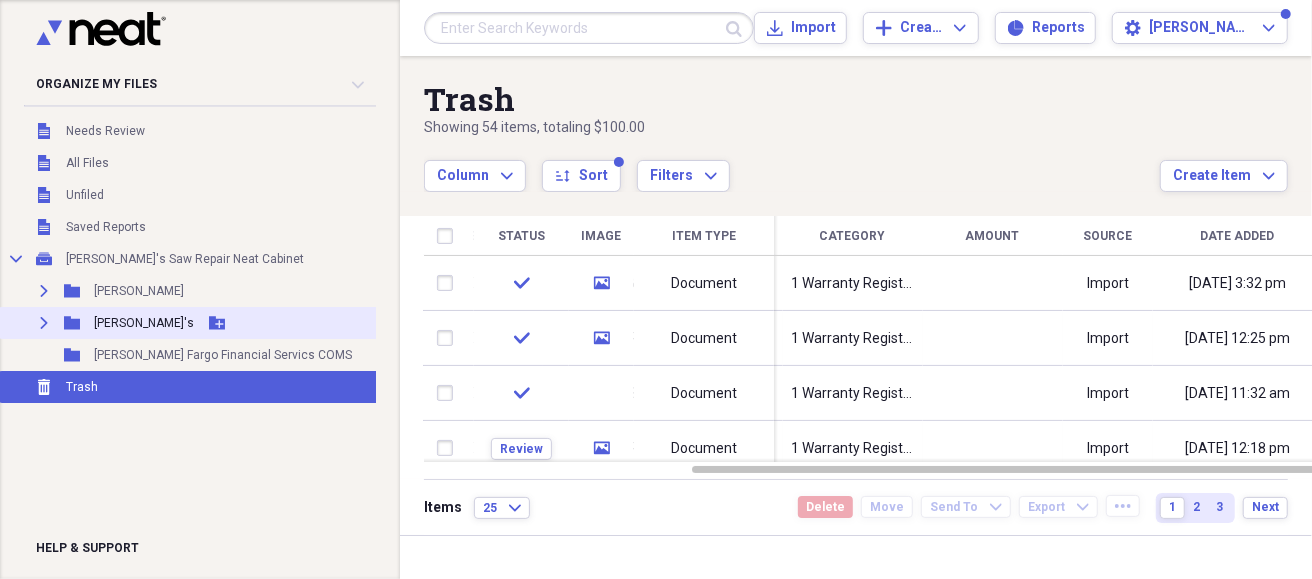 click on "[PERSON_NAME]'s" at bounding box center [144, 323] 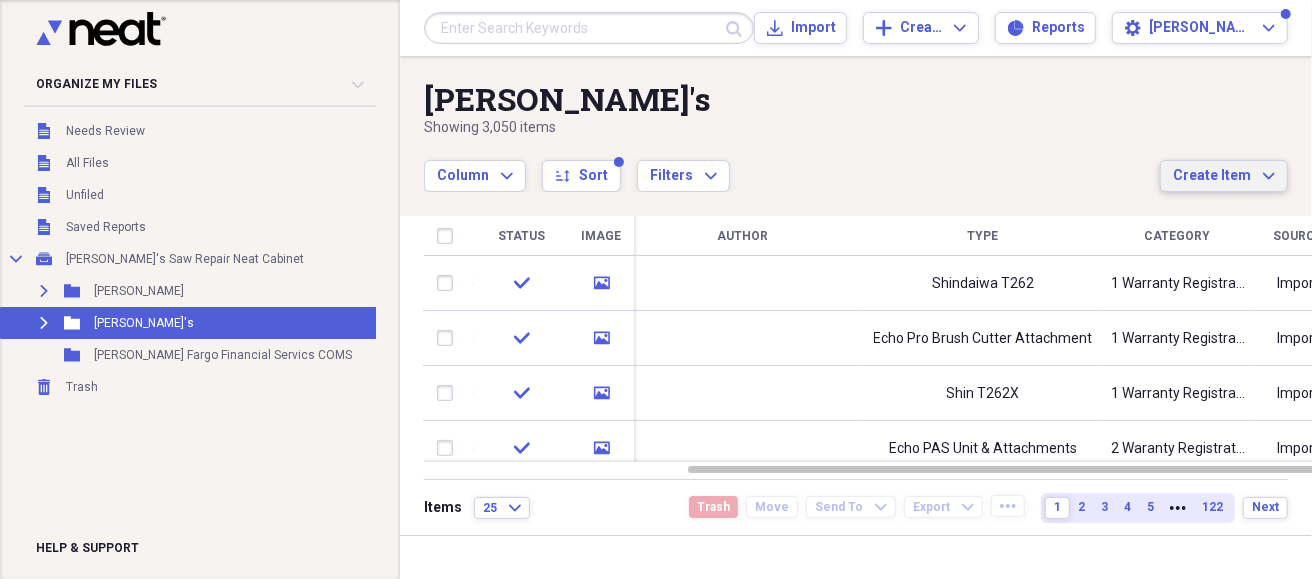 click on "Create Item" at bounding box center [1212, 176] 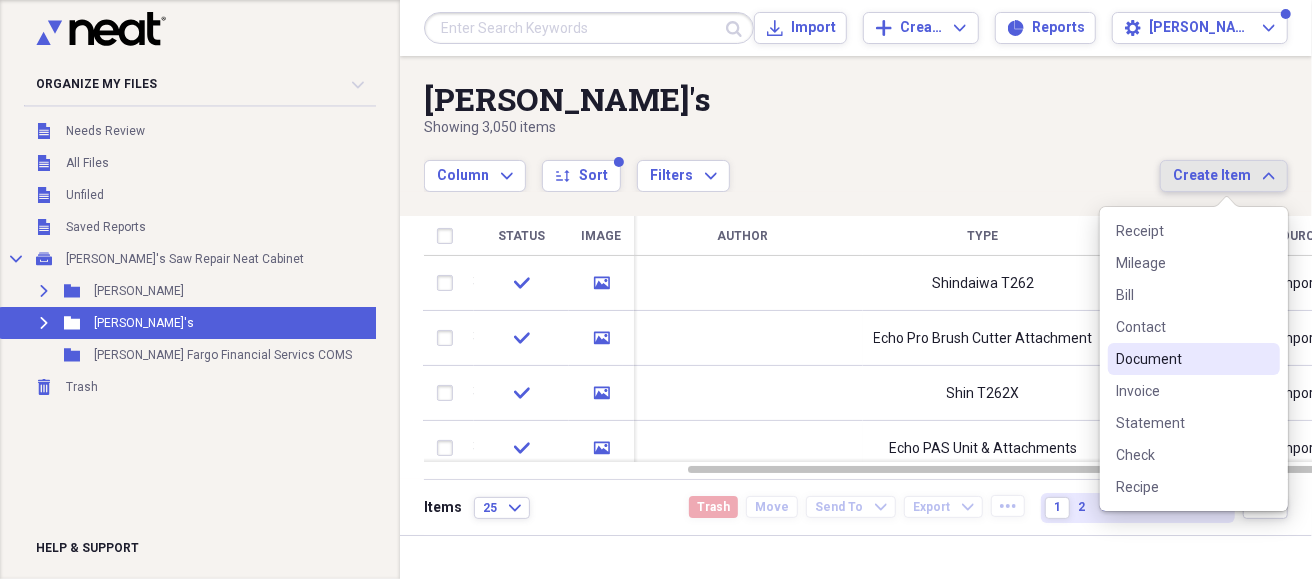 click on "Document" at bounding box center [1182, 359] 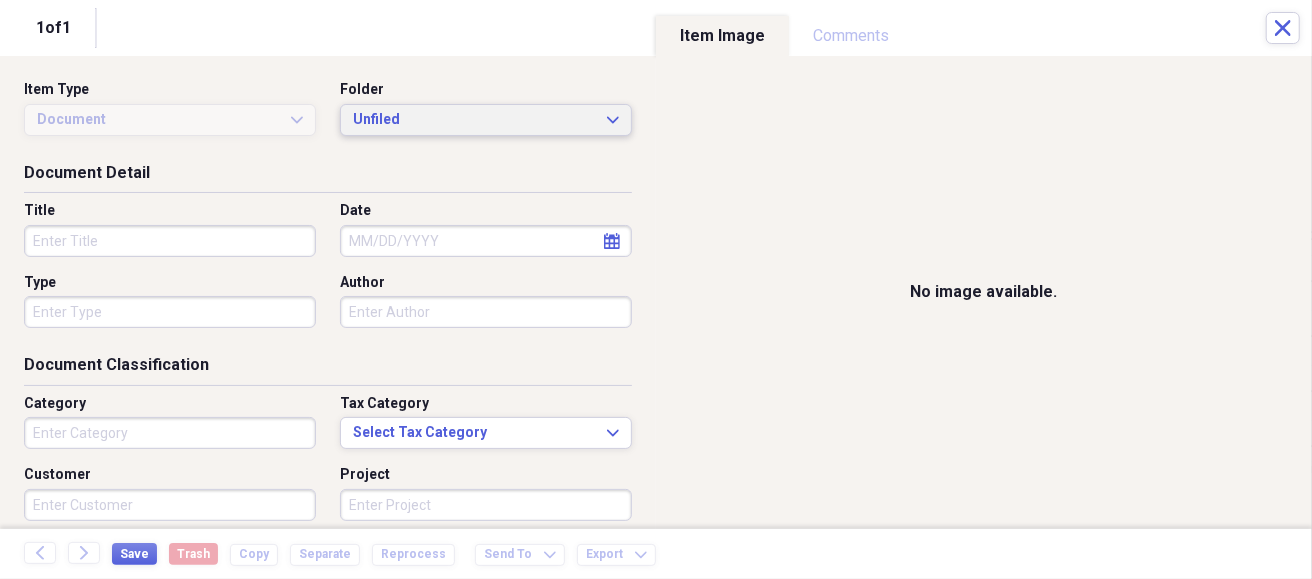 click on "Unfiled Expand" at bounding box center [486, 120] 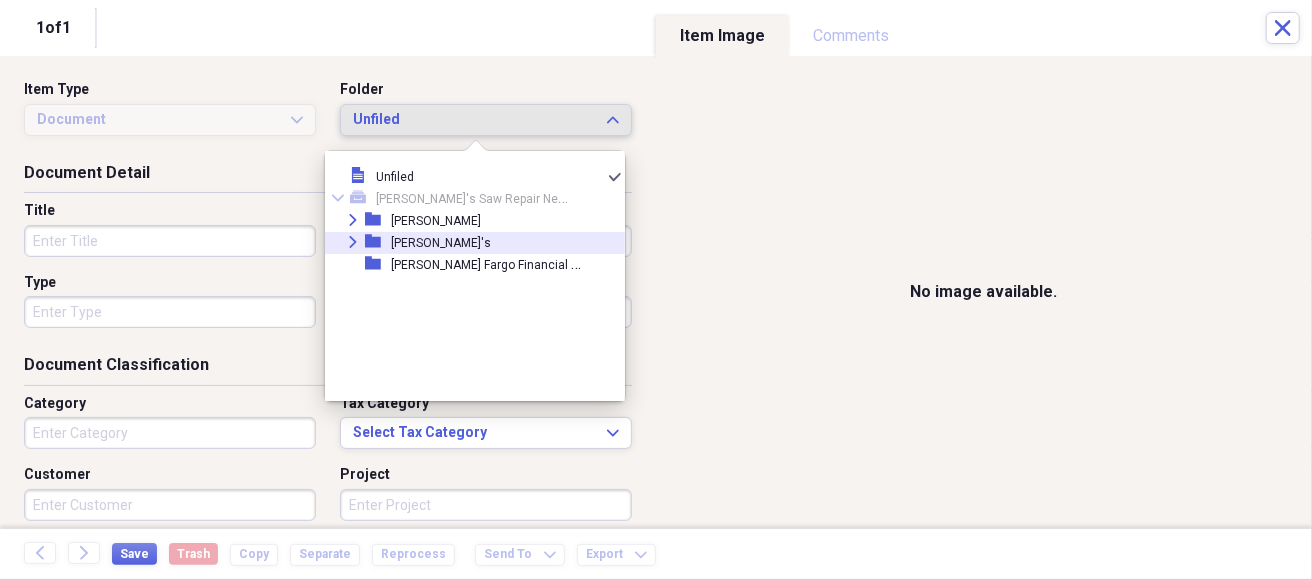 click on "[PERSON_NAME]'s" at bounding box center (441, 243) 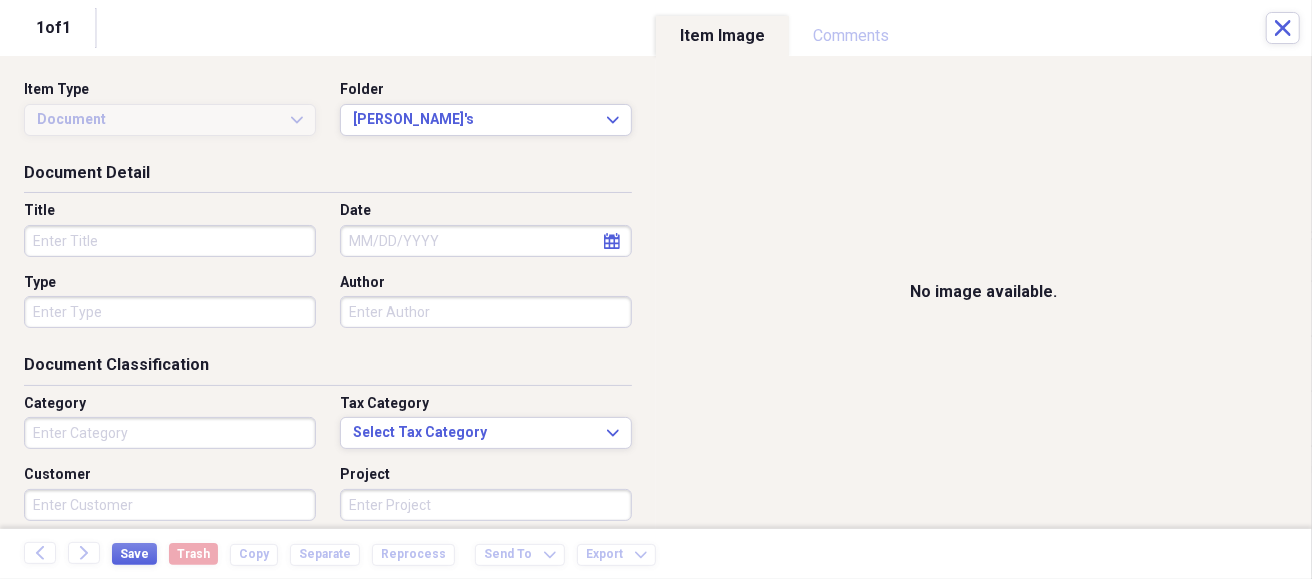 click on "Title" at bounding box center (170, 241) 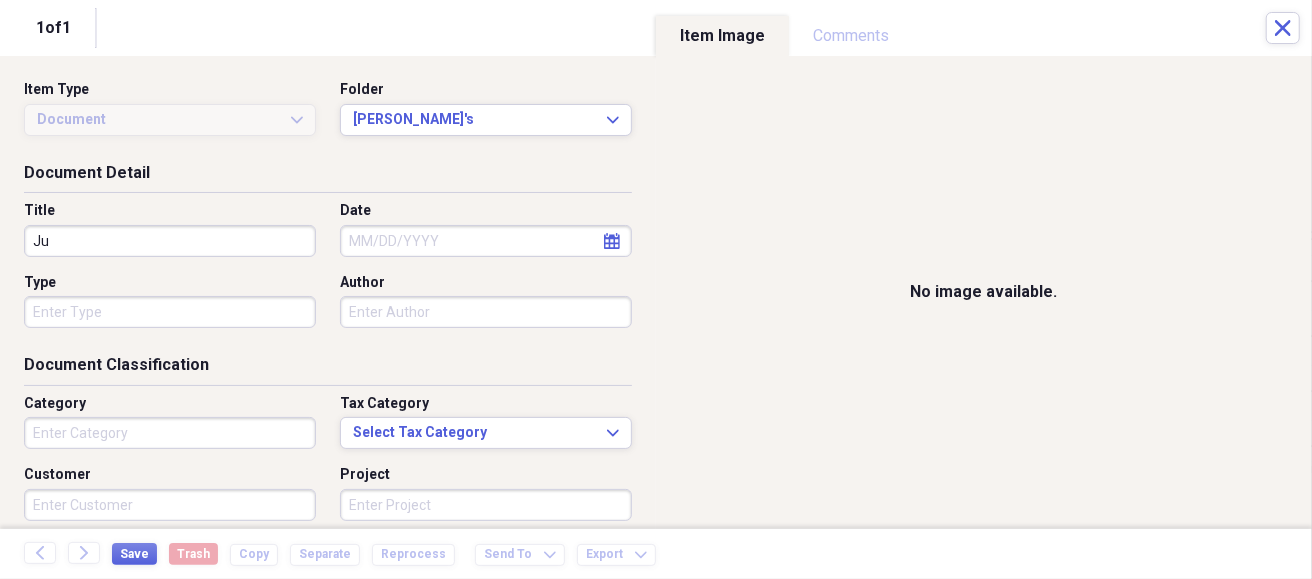 type on "J" 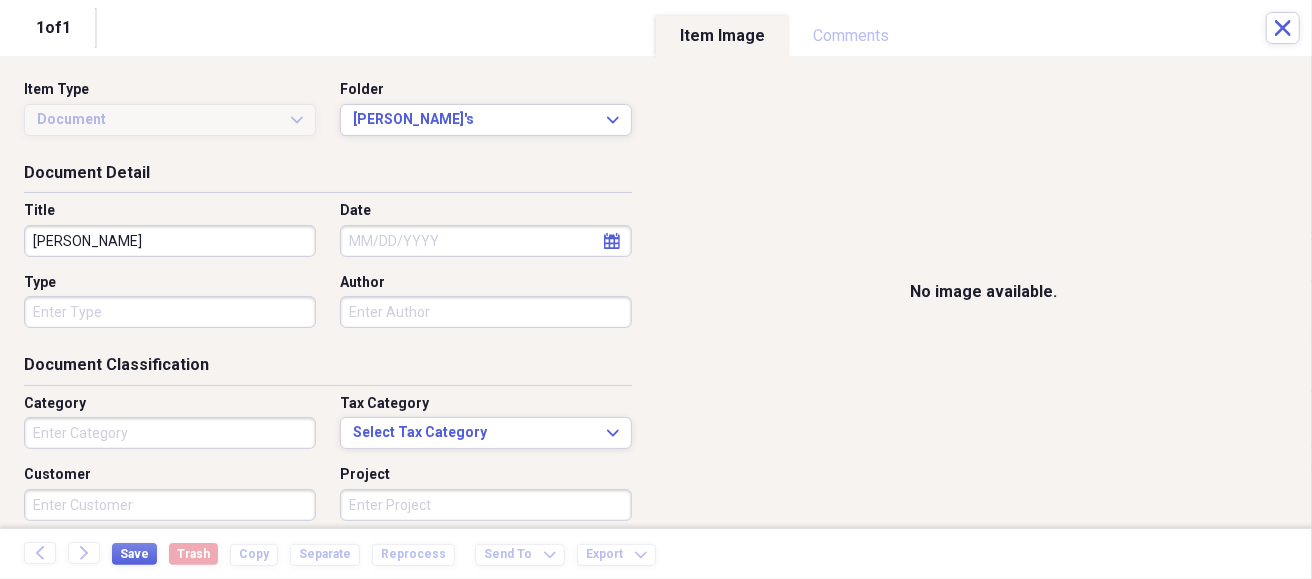 type on "[PERSON_NAME]" 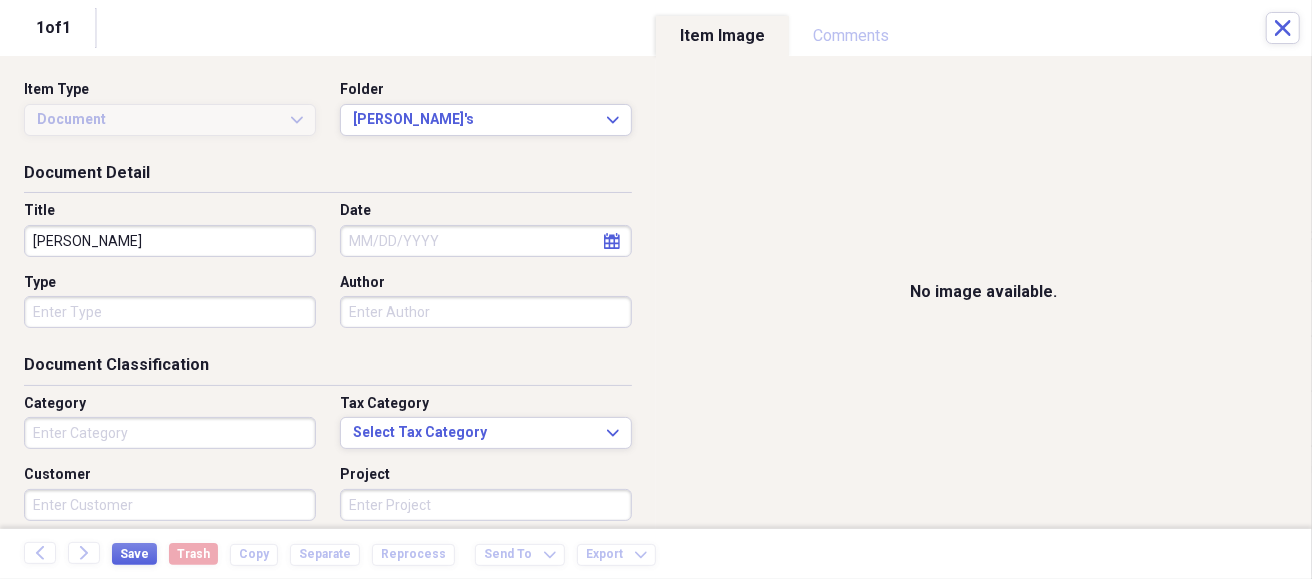 select on "6" 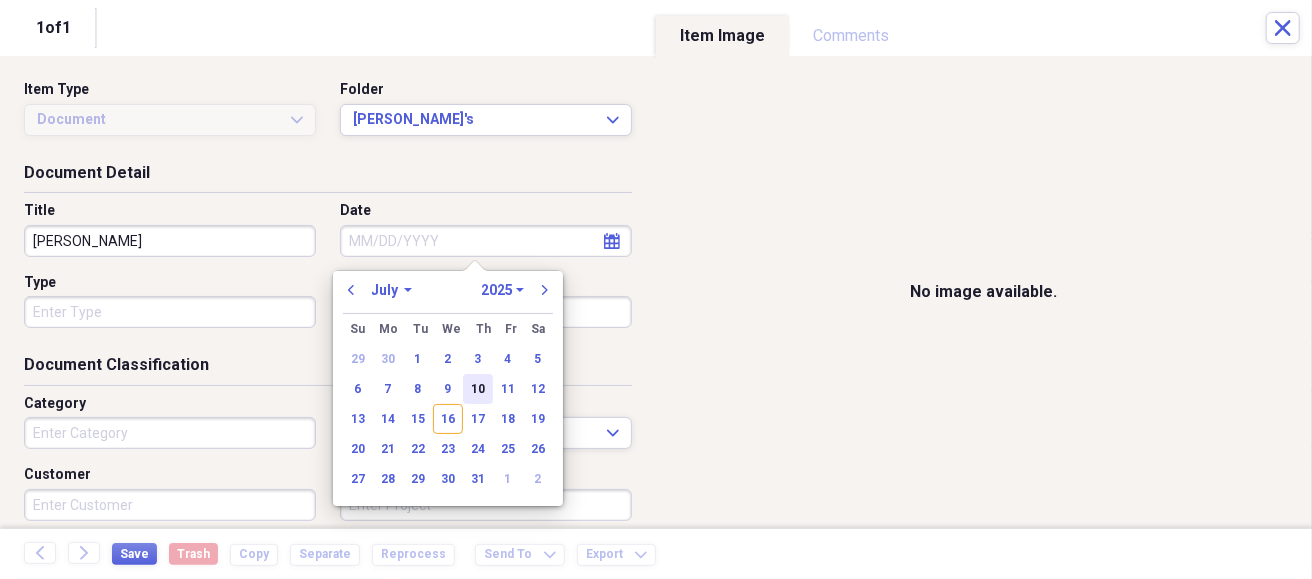 click on "10" at bounding box center [478, 389] 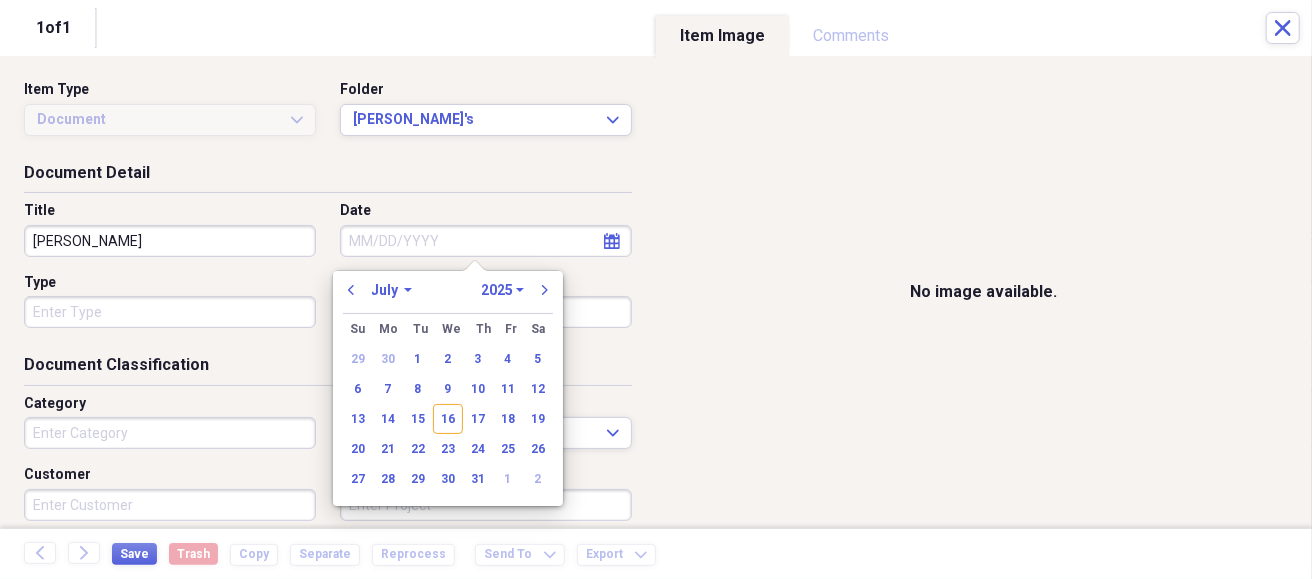 type on "[DATE]" 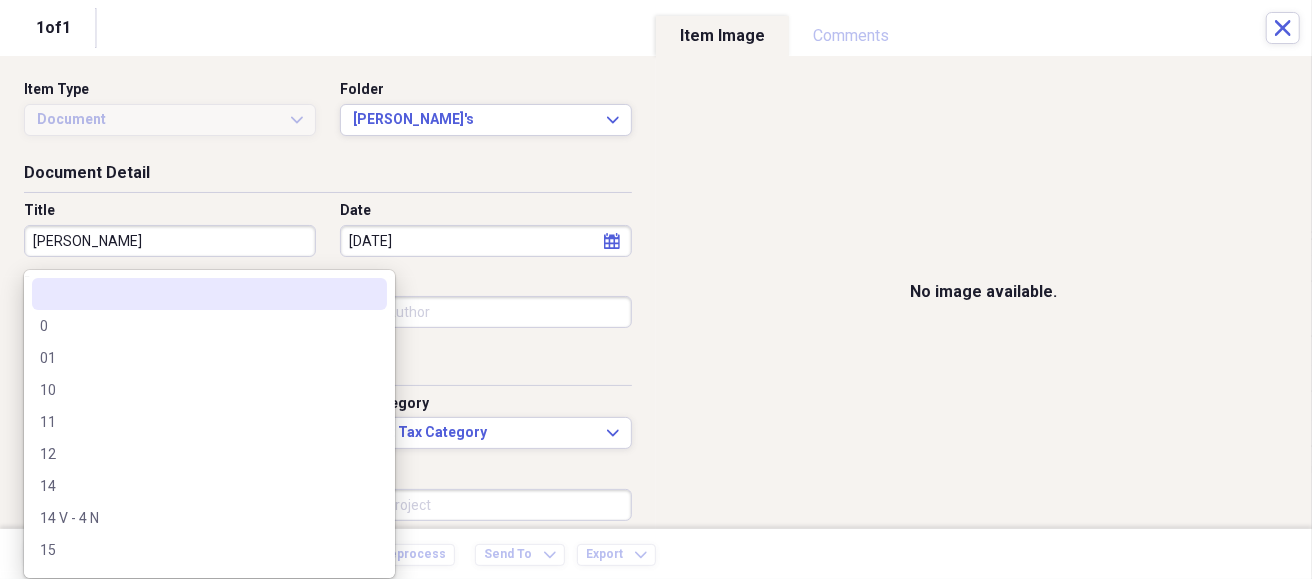 click on "Organize My Files Collapse Unfiled Needs Review Unfiled All Files Unfiled Unfiled Unfiled Saved Reports Collapse My Cabinet [PERSON_NAME]'s Saw Repair Neat Cabinet Add Folder Expand Folder [PERSON_NAME] Add Folder Expand Folder Waranty's Add Folder Folder [PERSON_NAME] Fargo Financial Servics COMS Add Folder Trash Trash Help & Support Submit Import Import Add Create Expand Reports Reports Settings [PERSON_NAME] Expand Waranty's Showing 3,050 items Column Expand sort Sort Filters  Expand Create Item Expand Status Image Date chevron-down Title Author Type Category Source check media [DATE] [PERSON_NAME] T262 1 Warranty Registration Import check media [DATE] [PERSON_NAME] Echo Pro Brush Cutter Attachment 1 Warranty Registration Import check media [DATE] [PERSON_NAME] Shin T262X 1 Warranty Registration Import check media [DATE] [PERSON_NAME] Echo PAS Unit & Attachments 2 Waranty Registration Import check media [DATE] [PERSON_NAME] #2 Echo GT-225 1 Warranty Registration Import check media [DATE] check" at bounding box center (656, 289) 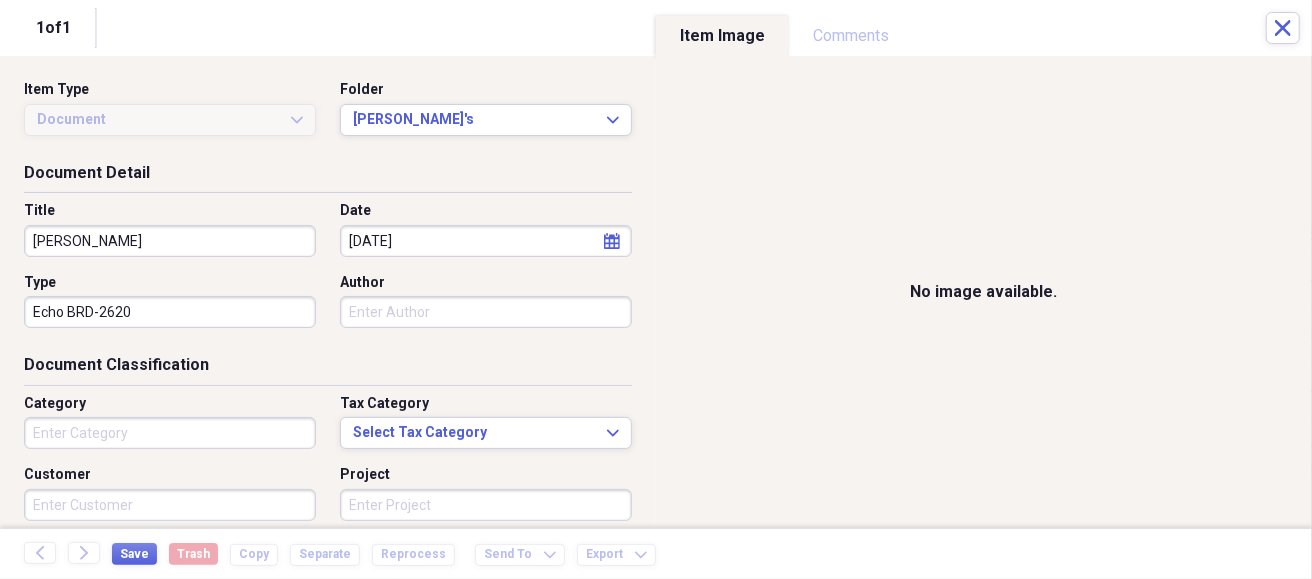 type on "Echo BRD-2620" 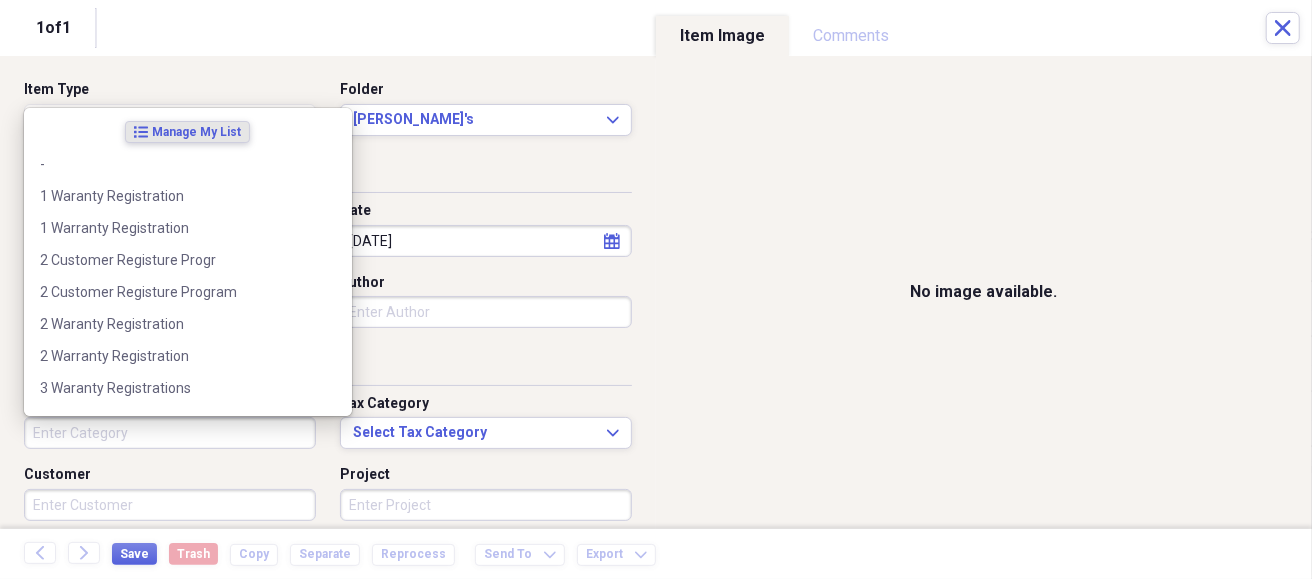 click on "Category" at bounding box center [170, 433] 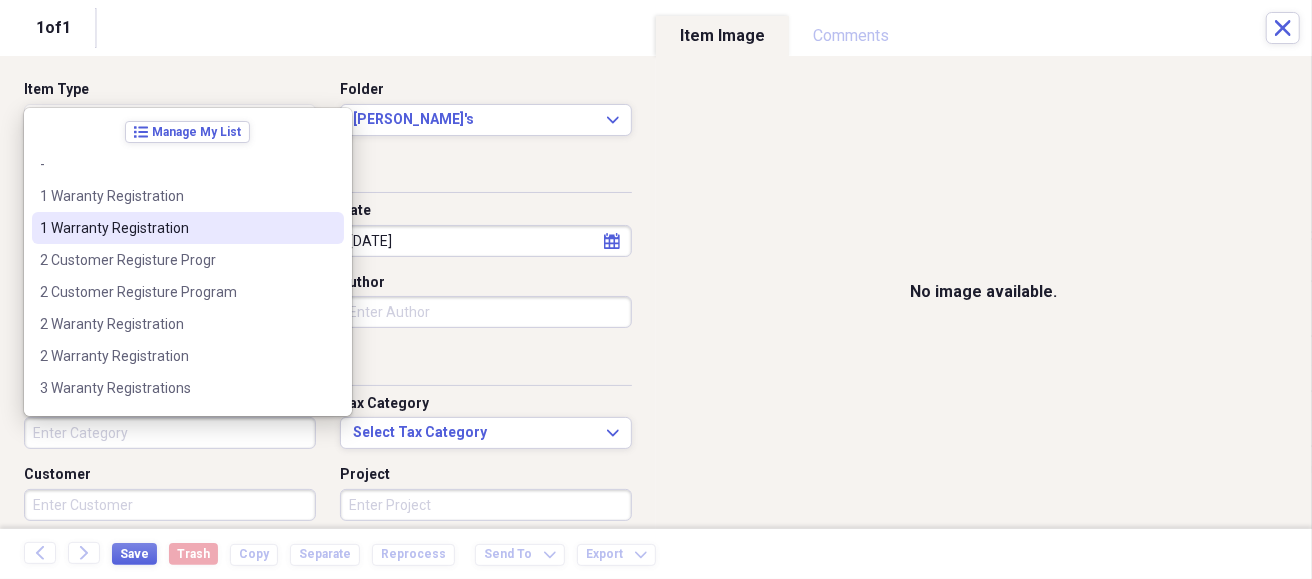 click on "1 Warranty Registration" at bounding box center (176, 228) 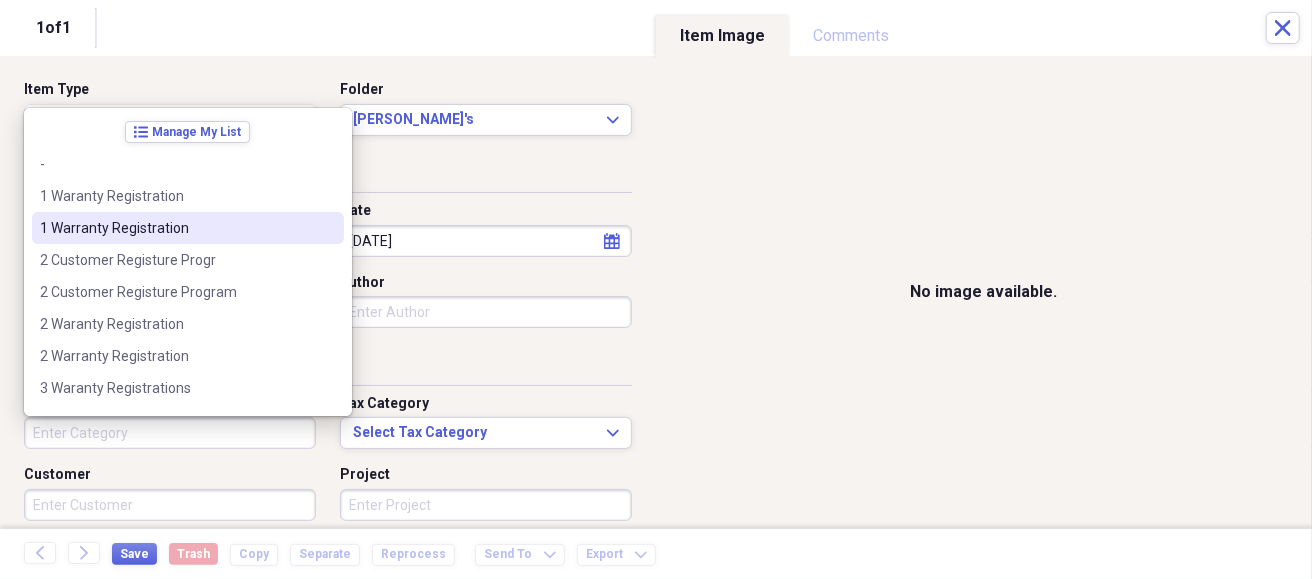 type on "1 Warranty Registration" 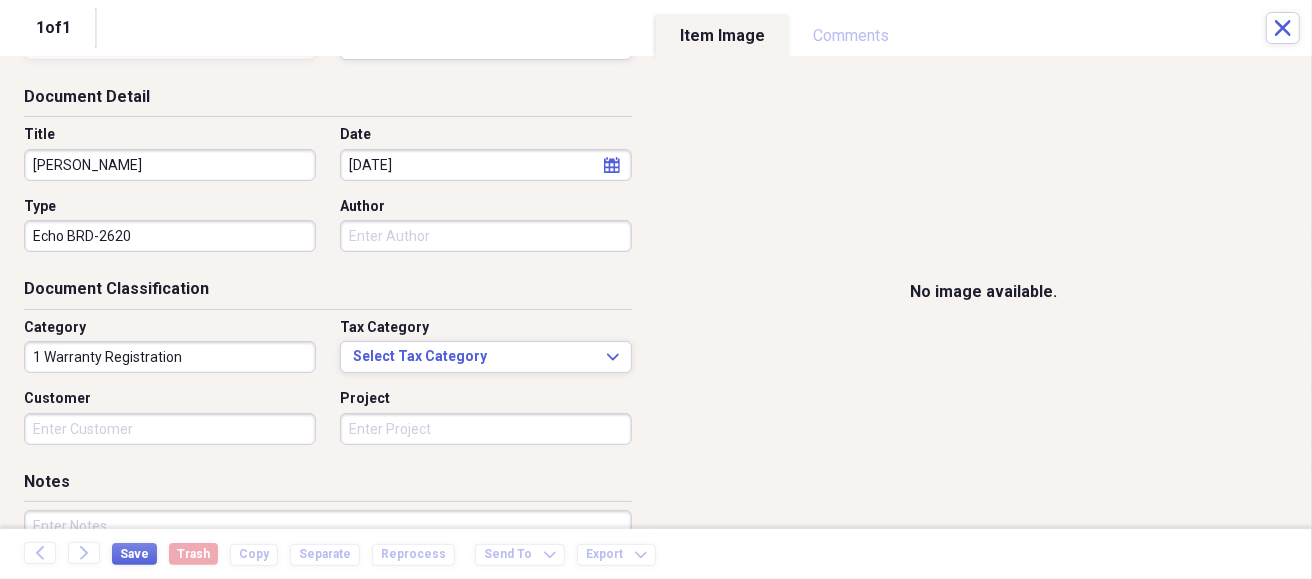 scroll, scrollTop: 261, scrollLeft: 0, axis: vertical 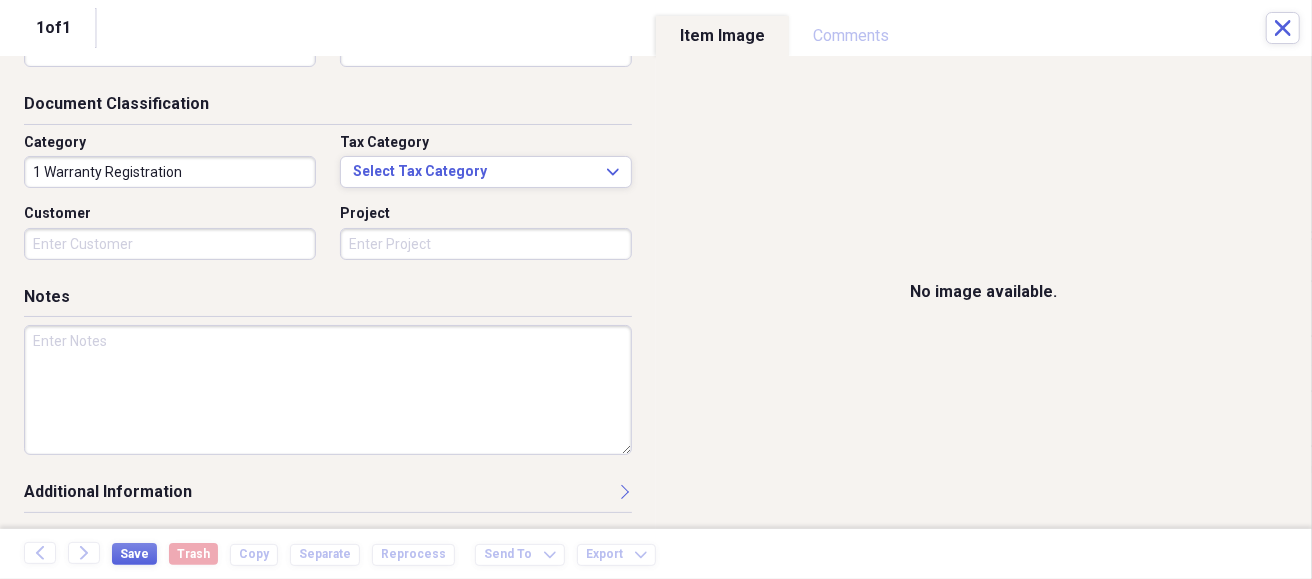 click at bounding box center (328, 390) 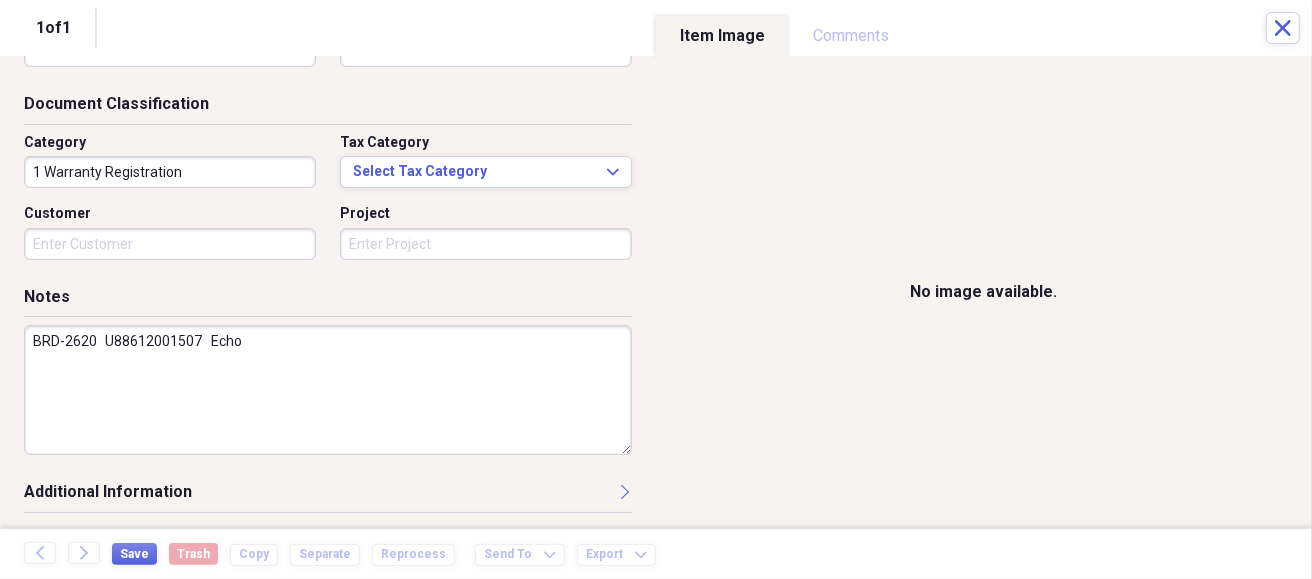 paste on "ECHO - BED REDEFINDER" 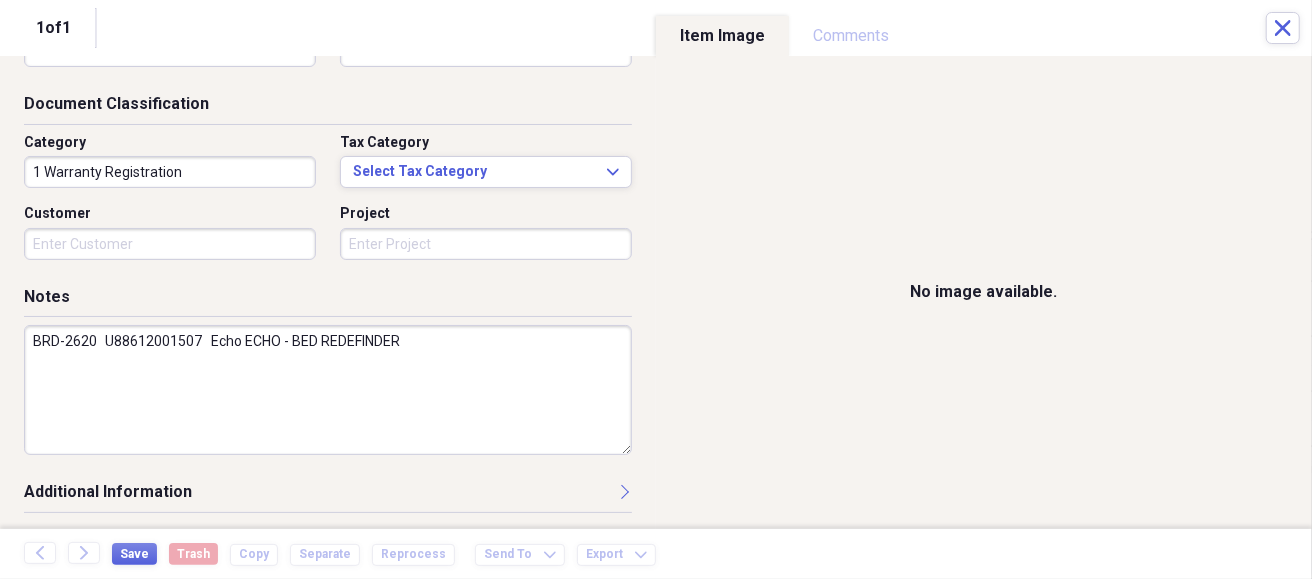 click on "BRD-2620	U88612001507   Echo ECHO - BED REDEFINDER" at bounding box center [328, 390] 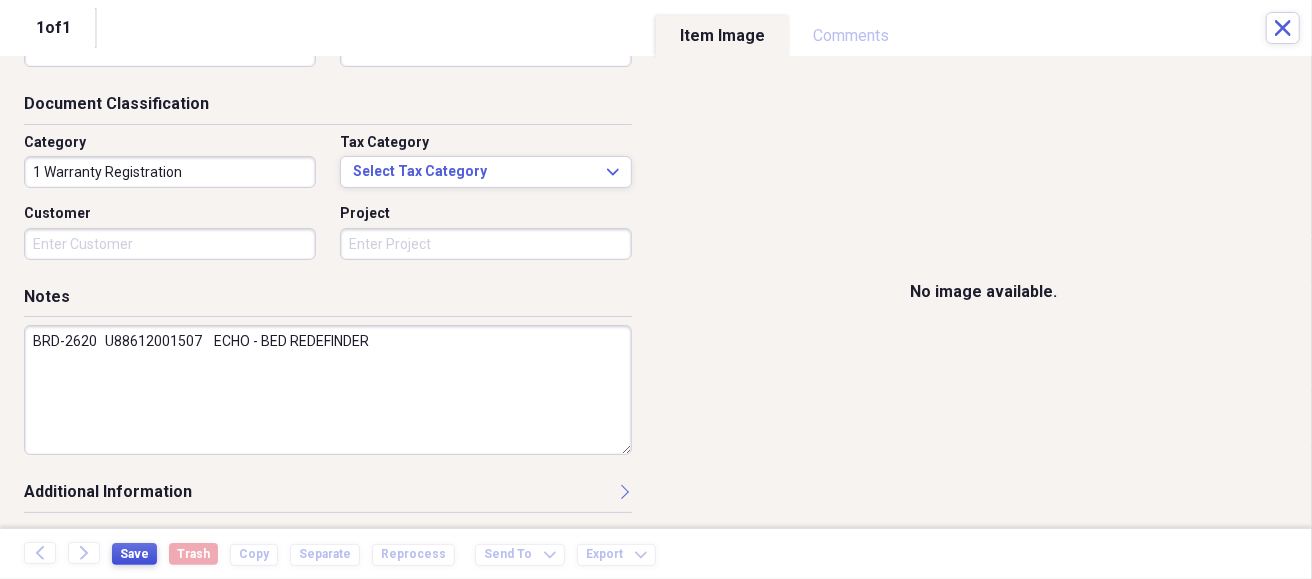 type on "BRD-2620	U88612001507    ECHO - BED REDEFINDER" 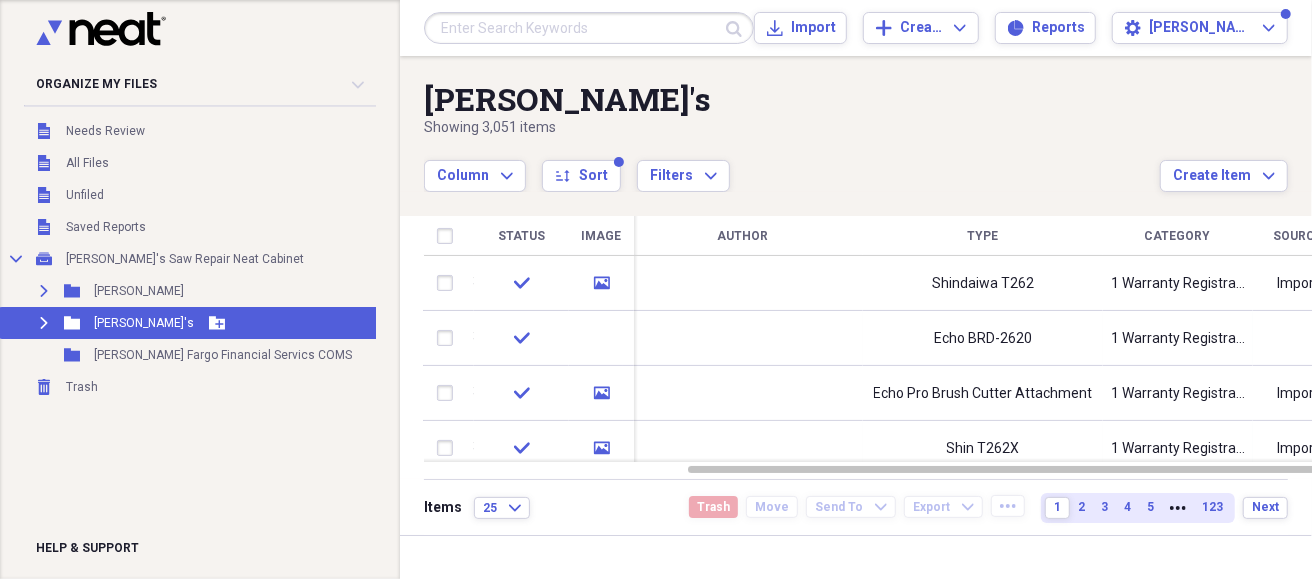 click on "Expand Folder Waranty's Add Folder" at bounding box center (206, 323) 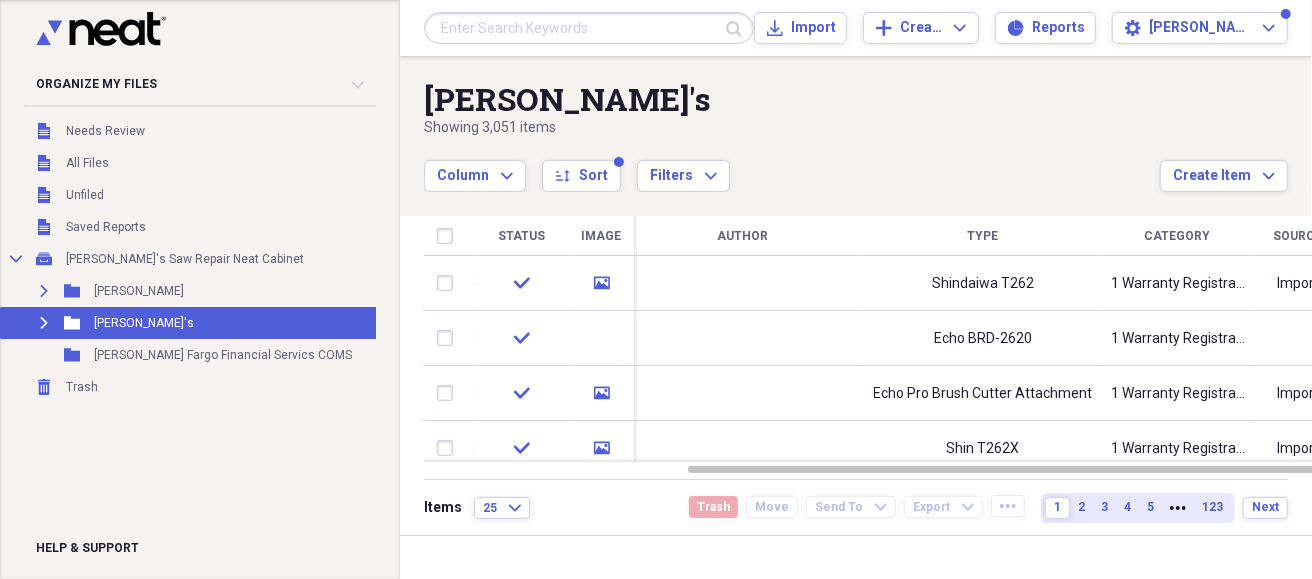 click on "Author" at bounding box center (742, 236) 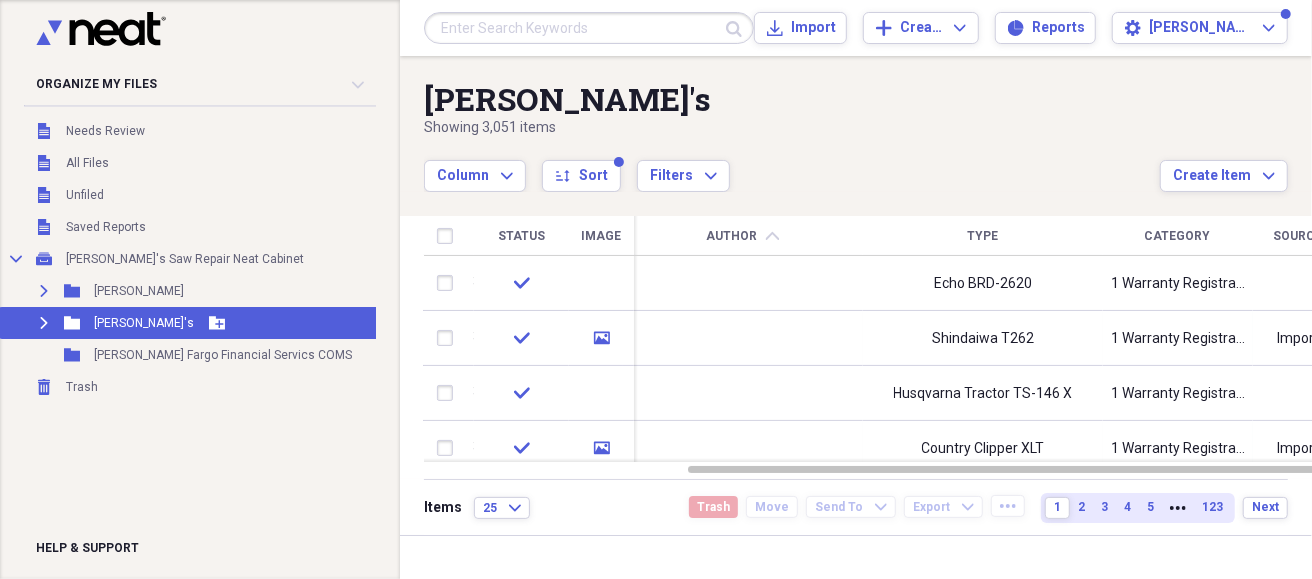 click on "[PERSON_NAME]'s" at bounding box center [144, 323] 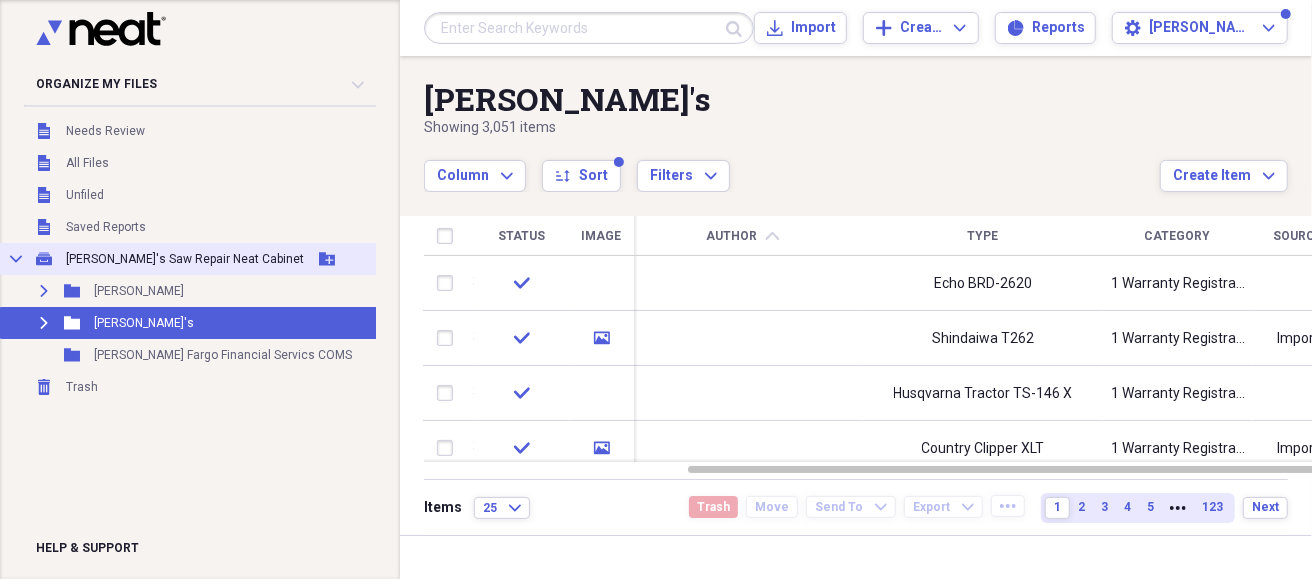 click on "[PERSON_NAME]'s Saw Repair Neat Cabinet" at bounding box center (185, 259) 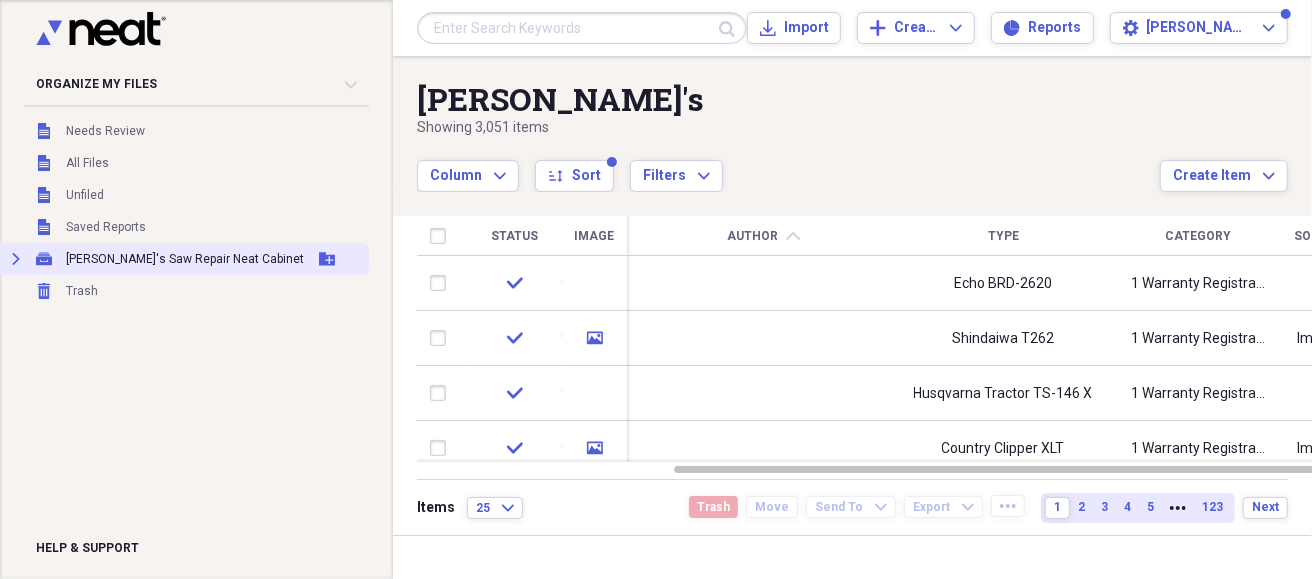 click on "[PERSON_NAME]'s Saw Repair Neat Cabinet" at bounding box center [185, 259] 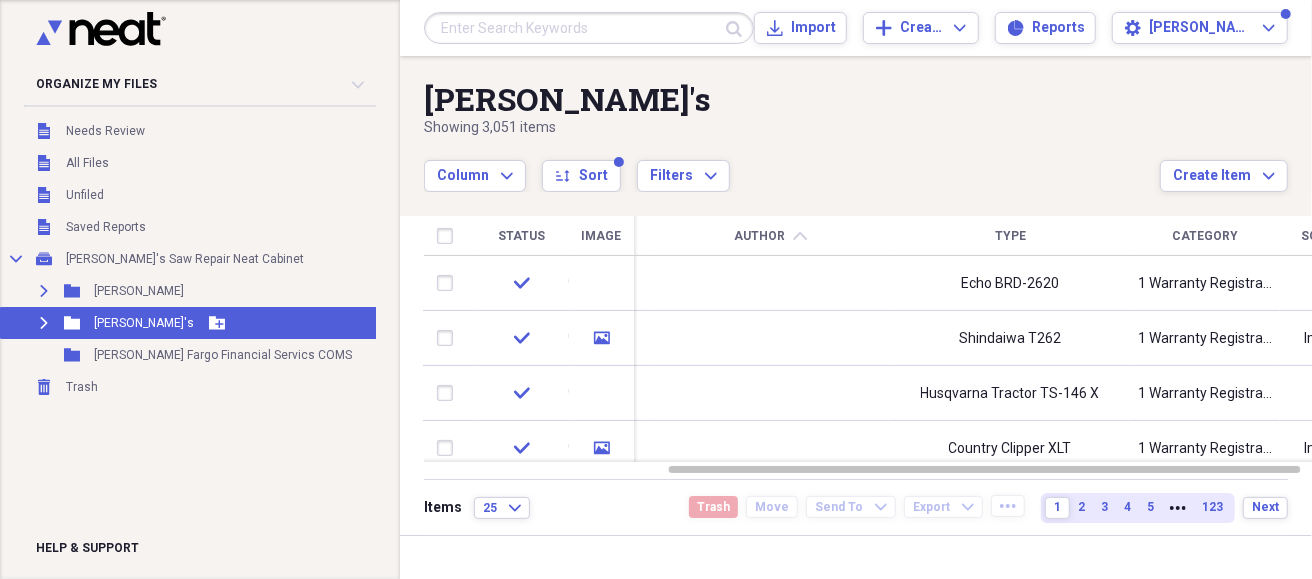 click on "Expand Folder Waranty's Add Folder" at bounding box center (206, 323) 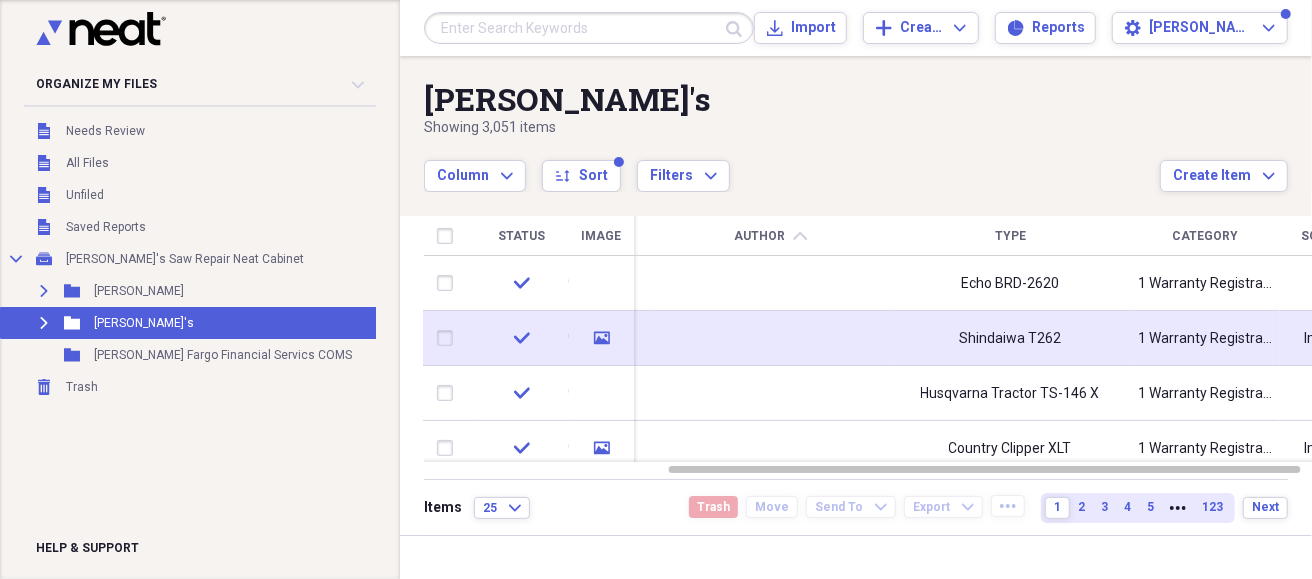 click on "check media [DATE] [PERSON_NAME] T262 1 Warranty Registration Import" at bounding box center [881, 311] 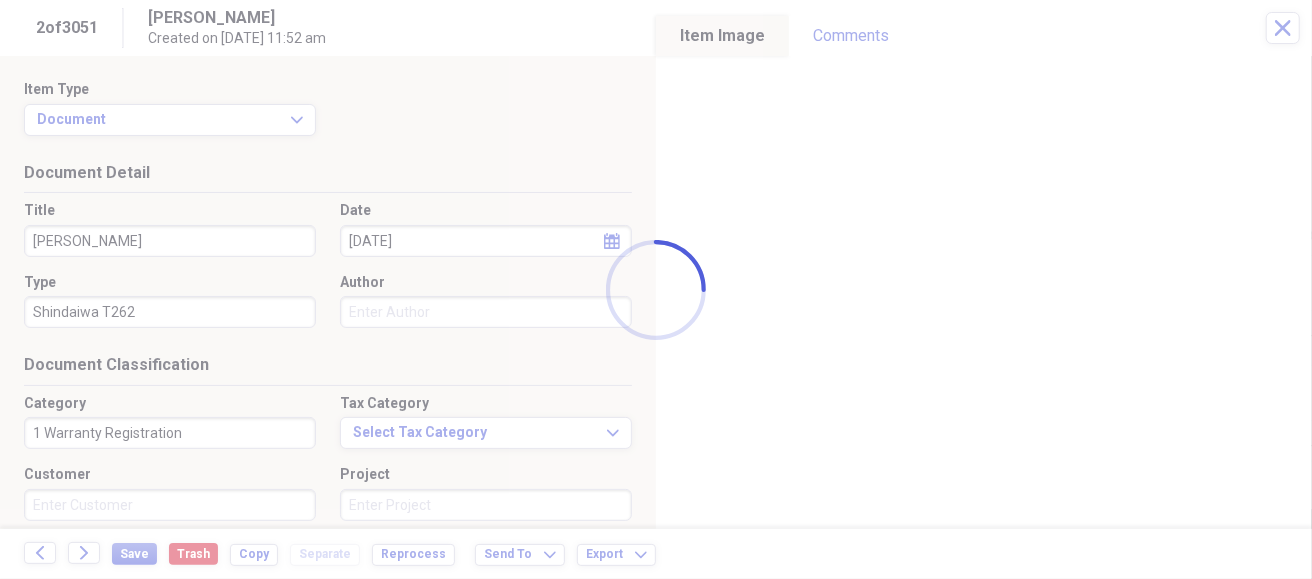 click on "Organize My Files Collapse Unfiled Needs Review Unfiled All Files Unfiled Unfiled Unfiled Saved Reports Collapse My Cabinet [PERSON_NAME]'s Saw Repair Neat Cabinet Add Folder Expand Folder [PERSON_NAME] Add Folder Expand Folder Waranty's Add Folder Folder [PERSON_NAME] Fargo Financial Servics COMS Add Folder Trash Trash Help & Support Submit Import Import Add Create Expand Reports Reports Settings [PERSON_NAME] Waranty's Showing 3,051 items Column Expand sort Sort Filters  Expand Create Item Expand Status Image Date Title Author chevron-up Type Category Source check [DATE] [PERSON_NAME] Echo BRD-2620 1 Warranty Registration check media [DATE] [PERSON_NAME] T262 1 Warranty Registration Import check [DATE] [PERSON_NAME] Tractor  TS-146 X 1 Warranty Registration check media [DATE] [PERSON_NAME] Country Clipper XLT 1 Warranty Registration Import check media [DATE] [PERSON_NAME] CS7310 P 1 Warranty Registration Import check media [DATE] [PERSON_NAME] Echo PAS Unit & Attachments" at bounding box center [656, 289] 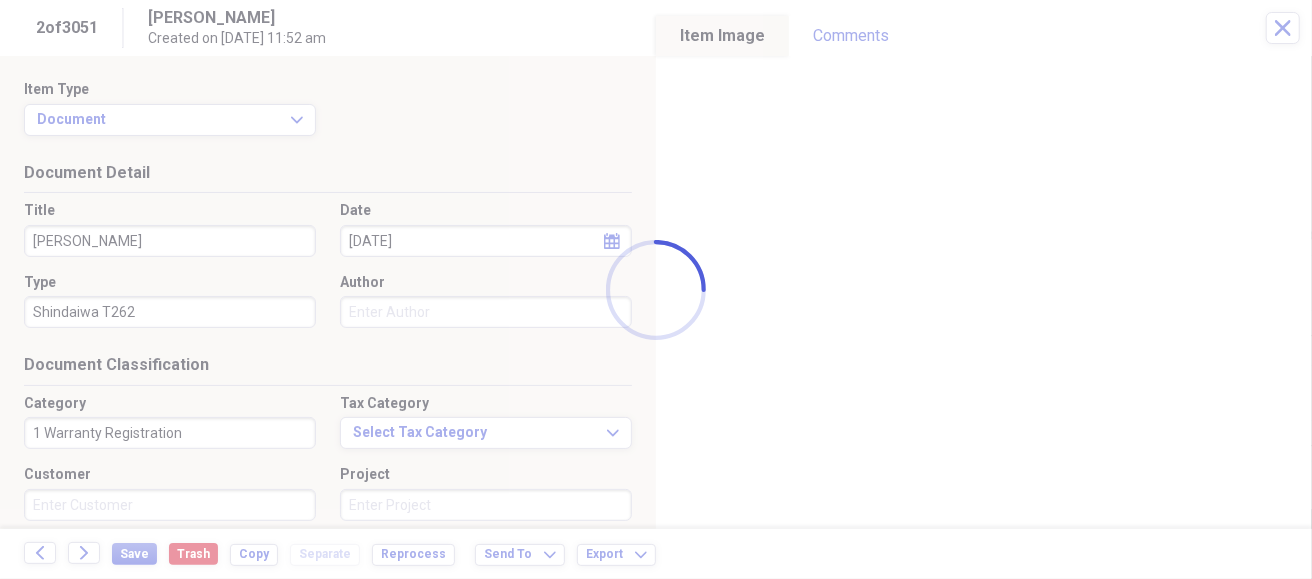click on "Document Detail Title [PERSON_NAME] Date [DATE] calendar Calendar Type Shindaiwa T262 Author" at bounding box center [328, 258] 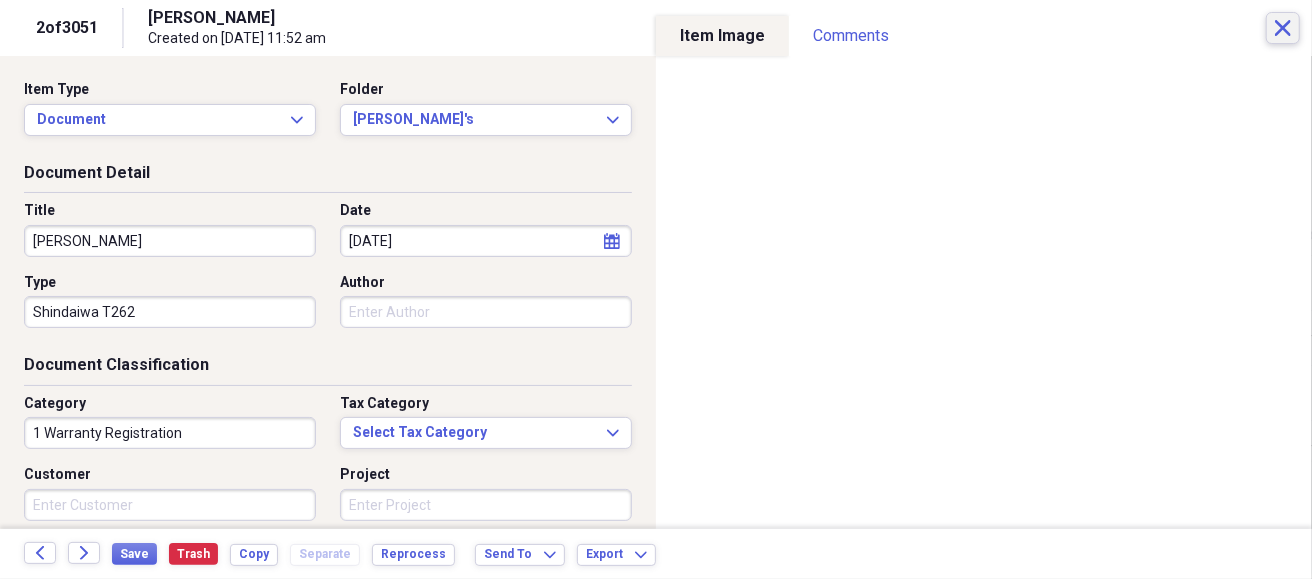click 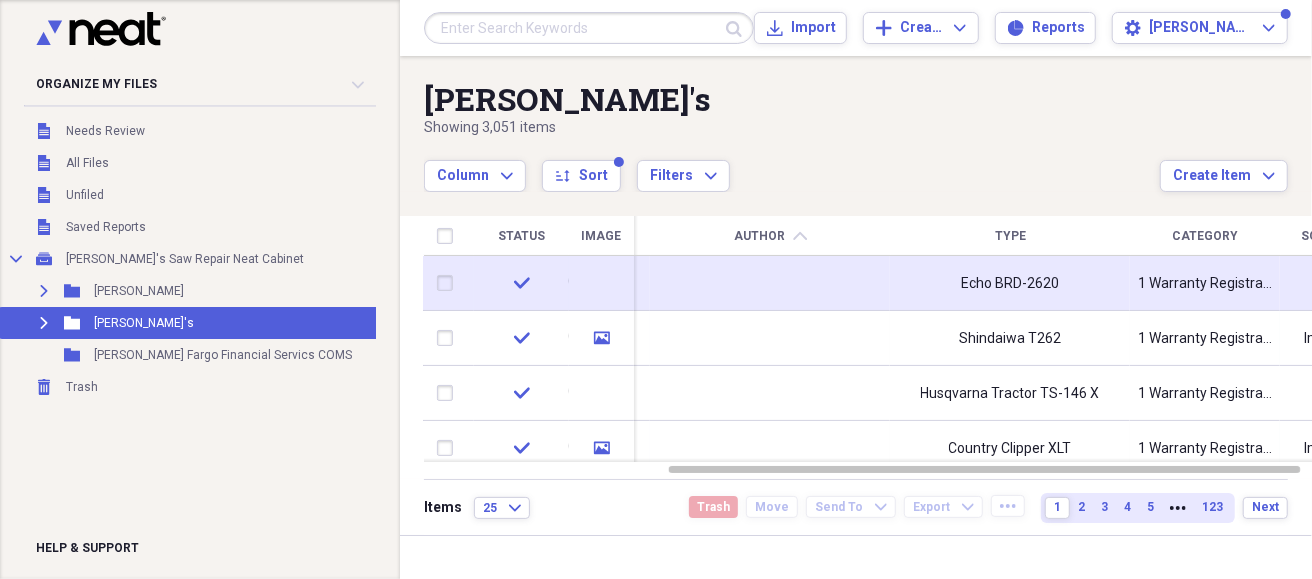 click at bounding box center [770, 283] 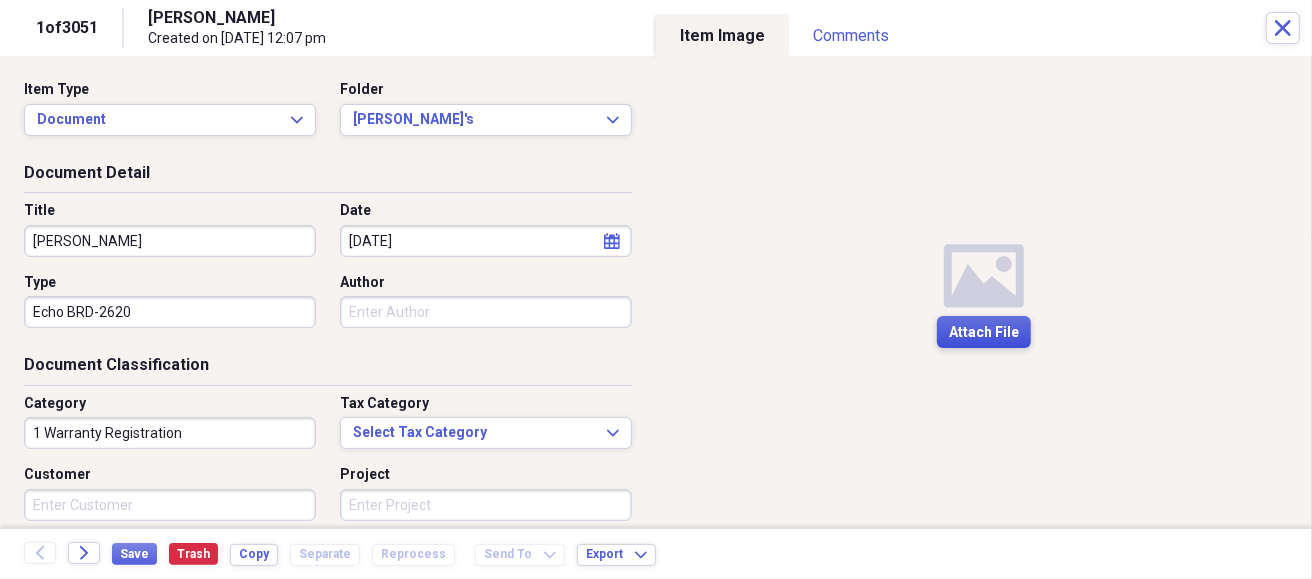click on "Attach File" at bounding box center (984, 332) 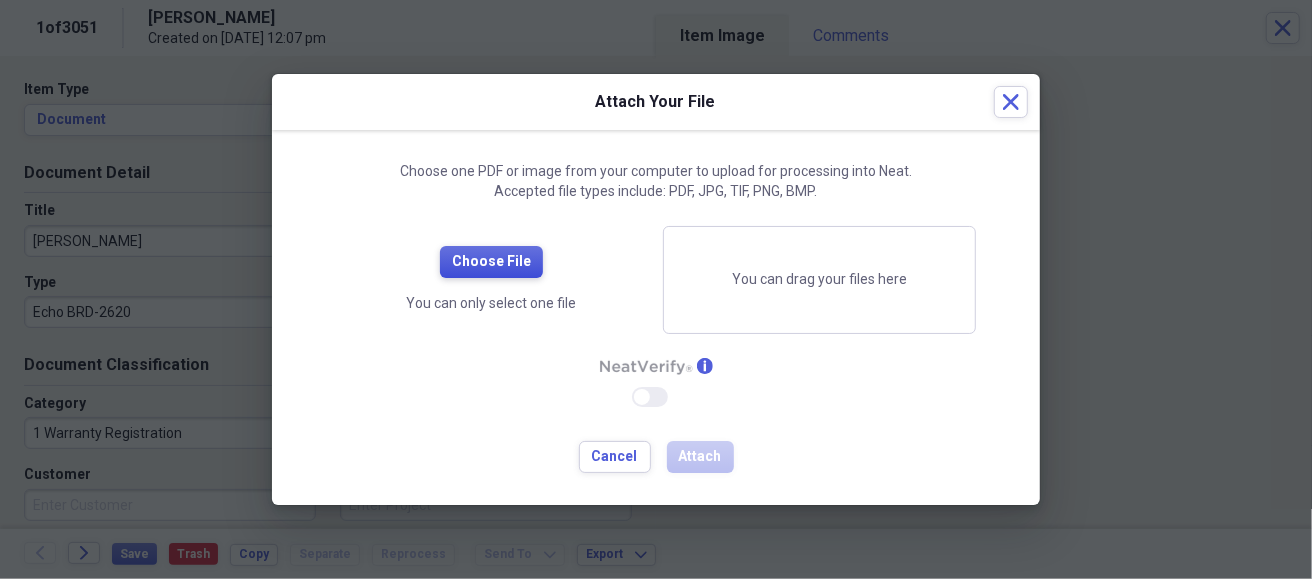 click on "Choose File" at bounding box center (491, 262) 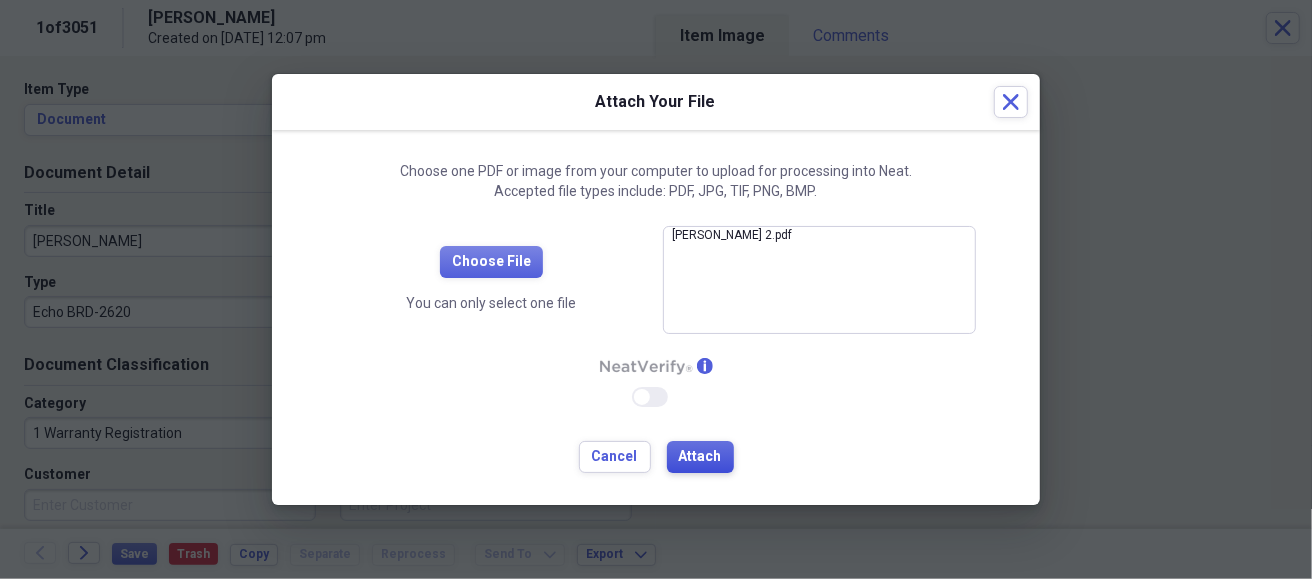 click on "Attach" at bounding box center [700, 457] 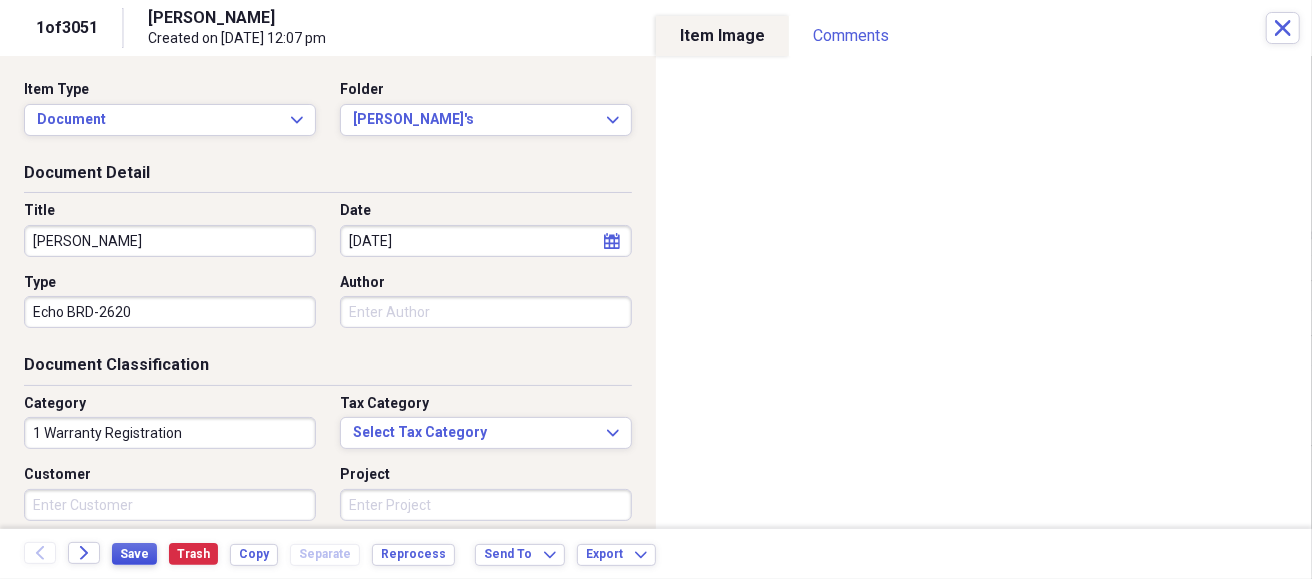 click on "Save" at bounding box center (134, 554) 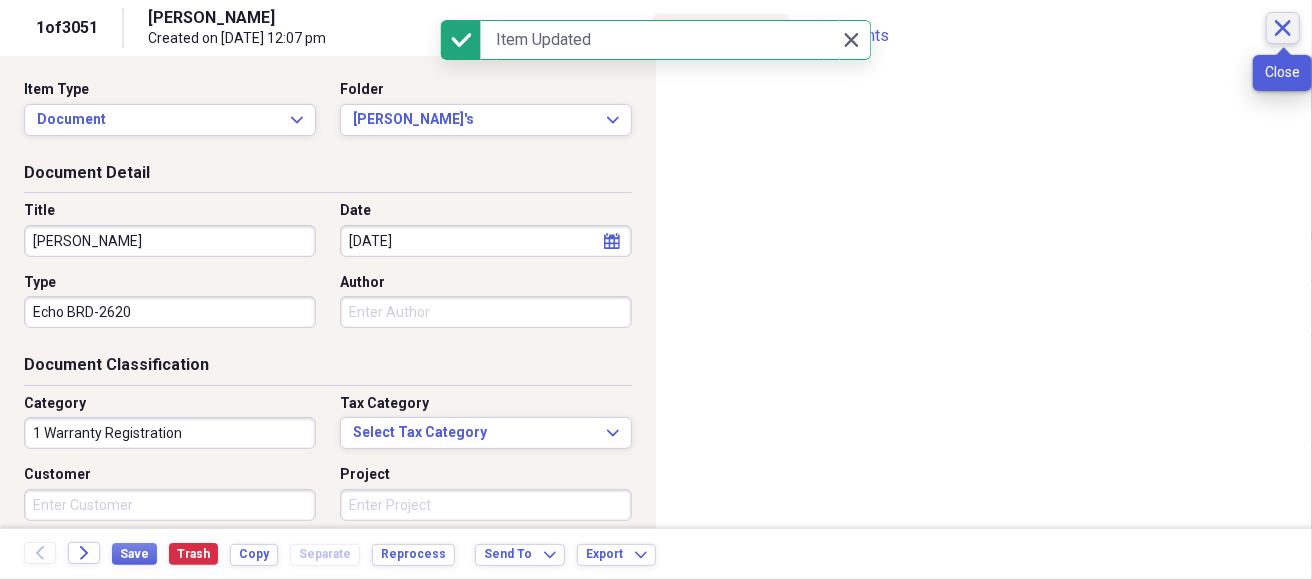 click 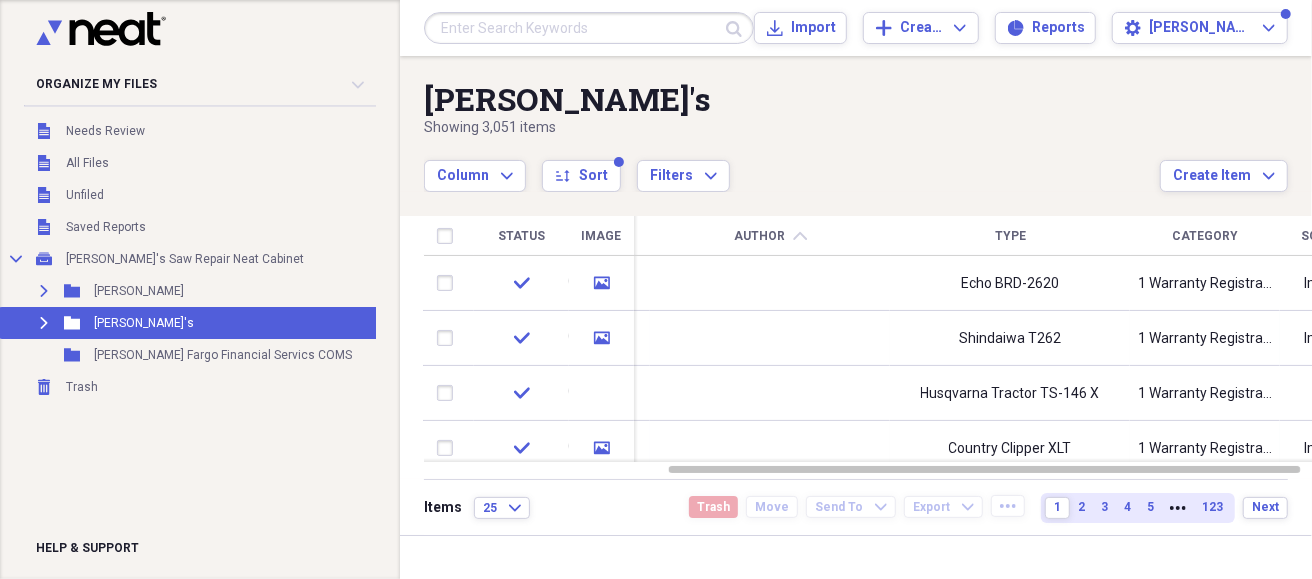 click on "Author" at bounding box center [759, 236] 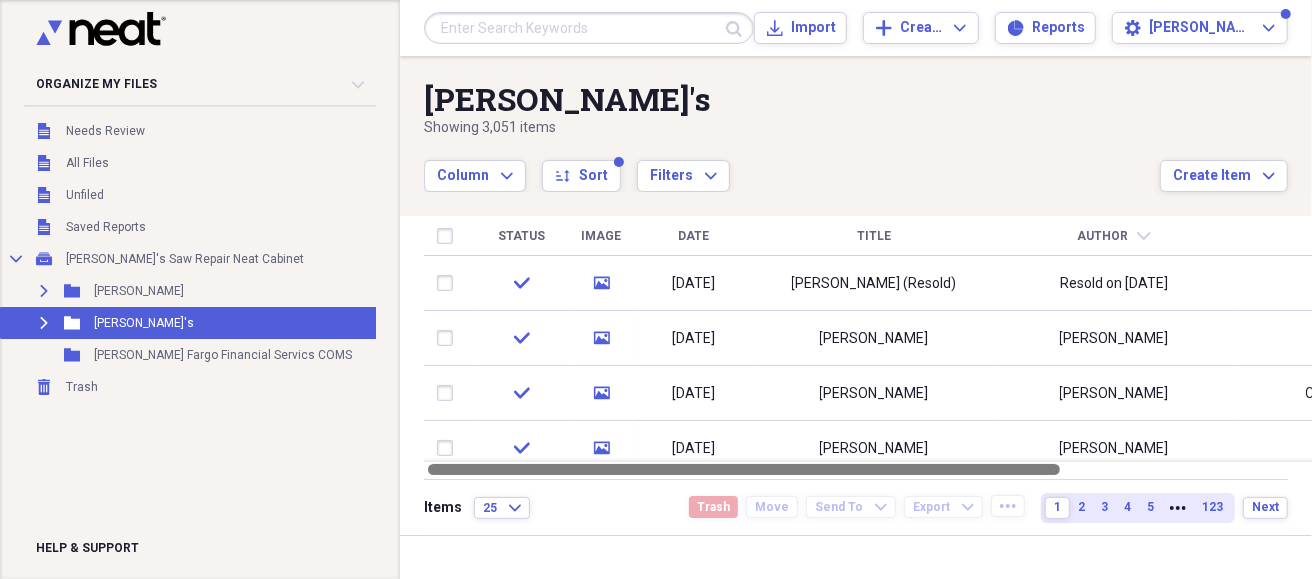 drag, startPoint x: 983, startPoint y: 475, endPoint x: 514, endPoint y: 504, distance: 469.89572 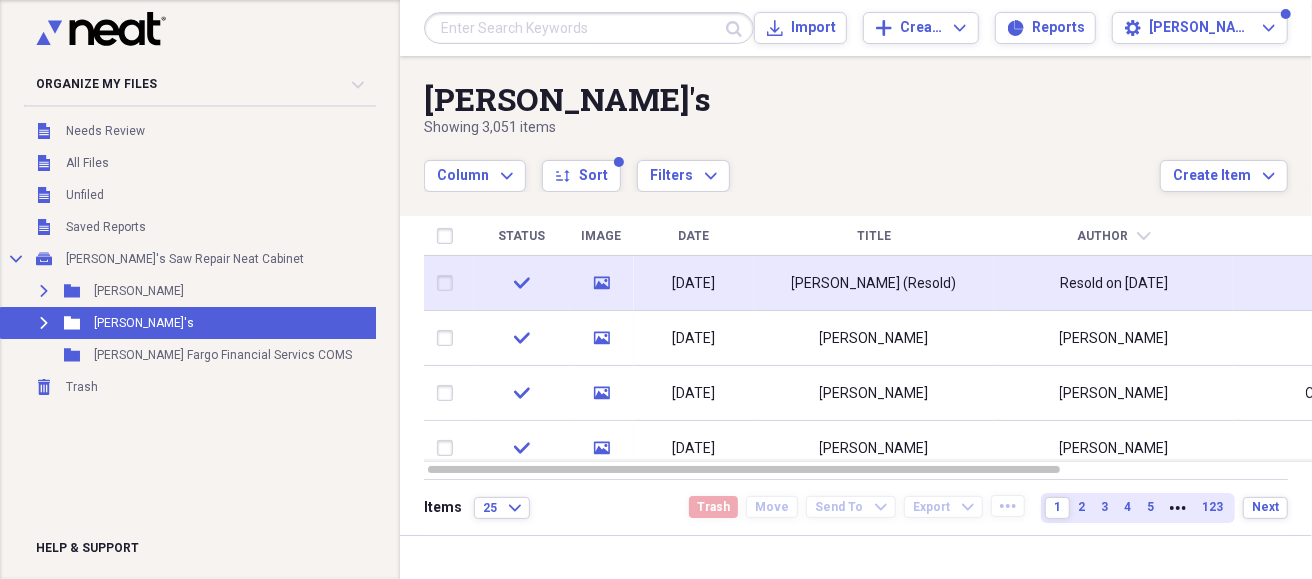 drag, startPoint x: 681, startPoint y: 244, endPoint x: 683, endPoint y: 258, distance: 14.142136 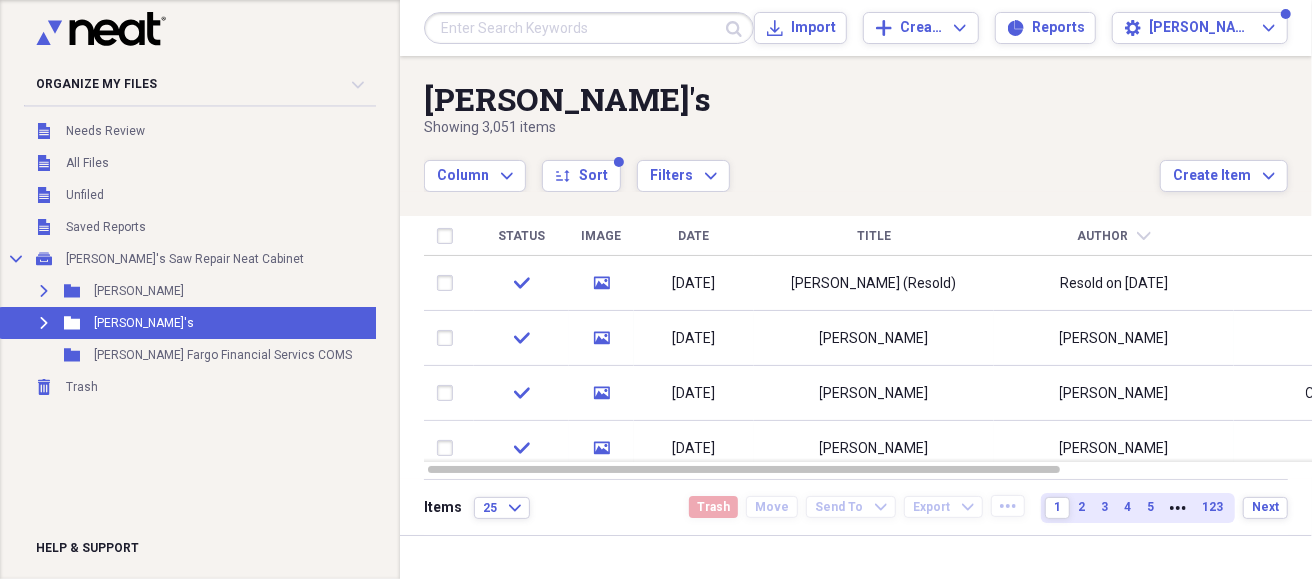 click on "Date" at bounding box center (694, 236) 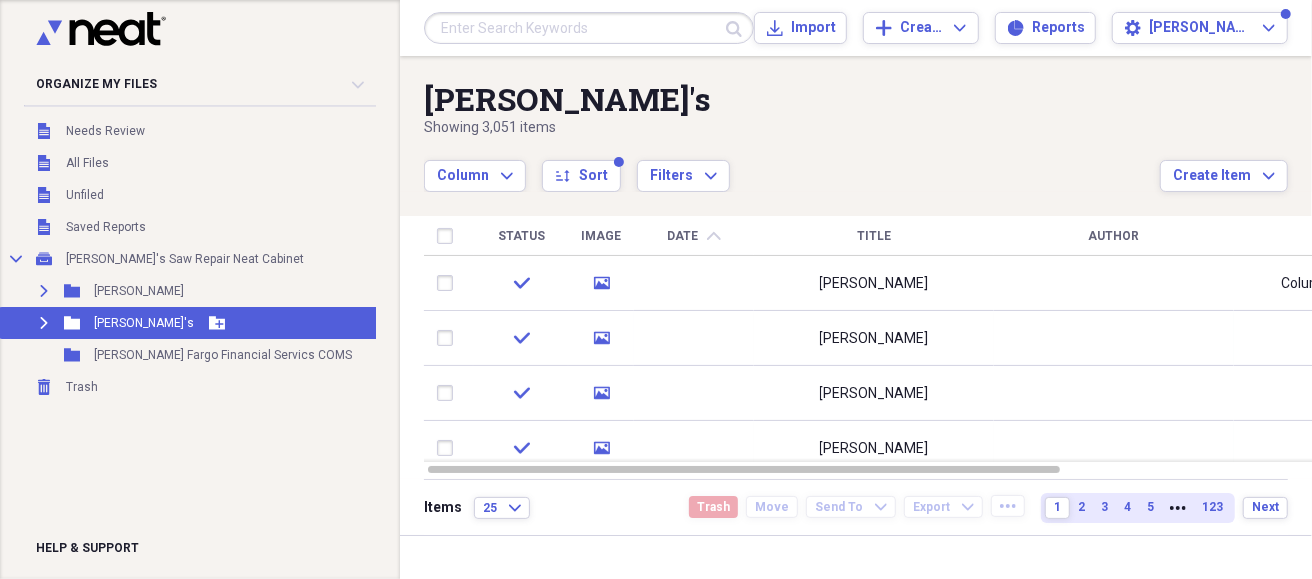 click on "Expand Folder Waranty's Add Folder" at bounding box center [206, 323] 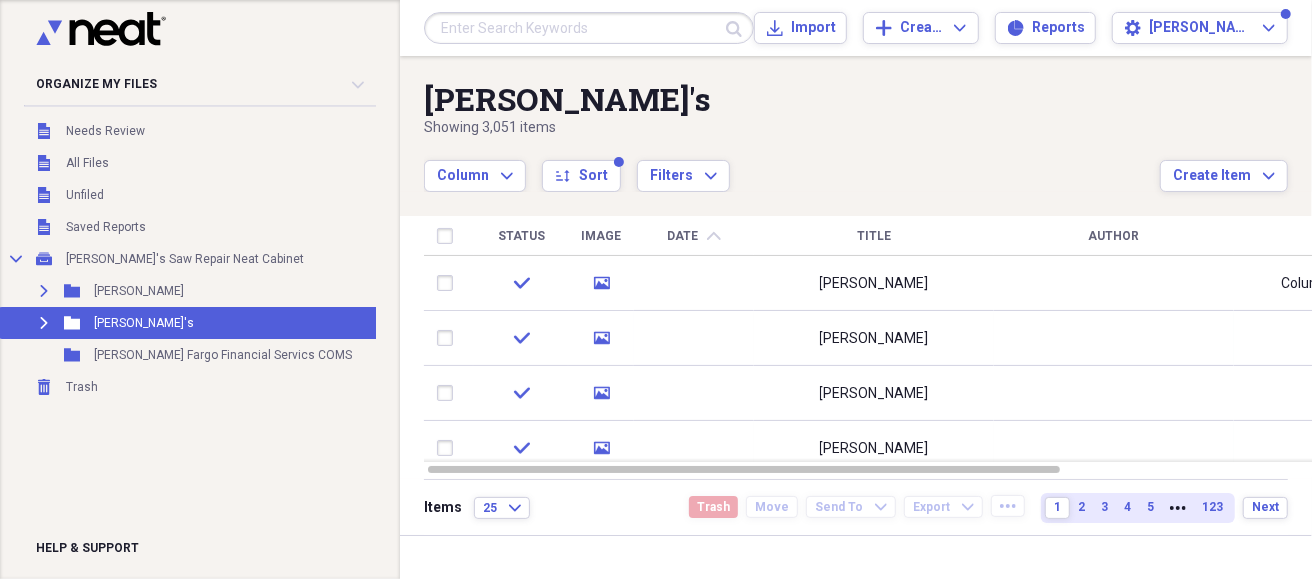 click on "Date chevron-up" at bounding box center (694, 236) 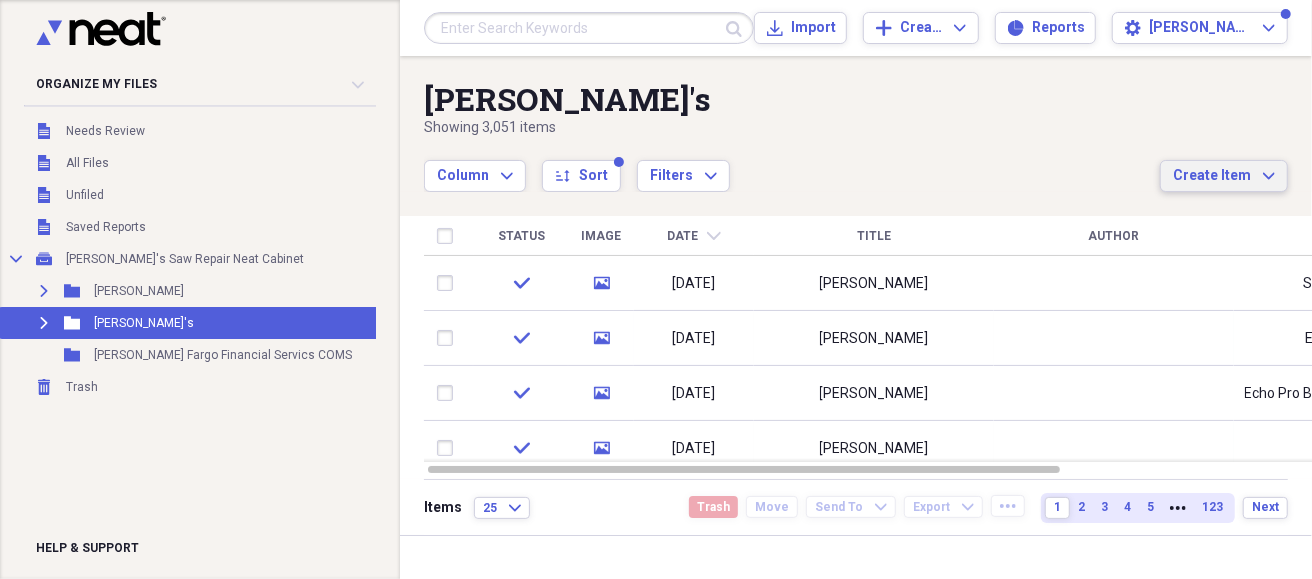 click on "Create Item" at bounding box center (1212, 176) 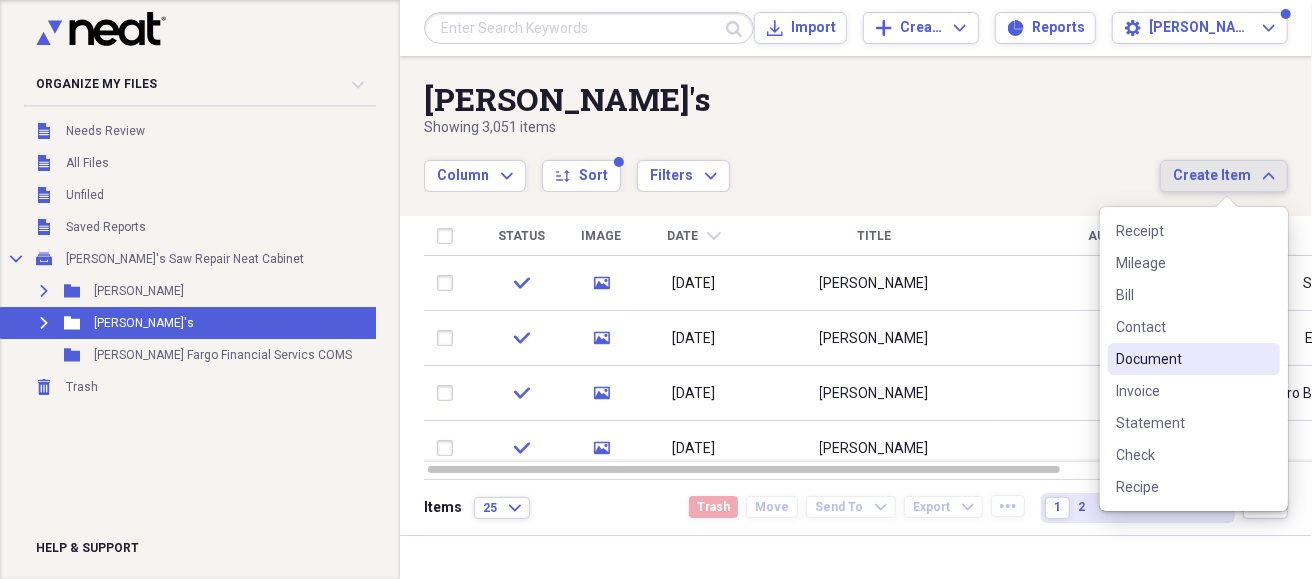 click on "Document" at bounding box center [1182, 359] 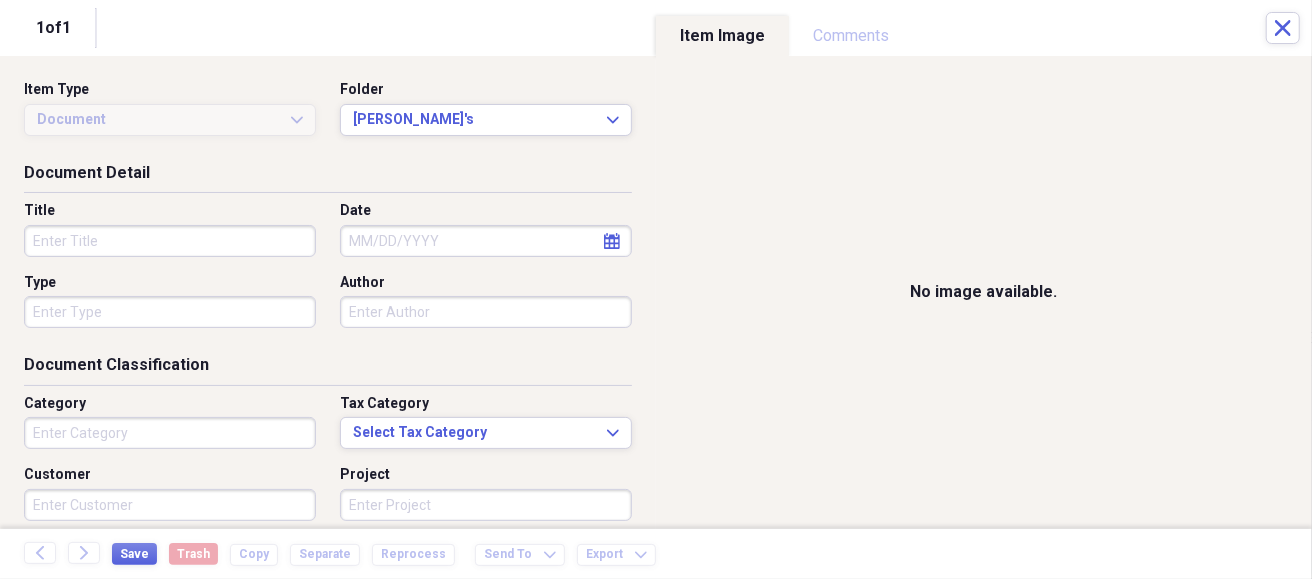 click on "Title" at bounding box center (170, 241) 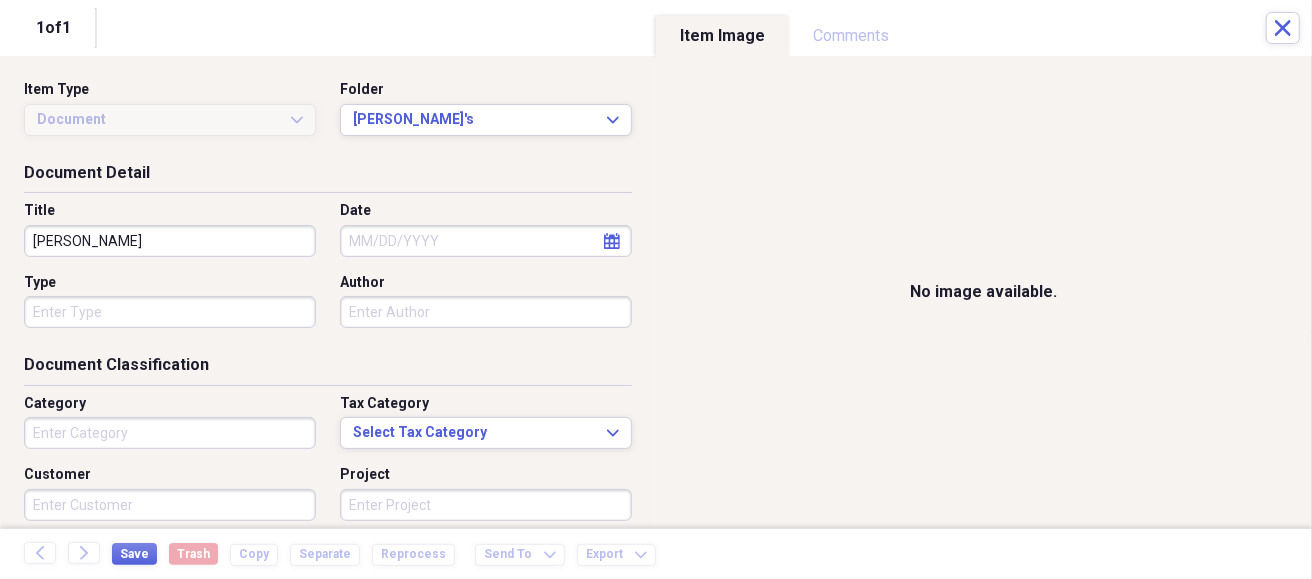 type on "[PERSON_NAME]" 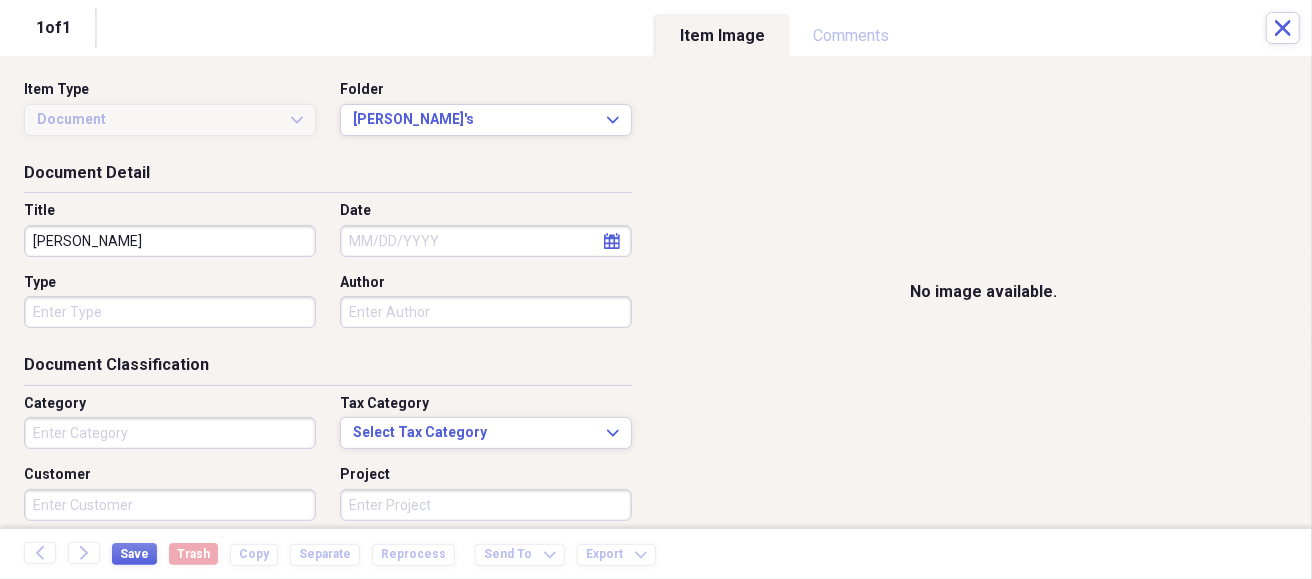select on "6" 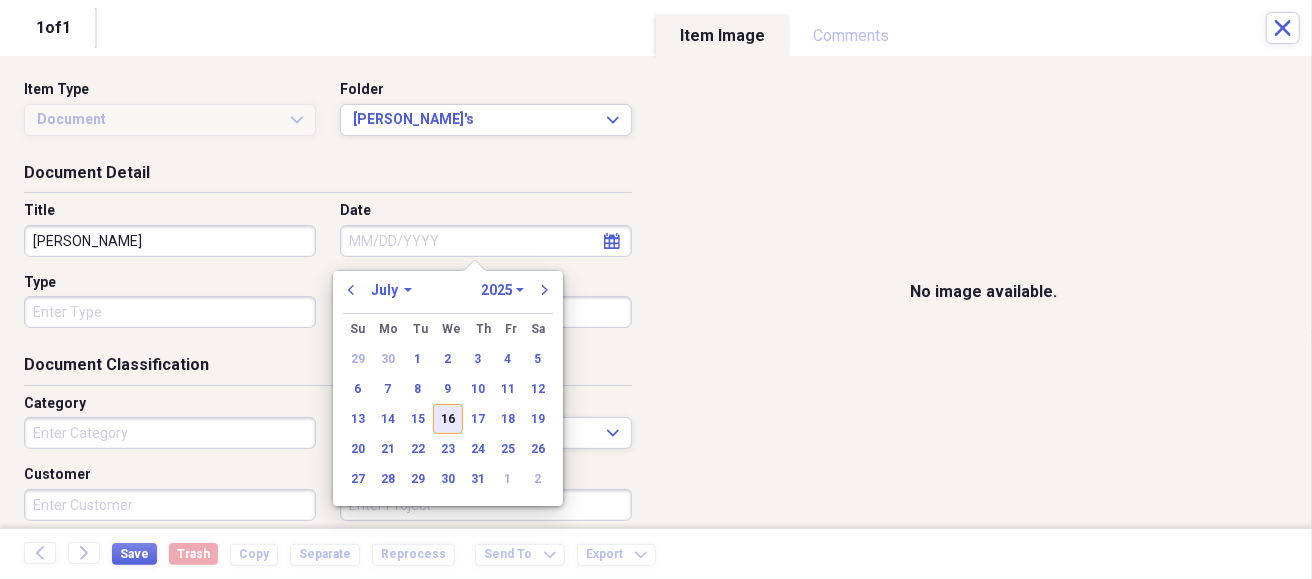 click on "16" at bounding box center [448, 419] 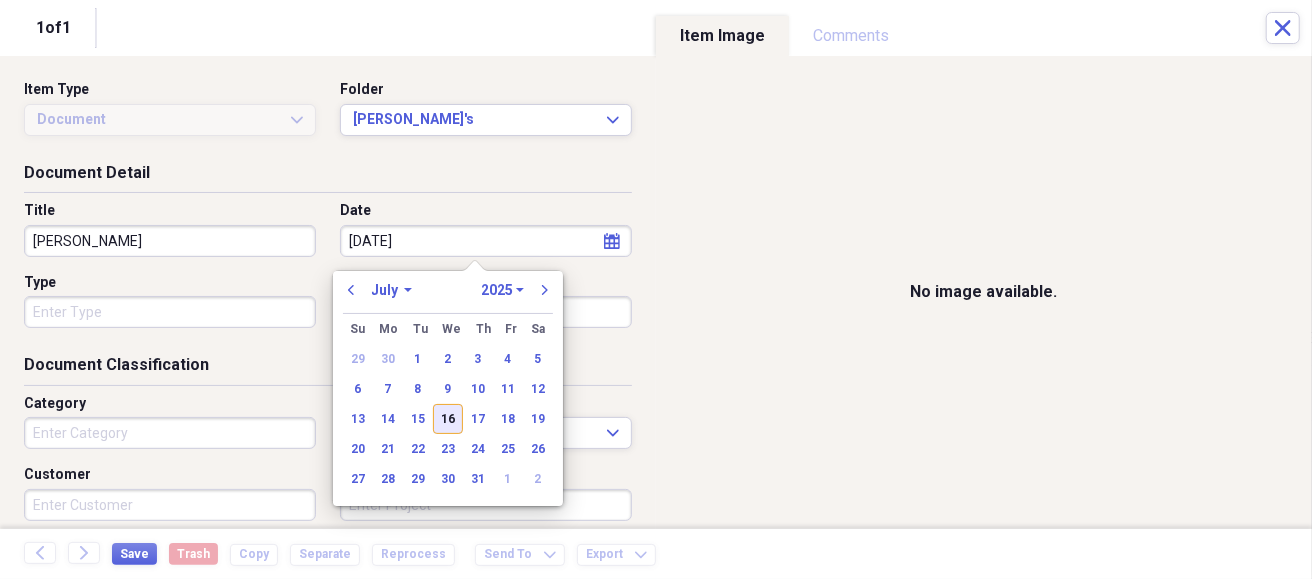 type on "[DATE]" 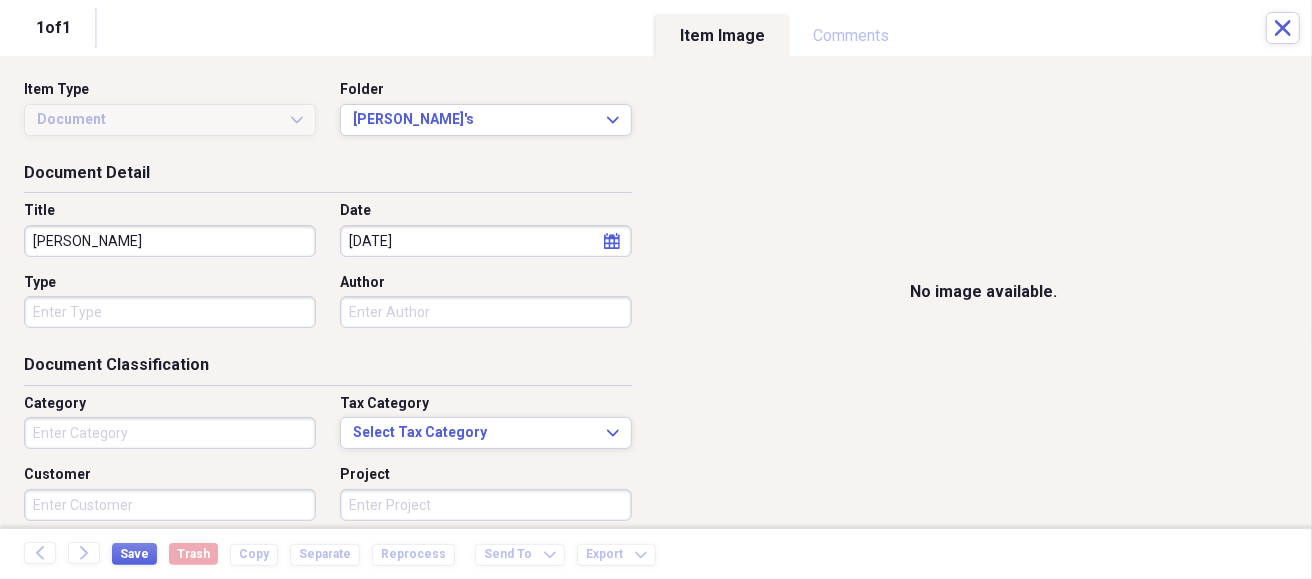 click on "Organize My Files Collapse Unfiled Needs Review Unfiled All Files Unfiled Unfiled Unfiled Saved Reports Collapse My Cabinet [PERSON_NAME]'s Saw Repair Neat Cabinet Add Folder Expand Folder [PERSON_NAME] Add Folder Expand Folder Waranty's Add Folder Folder [PERSON_NAME] Fargo Financial Servics COMS Add Folder Trash Trash Help & Support Submit Import Import Add Create Expand Reports Reports Settings [PERSON_NAME] Waranty's Showing 3,051 items Column Expand sort Sort Filters  Expand Create Item Expand Status Image Date chevron-down Title Author Type Category Source check media [DATE] [PERSON_NAME] T262 1 Warranty Registration Import check media [DATE] [PERSON_NAME] Echo BRD-2620 1 Warranty Registration Import check media [DATE] [PERSON_NAME] Echo Pro Brush Cutter Attachment 1 Warranty Registration Import check media [DATE] [PERSON_NAME] Shin T262X 1 Warranty Registration Import check media [DATE] [PERSON_NAME] Echo PAS Unit & Attachments 2 Waranty Registration Import check media [DATE] 25" at bounding box center (656, 289) 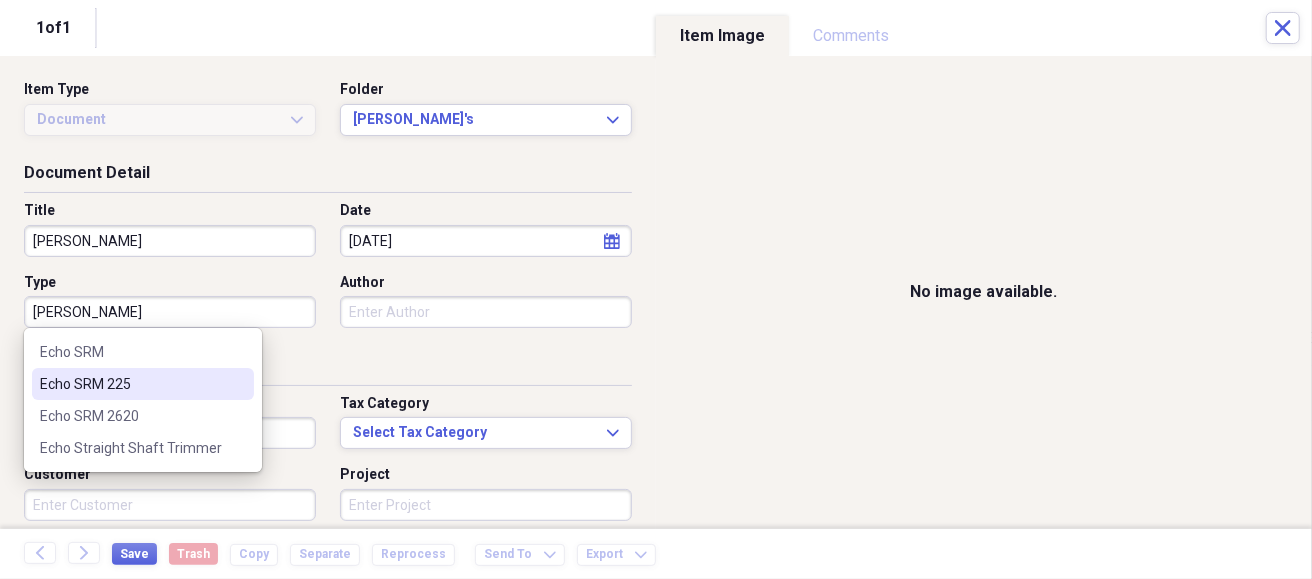 click on "Echo SRM 225" at bounding box center (131, 384) 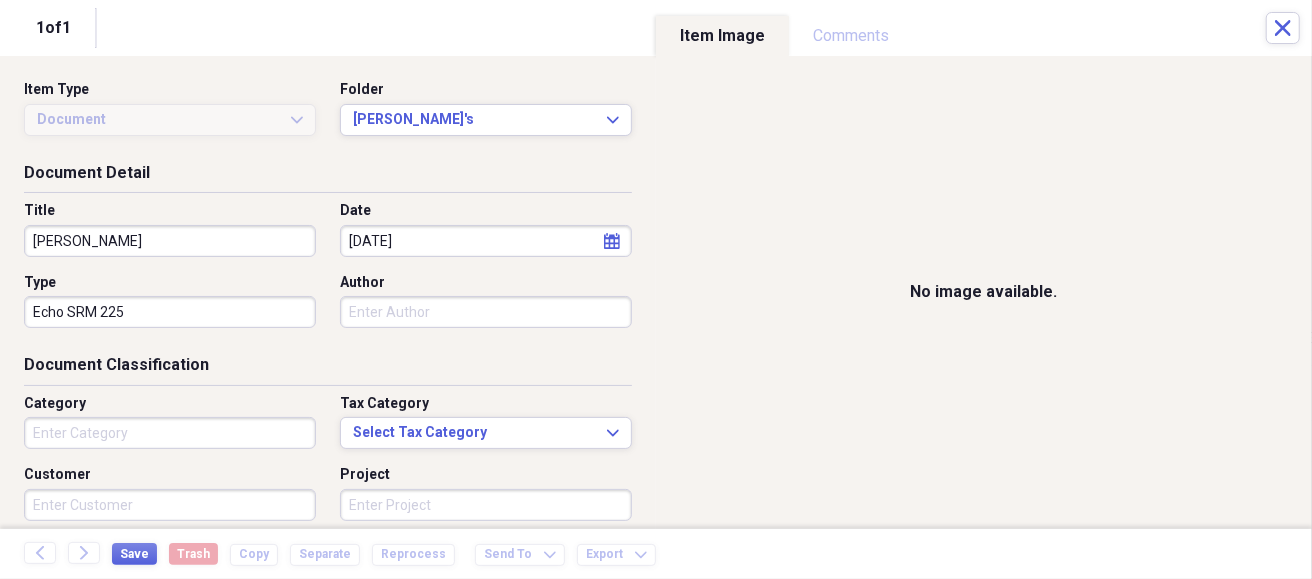 scroll, scrollTop: 200, scrollLeft: 0, axis: vertical 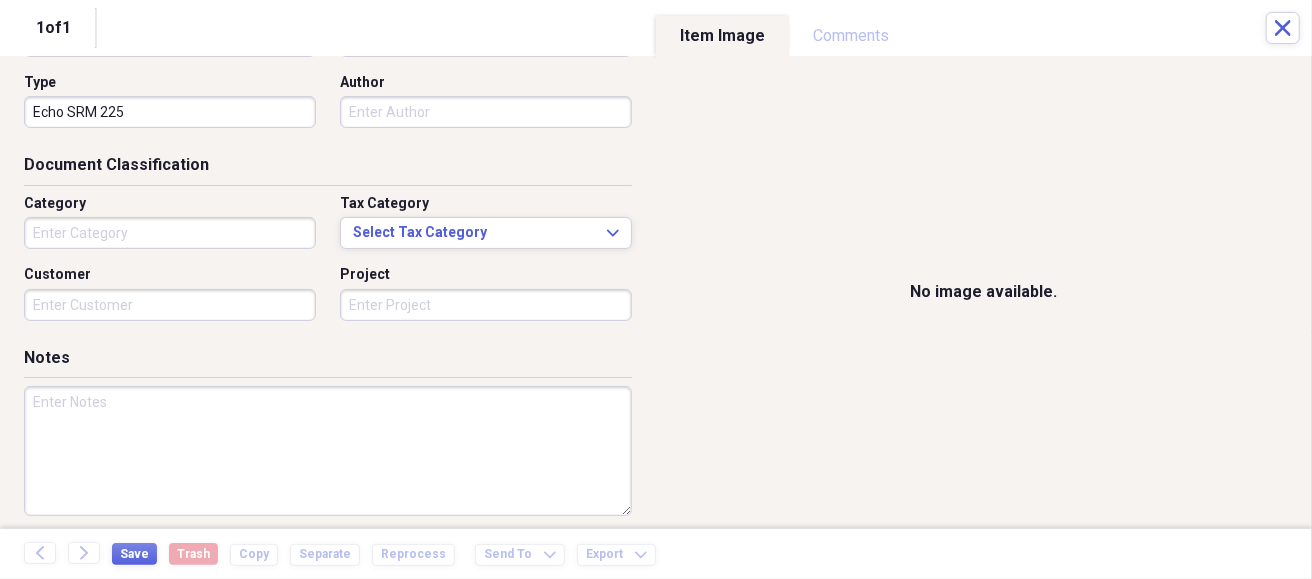 click on "Category" at bounding box center (170, 233) 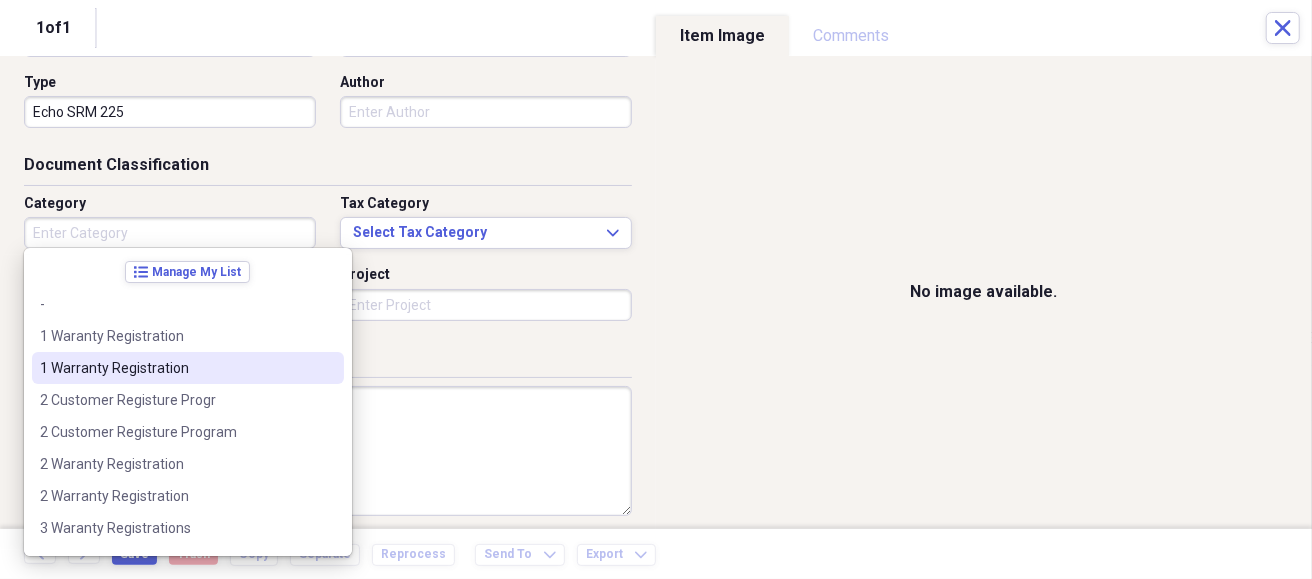 click on "1 Warranty Registration" at bounding box center [176, 368] 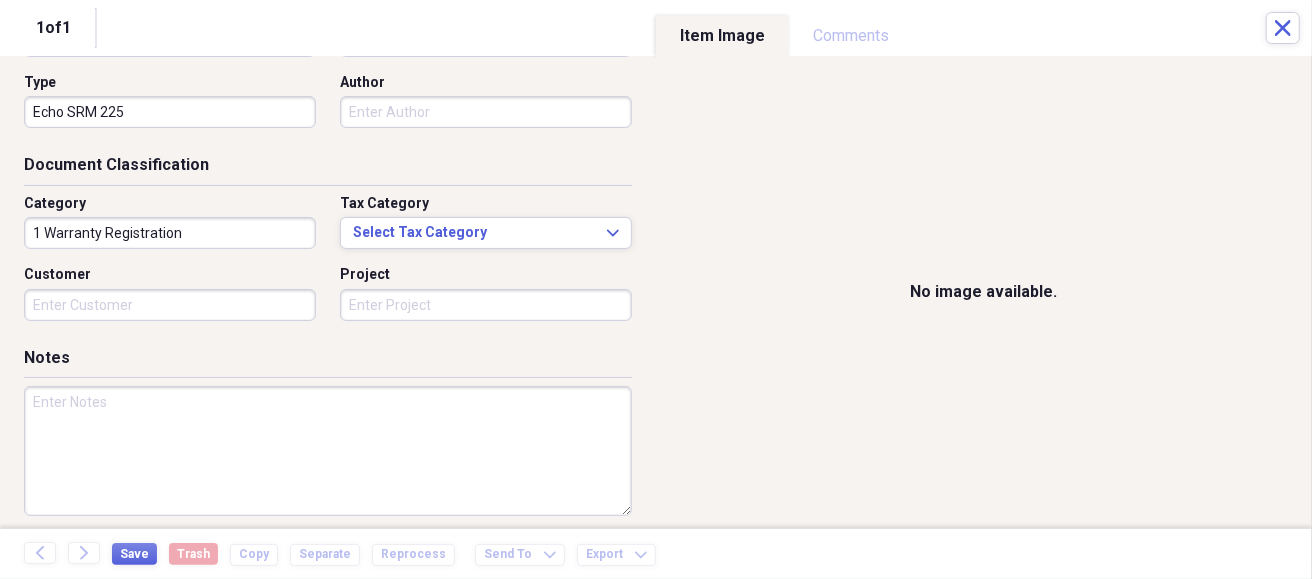 scroll, scrollTop: 261, scrollLeft: 0, axis: vertical 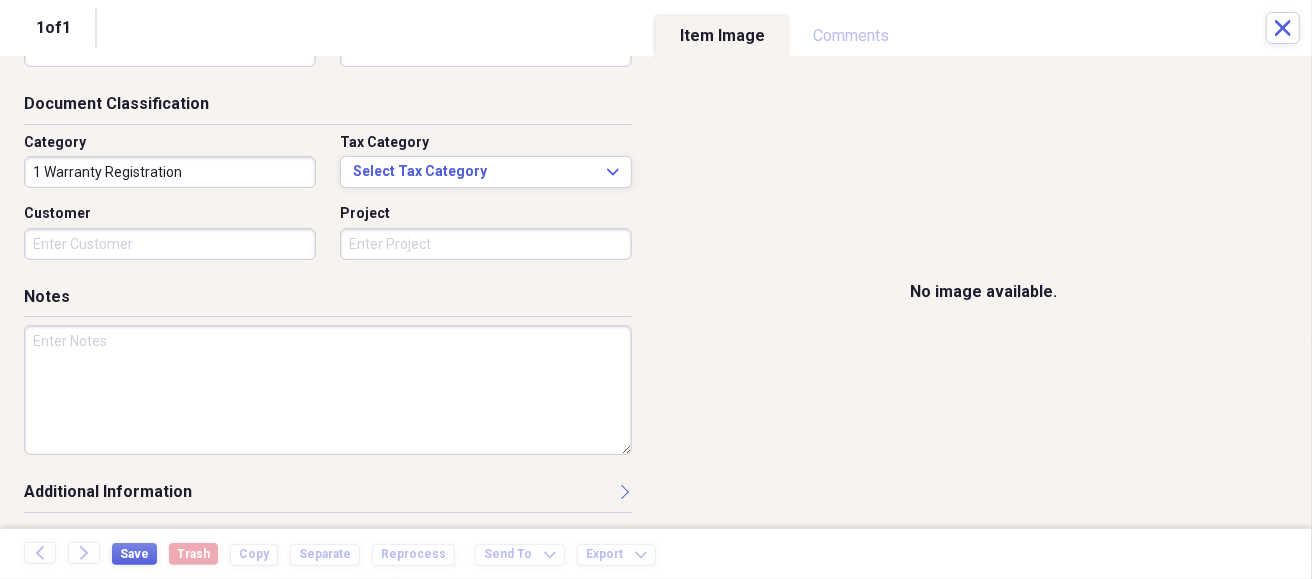 click at bounding box center (328, 390) 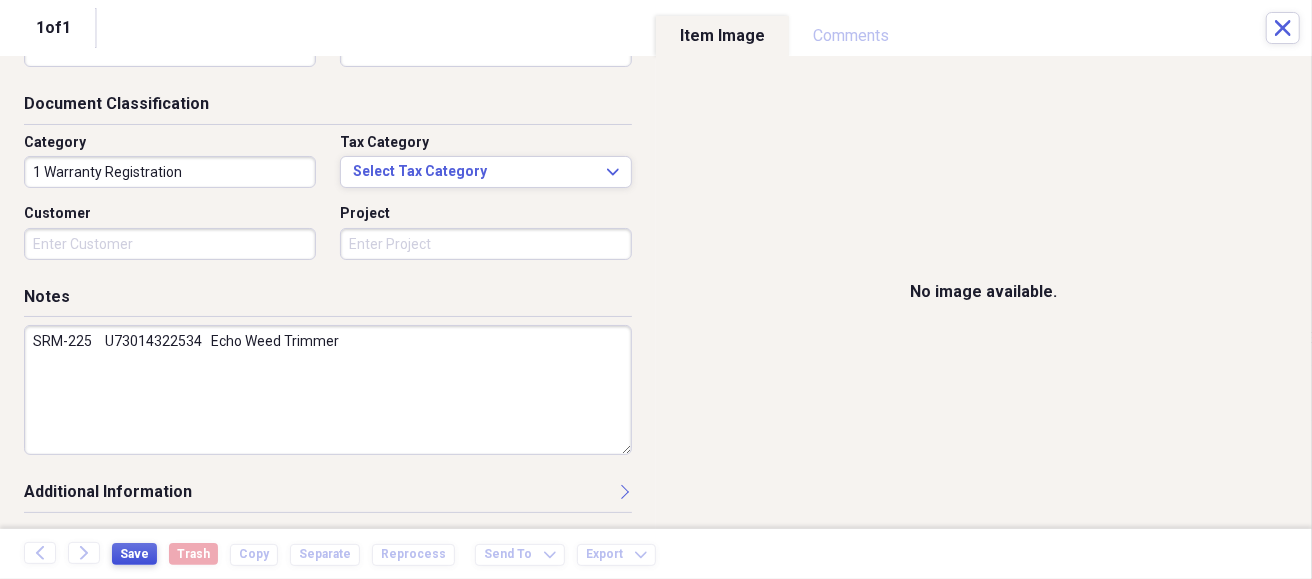 type on "SRM-225	U73014322534   Echo Weed Trimmer" 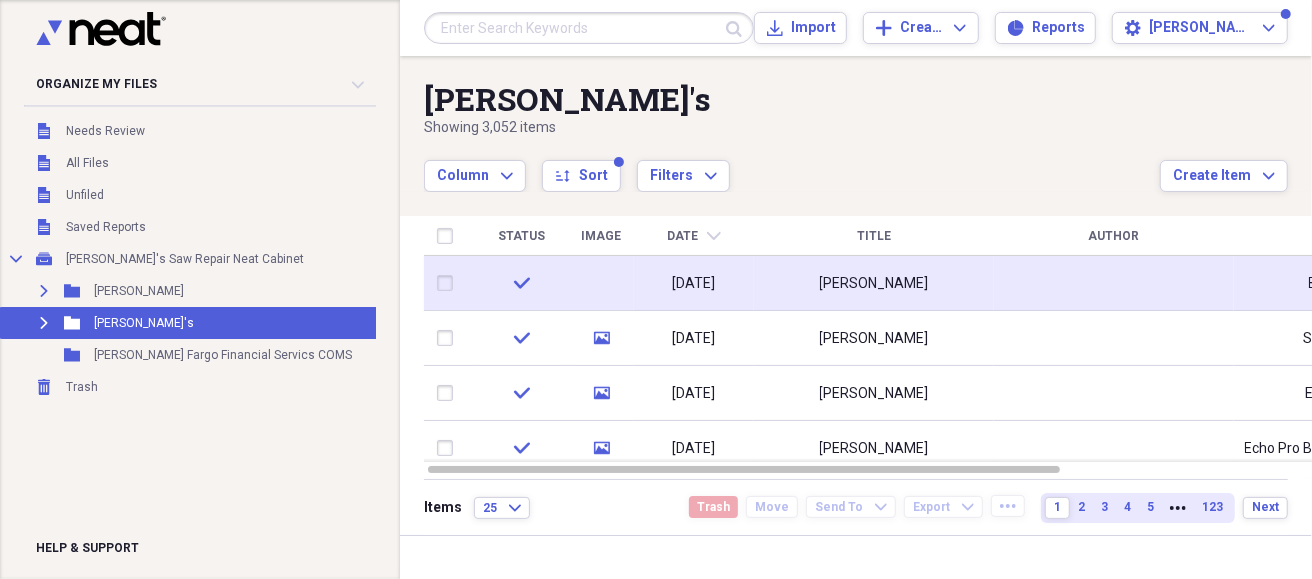click on "[PERSON_NAME]" at bounding box center (874, 283) 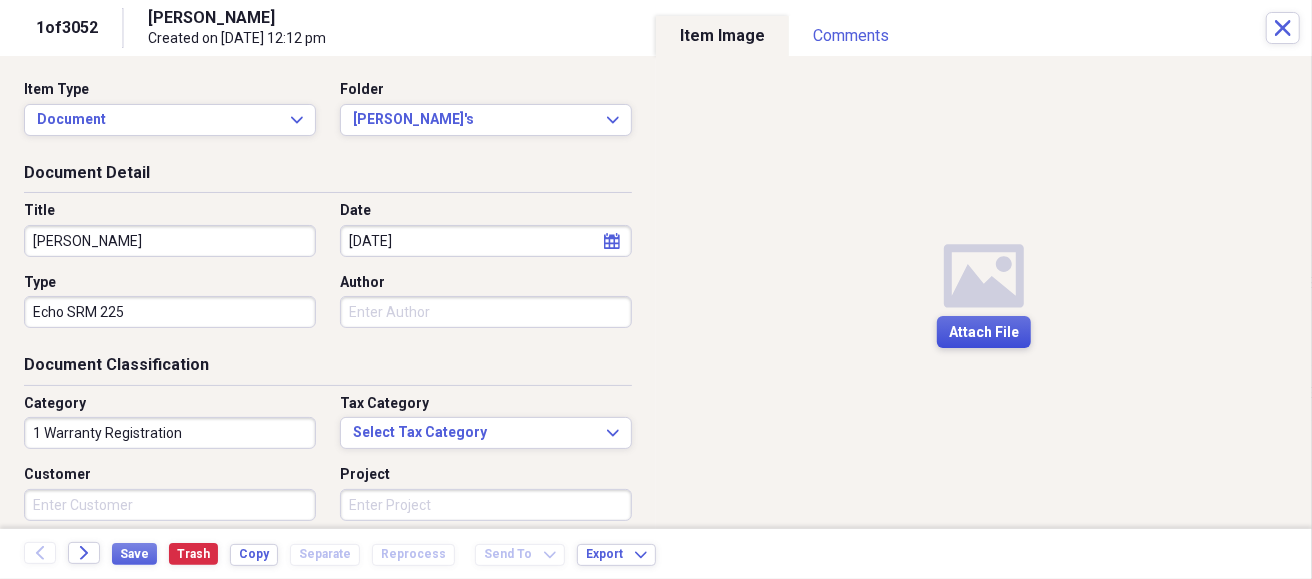 click on "Attach File" at bounding box center [984, 333] 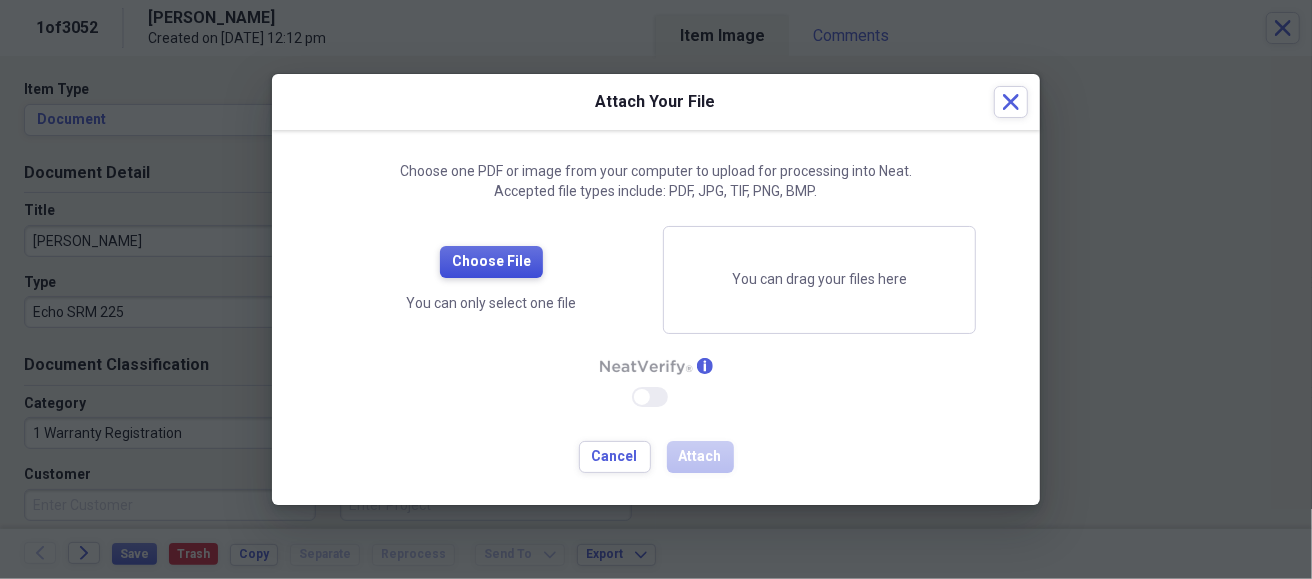 click on "Choose File" at bounding box center [491, 262] 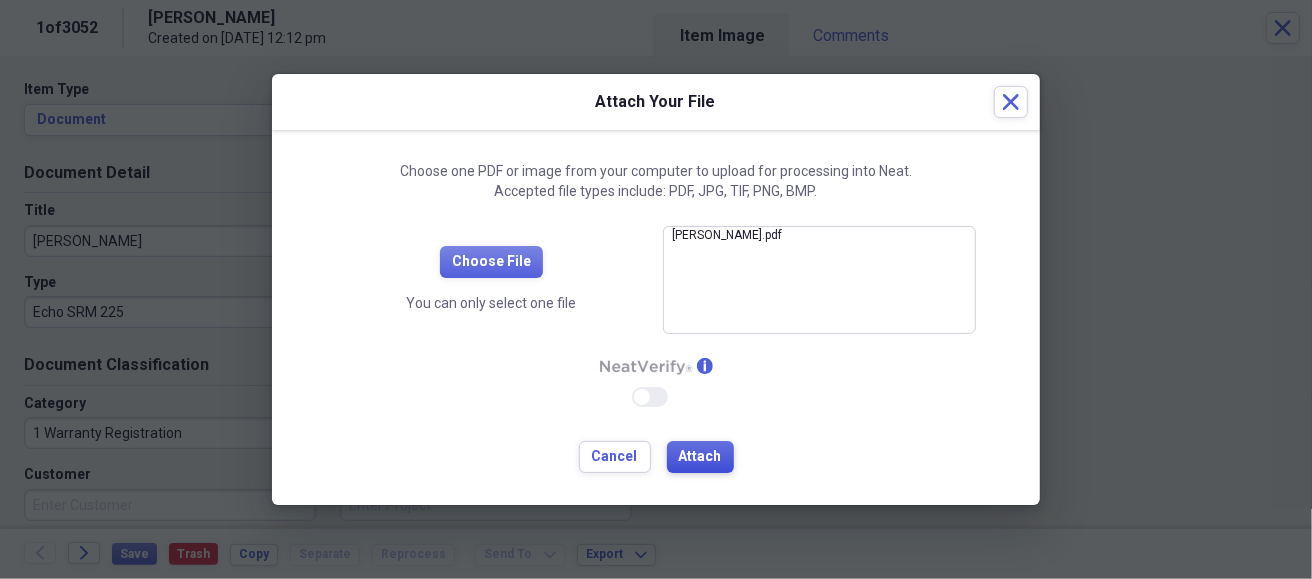 click on "Attach" at bounding box center (700, 457) 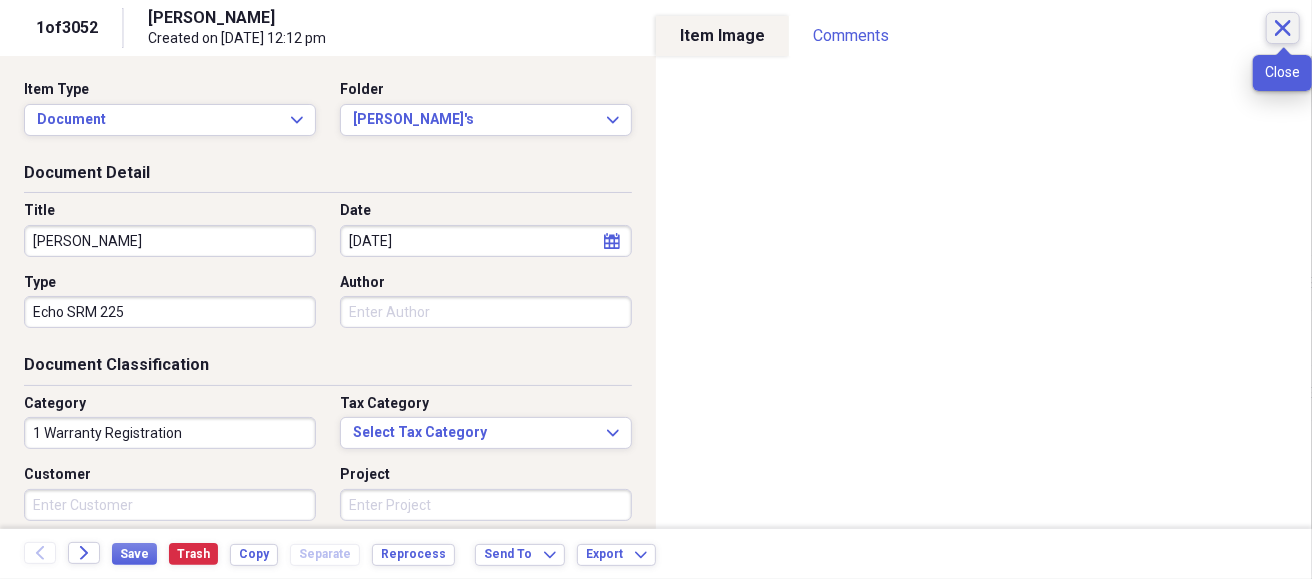 click 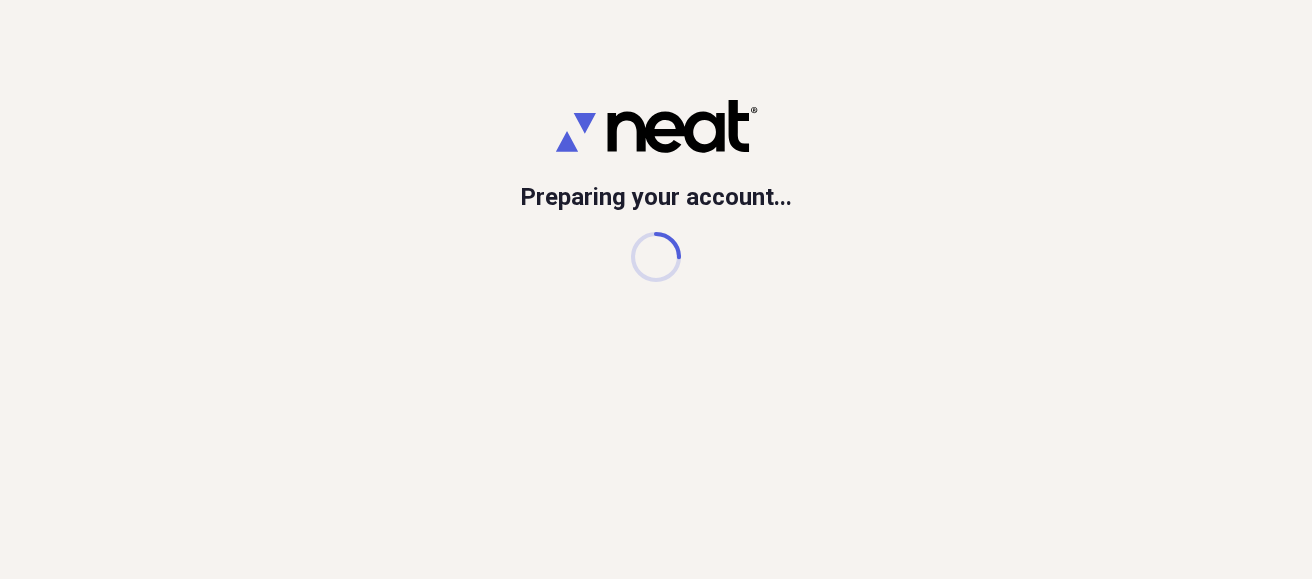 scroll, scrollTop: 0, scrollLeft: 0, axis: both 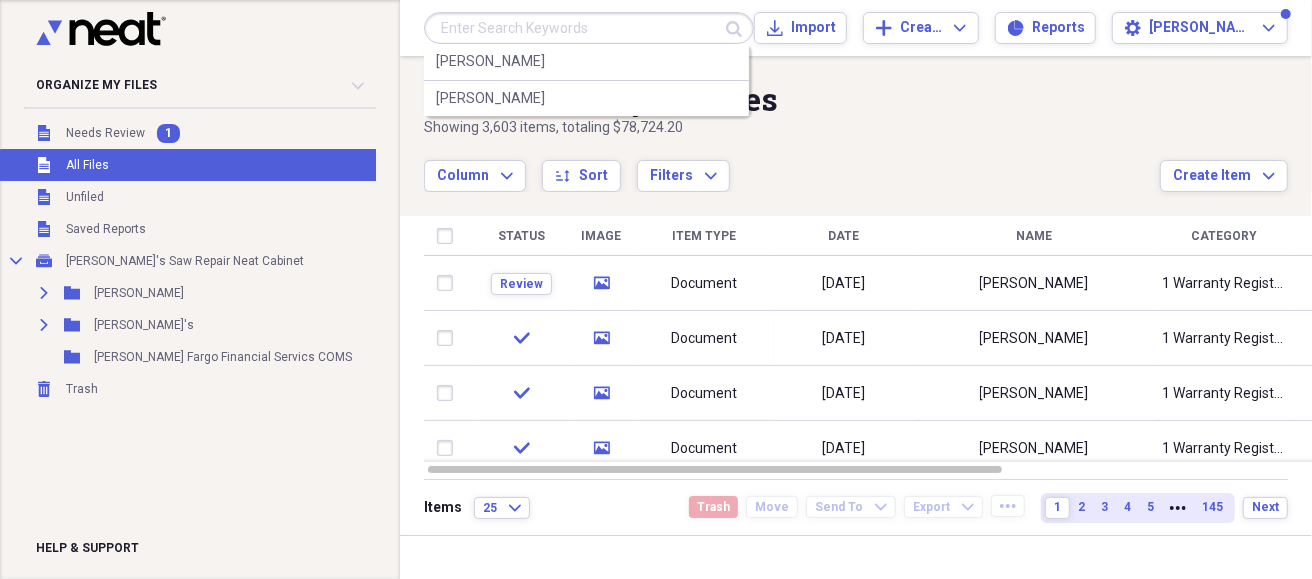 click at bounding box center [589, 28] 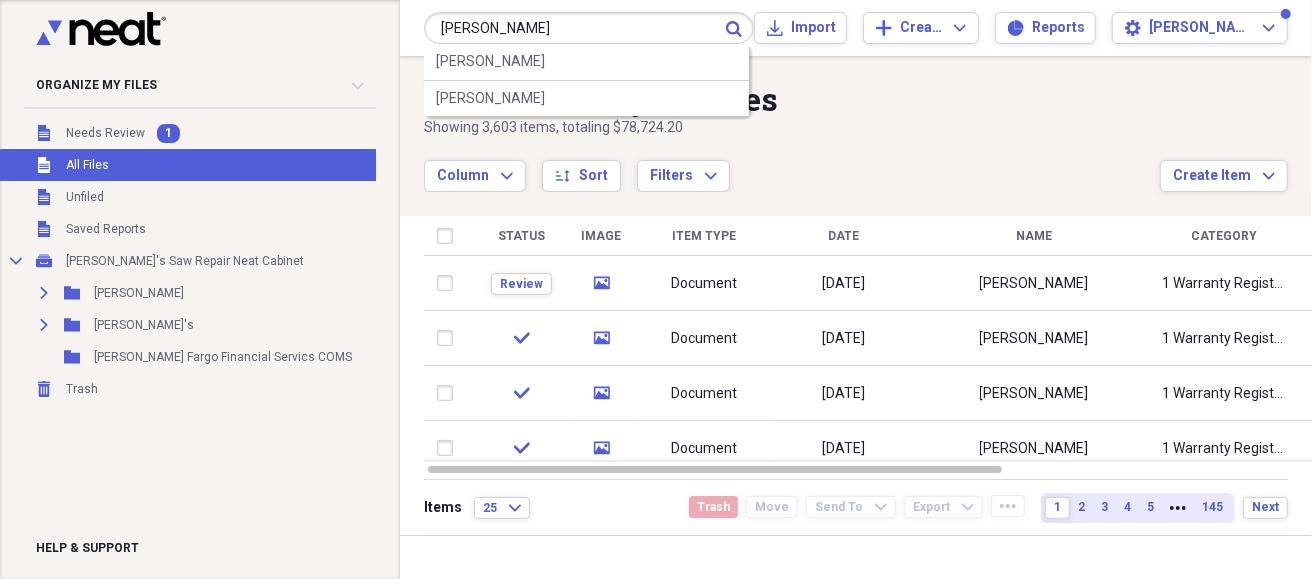 type on "Steve Miller" 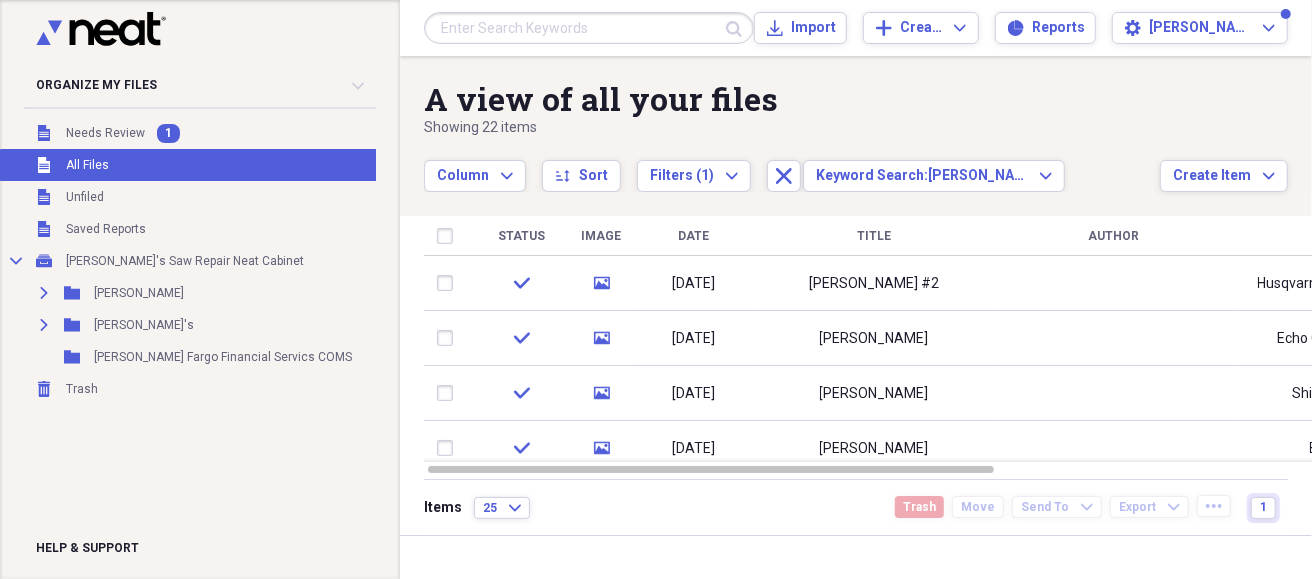 click at bounding box center (589, 28) 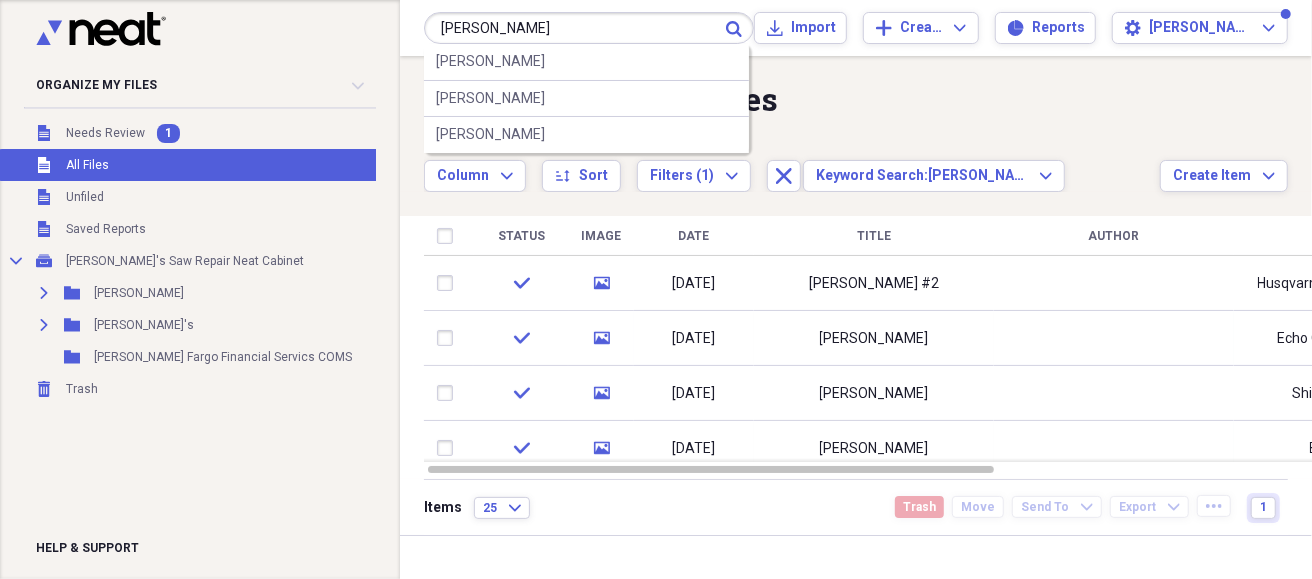 type on "Steve Miller" 